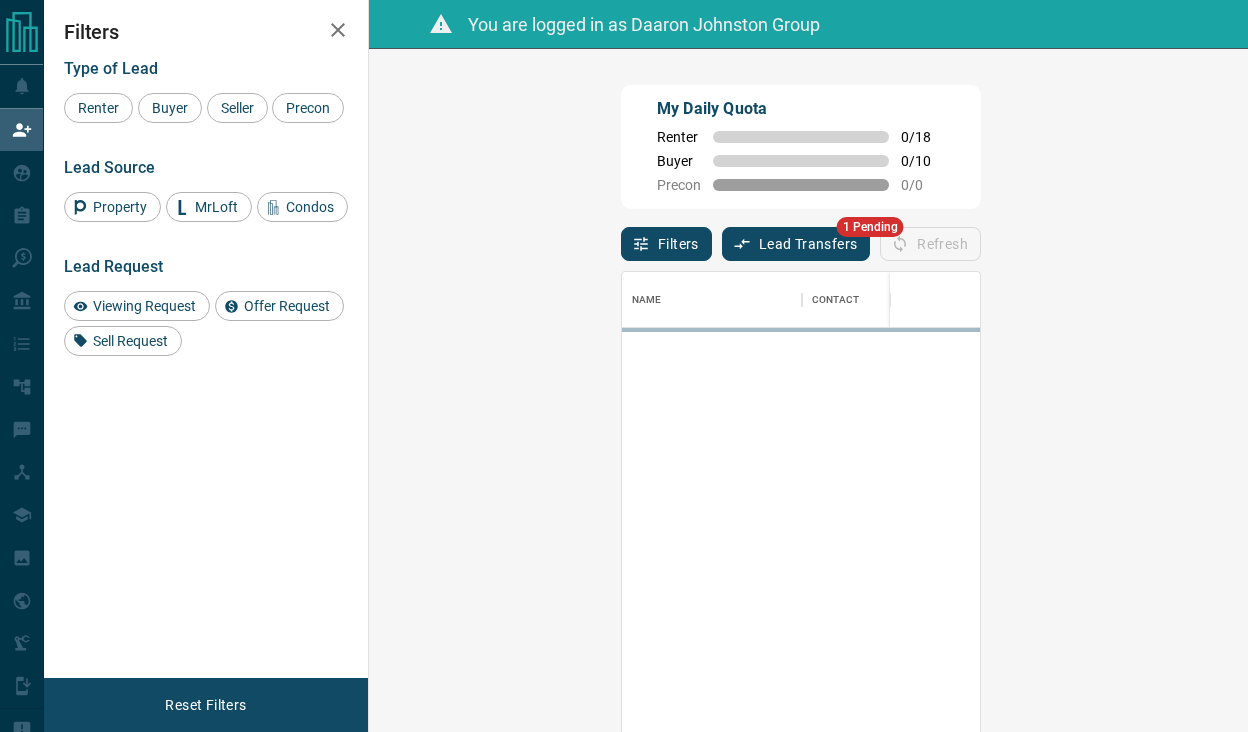 scroll, scrollTop: 0, scrollLeft: 0, axis: both 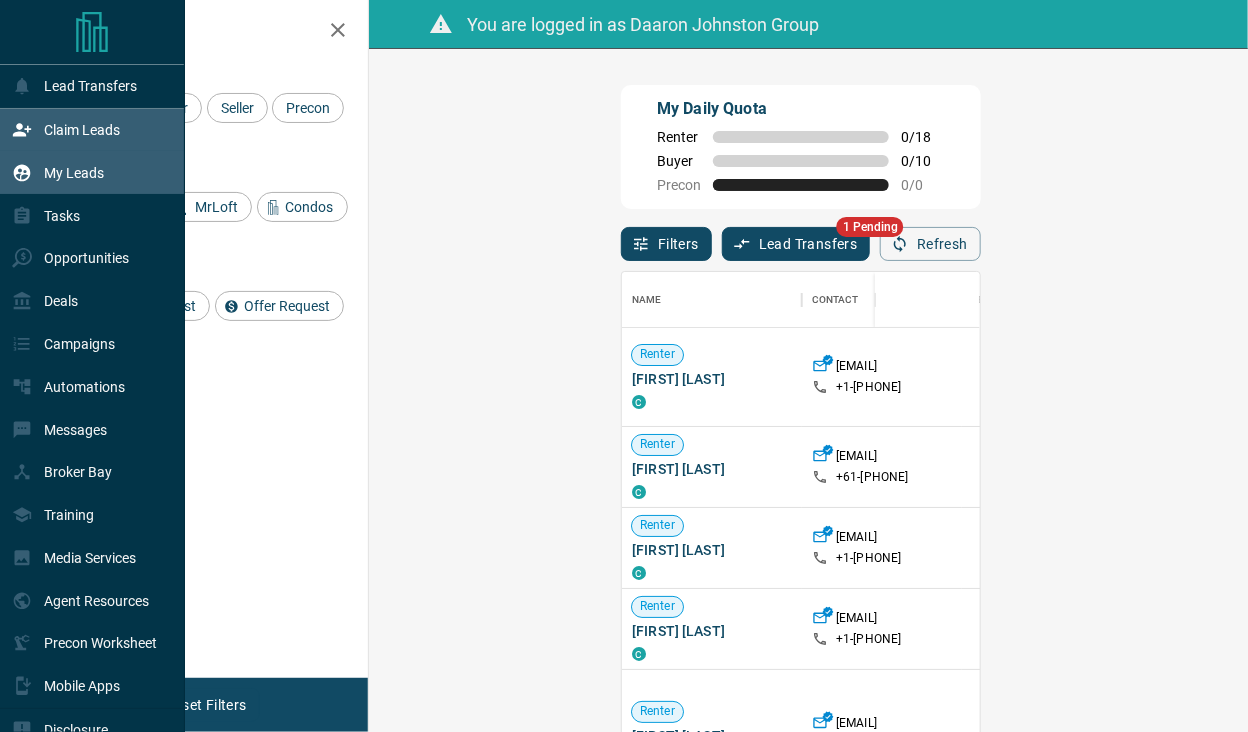 click on "My Leads" at bounding box center [58, 172] 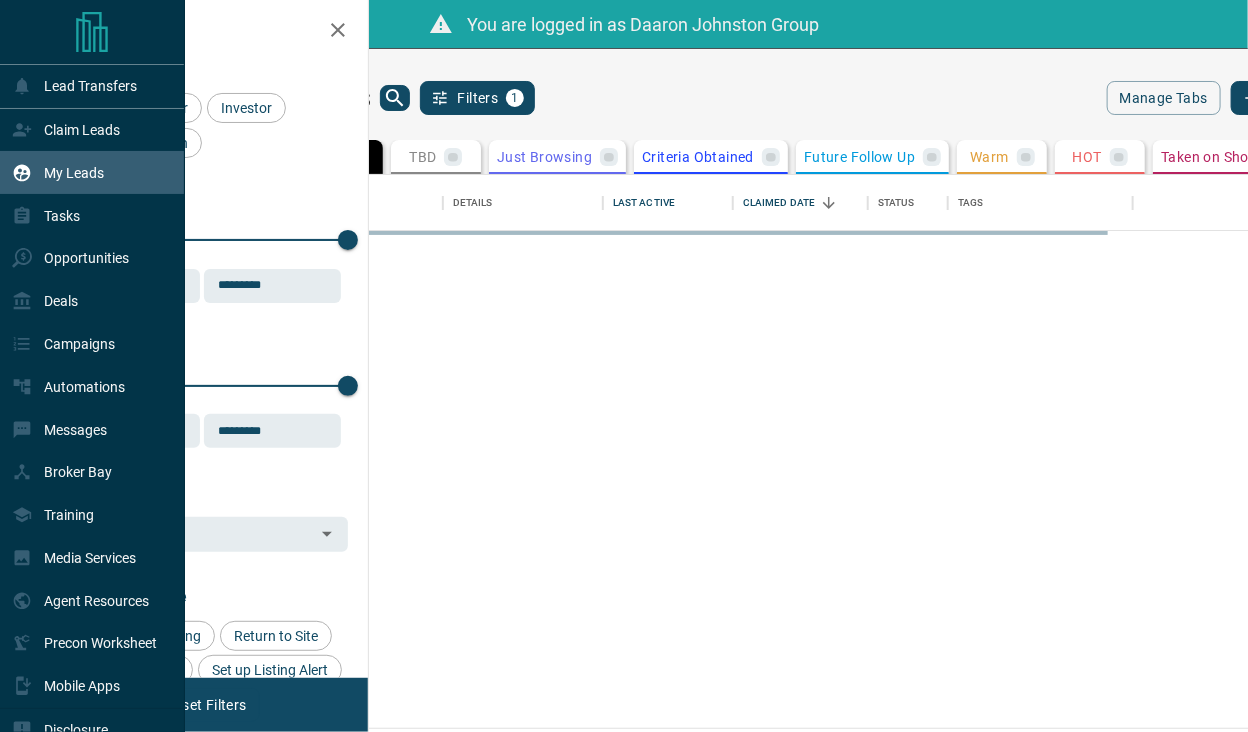 scroll, scrollTop: 15, scrollLeft: 16, axis: both 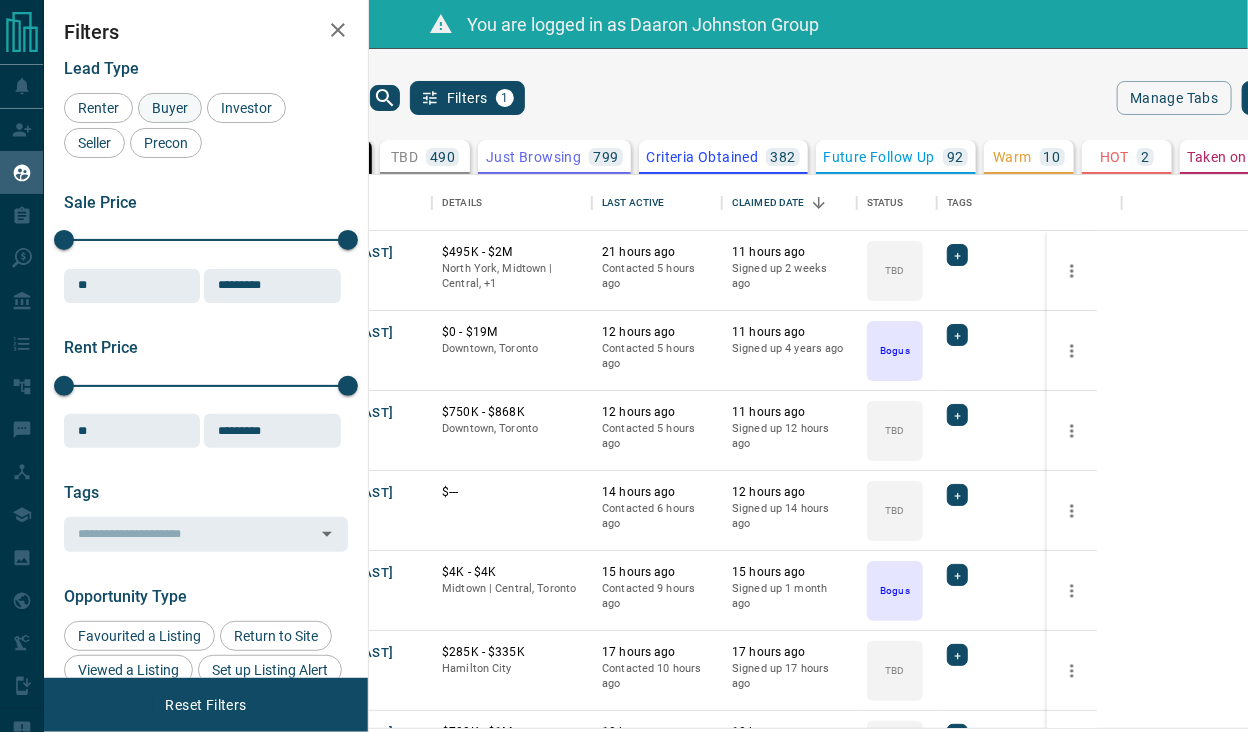 click on "Buyer" at bounding box center (170, 108) 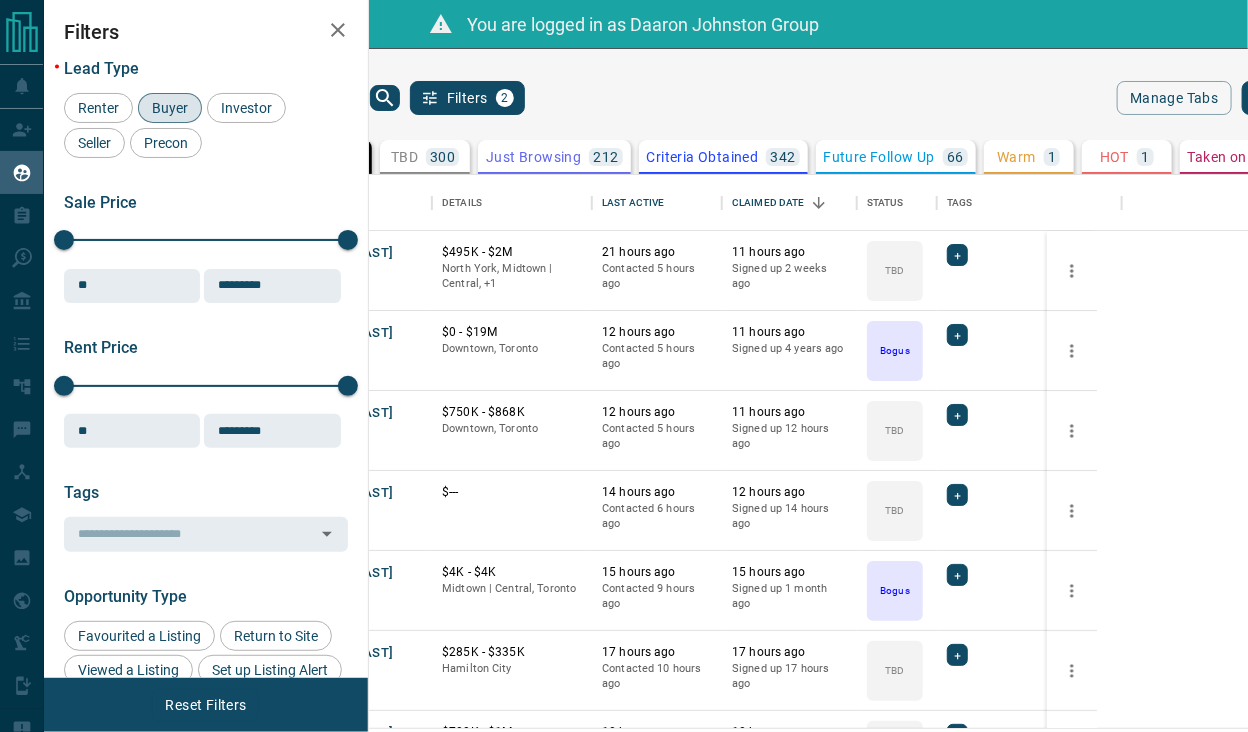 click on "300" at bounding box center (442, 157) 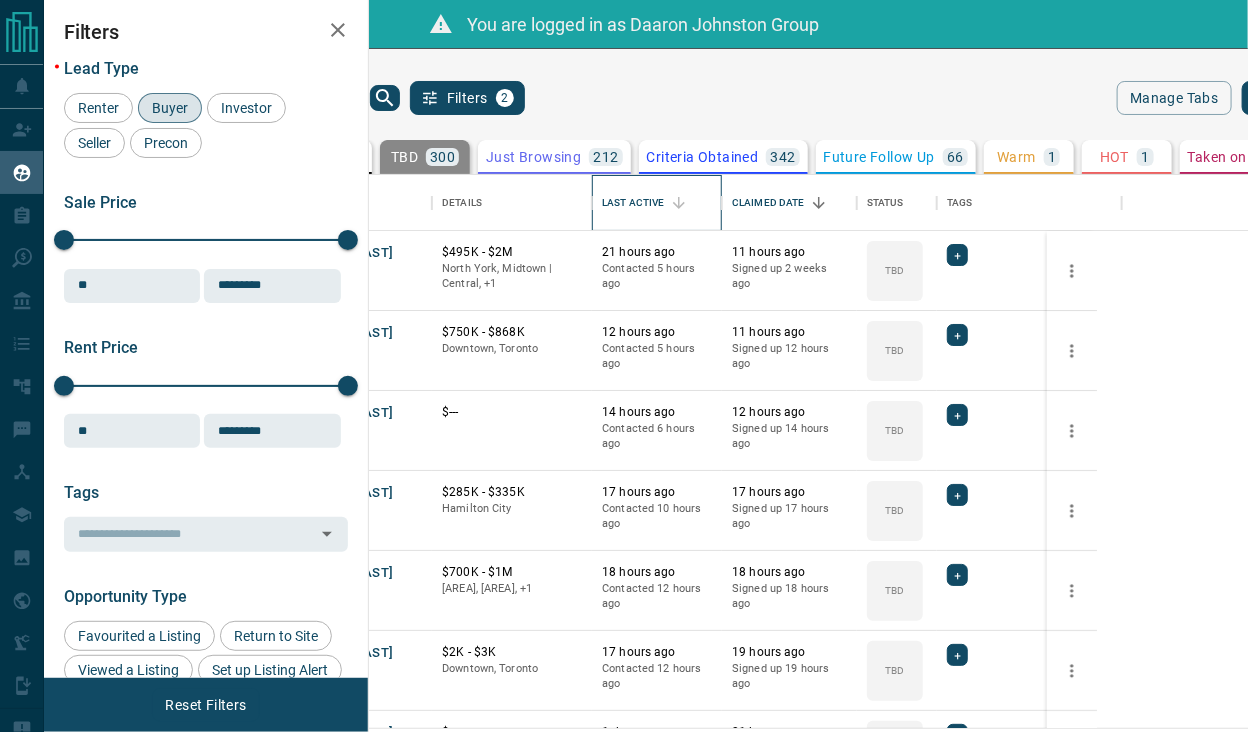 click on "Last Active" at bounding box center (633, 203) 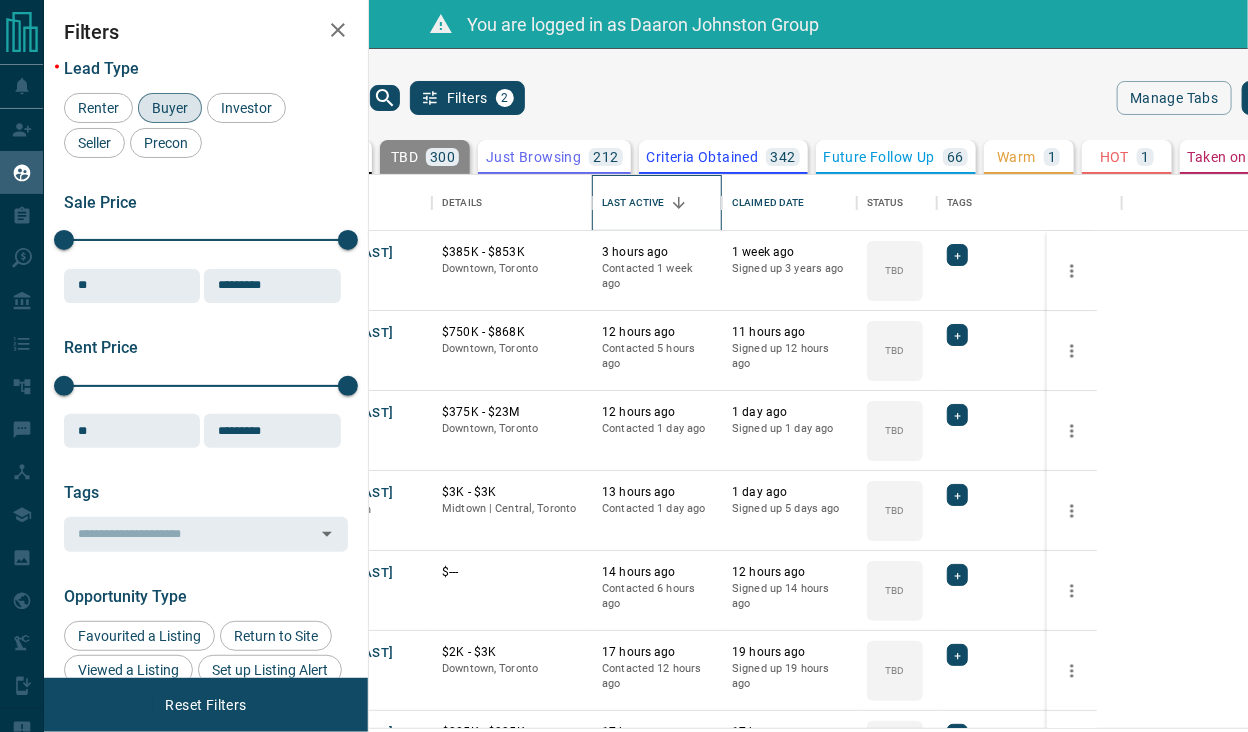 click on "Last Active" at bounding box center (633, 203) 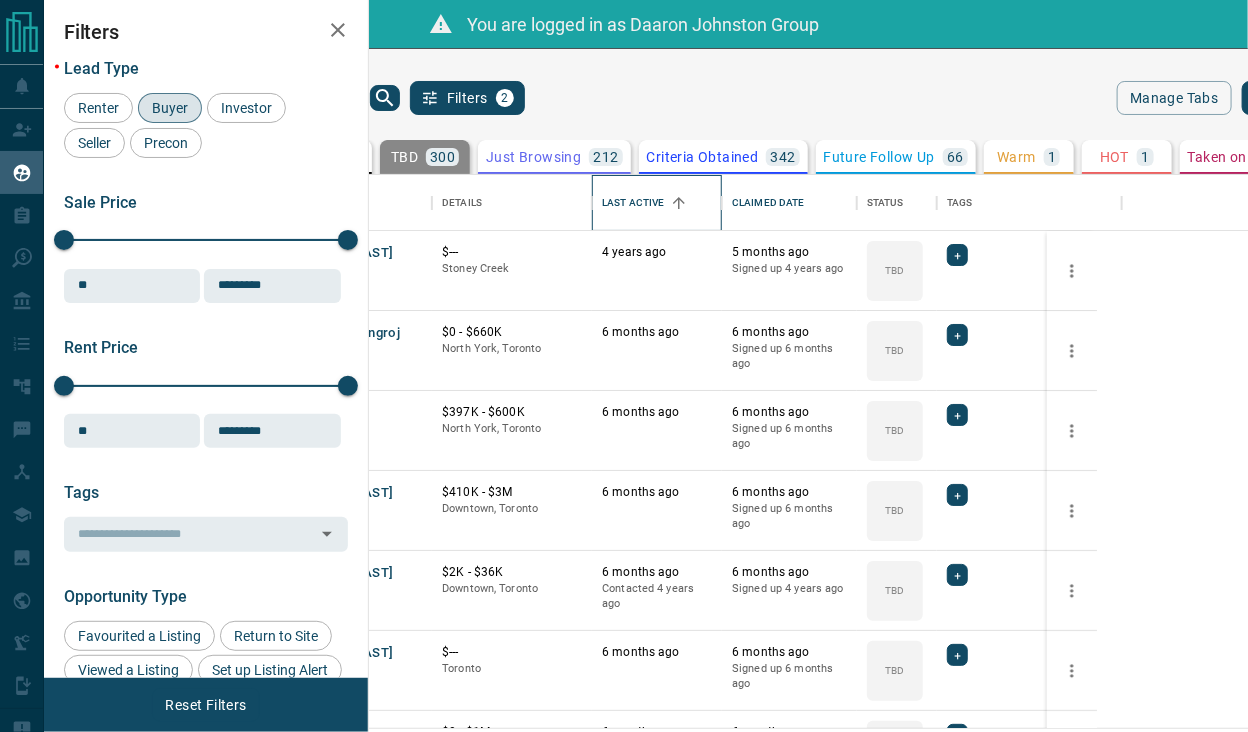 click on "Last Active" at bounding box center [633, 203] 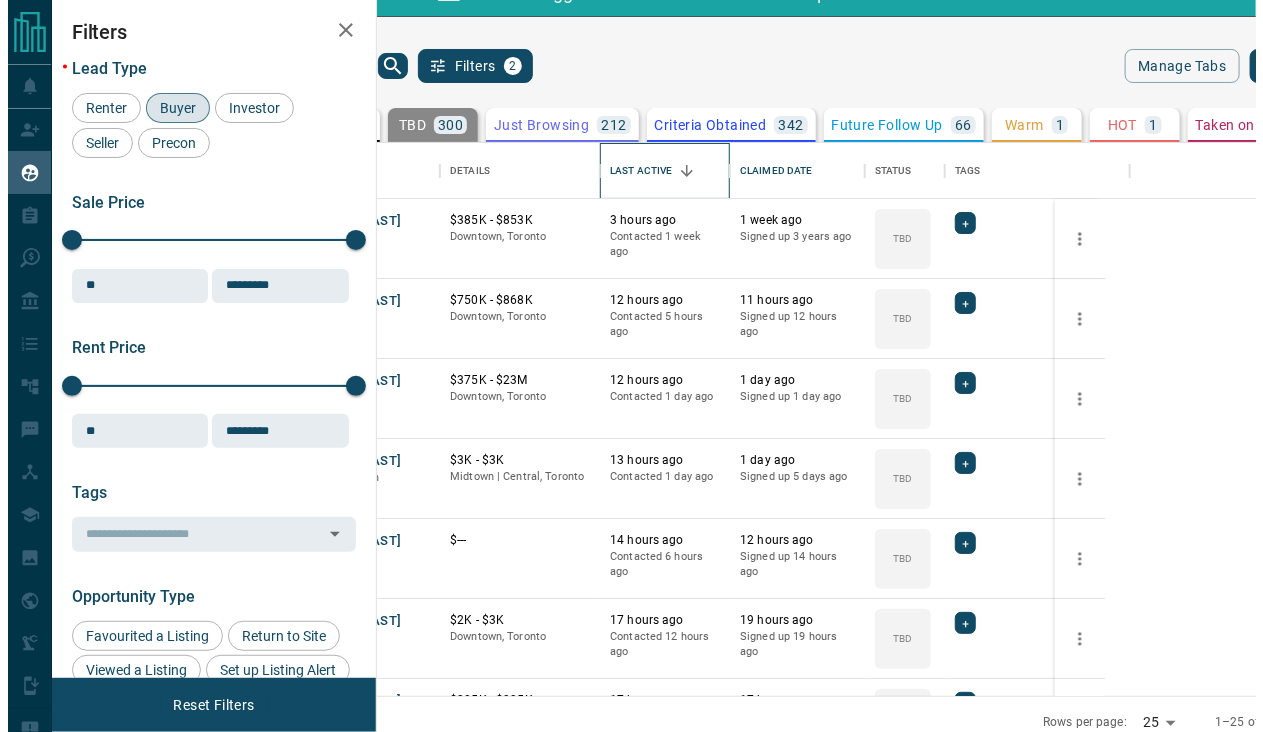 scroll, scrollTop: 49, scrollLeft: 0, axis: vertical 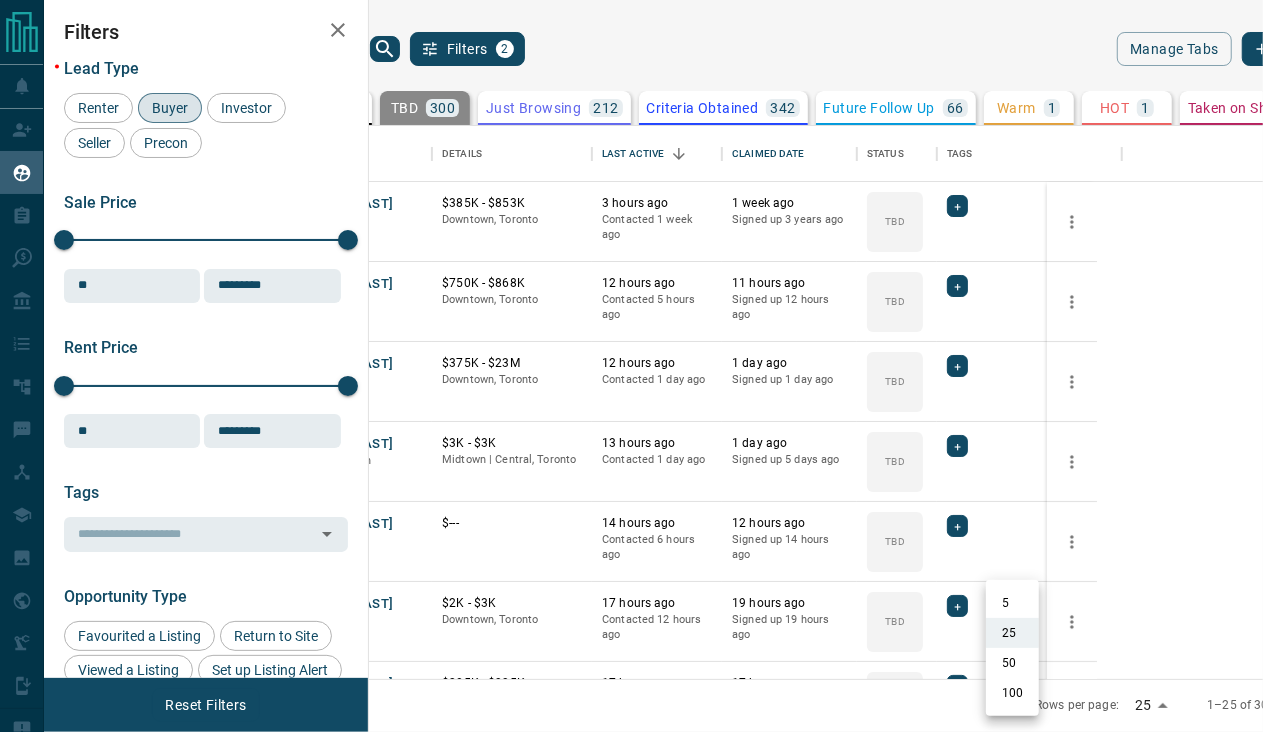 click on "Lead Transfers Claim Leads My Leads Tasks Opportunities Deals Campaigns Automations Messages Broker Bay Training Media Services Agent Resources Precon Worksheet Mobile Apps Disclosure Logout You are logged in as [FIRST] [LAST] Group My Leads Filters 2 Manage Tabs New Lead All 1085 TBD 300 Do Not Contact - Not Responsive 4 Bogus 159 Just Browsing 212 Criteria Obtained 342 Future Follow Up 66 Warm 1 HOT 1 Taken on Showings - Submitted Offer - Client - Name Details Last Active Claimed Date Status Tags [FIRST] [LAST] Buyer C $385K - $853K [AREA], [CITY] 3 hours ago Contacted 1 week ago 1 week ago Signed up 3 years ago TBD + [FIRST] [LAST] Buyer C $750K - $868K [AREA], [CITY] 12 hours ago Contacted 5 hours ago 11 hours ago Signed up 12 hours ago TBD + [FIRST] [LAST] Buyer C $375K - $23M [AREA], [CITY] 12 hours ago Contacted 1 day ago 1 day ago Signed up 1 day ago TBD + [FIRST] [LAST] Buyer, Precon C $3K - $3K [AREA] | [AREA], [CITY] 13 hours ago Contacted 1 day ago 1 day ago Signed up 5 days ago TBD + C $--- TBD" at bounding box center [631, 341] 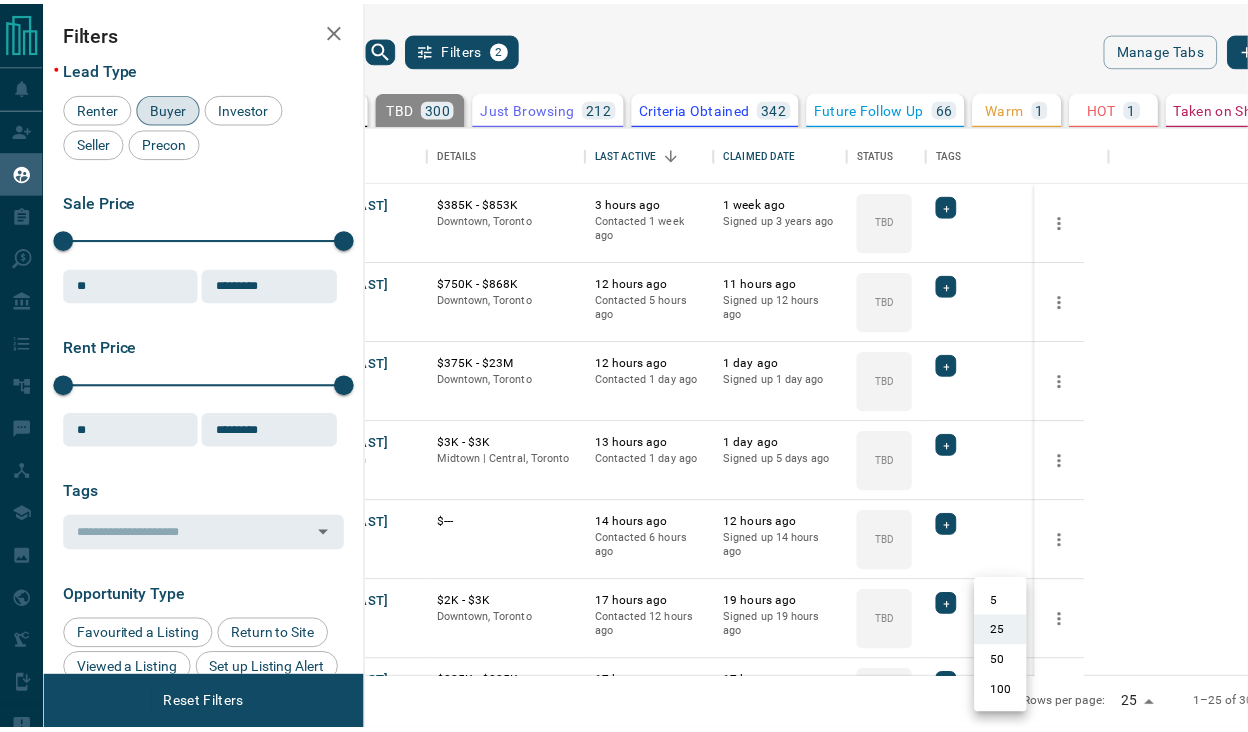 scroll, scrollTop: 538, scrollLeft: 839, axis: both 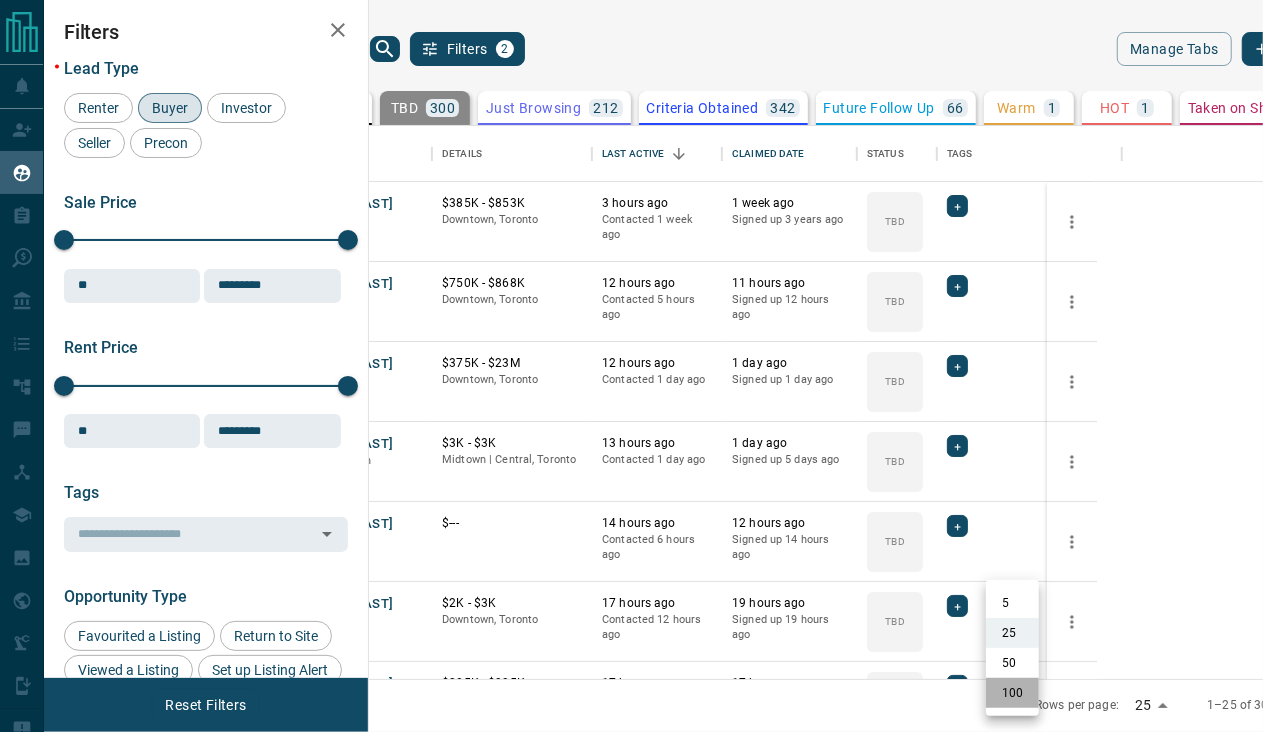 click on "100" at bounding box center [1012, 693] 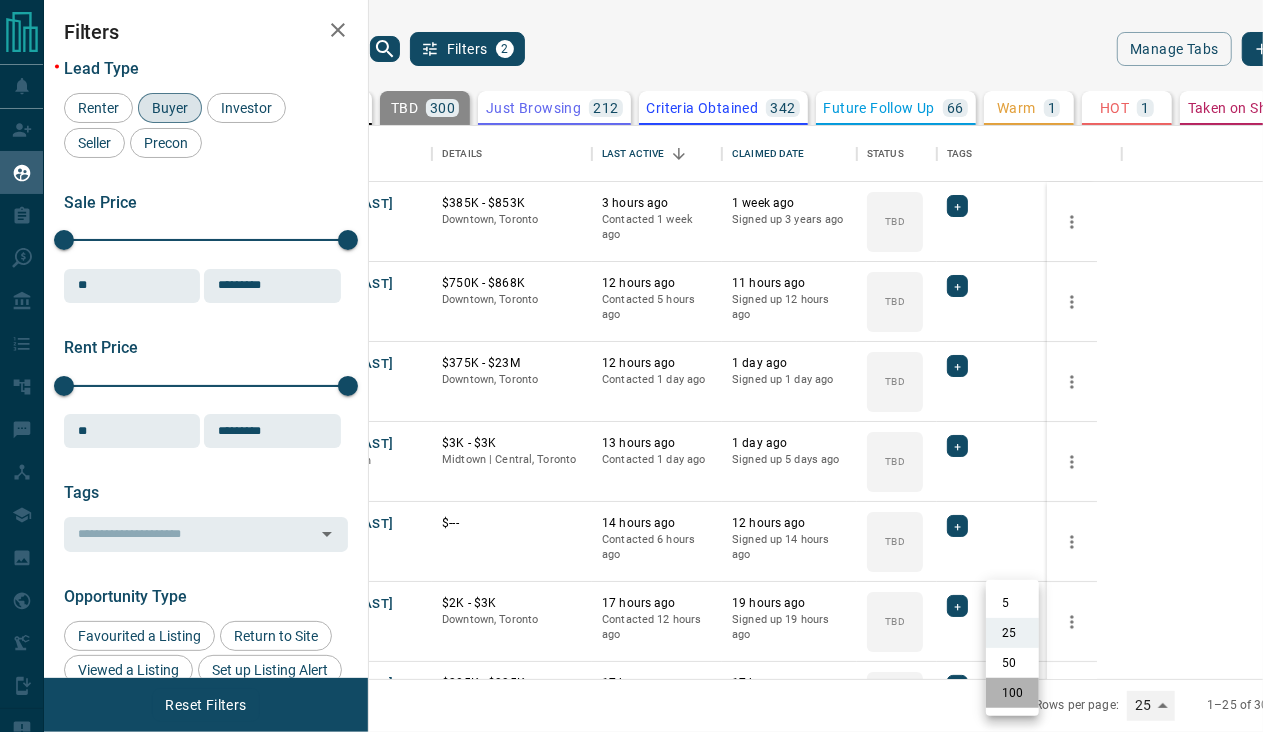 type on "***" 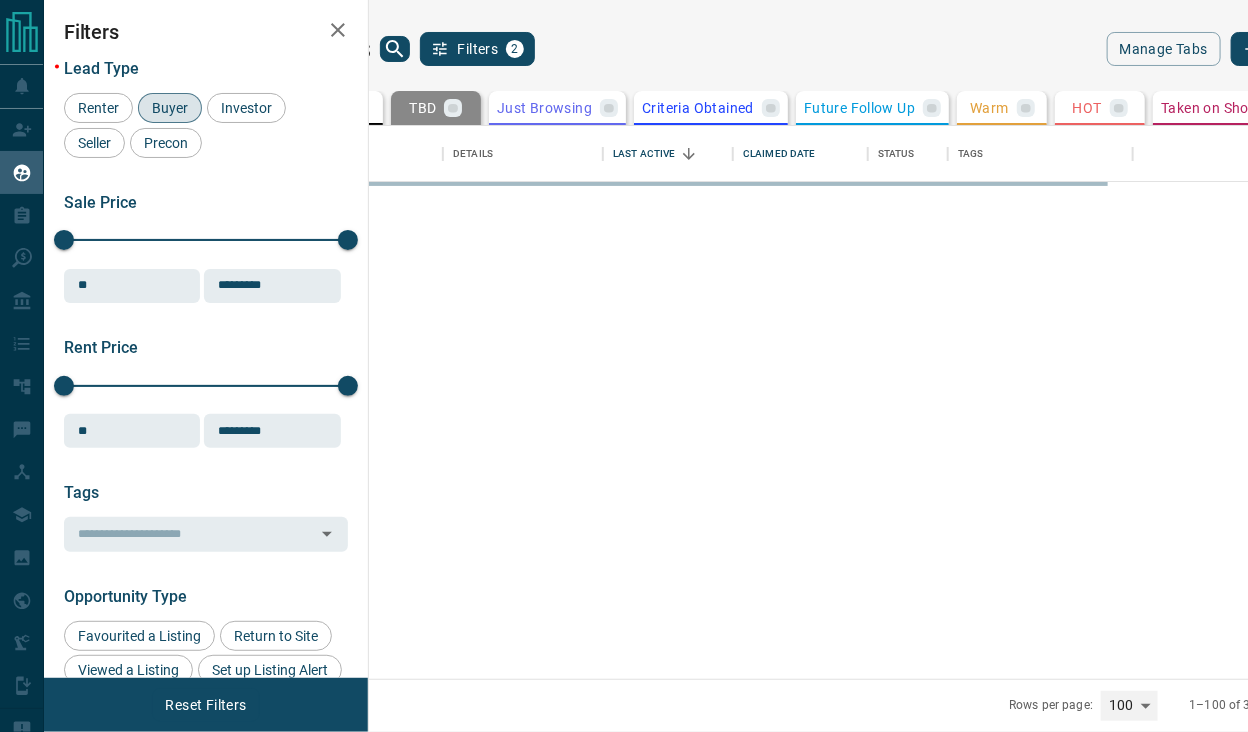 scroll, scrollTop: 15, scrollLeft: 16, axis: both 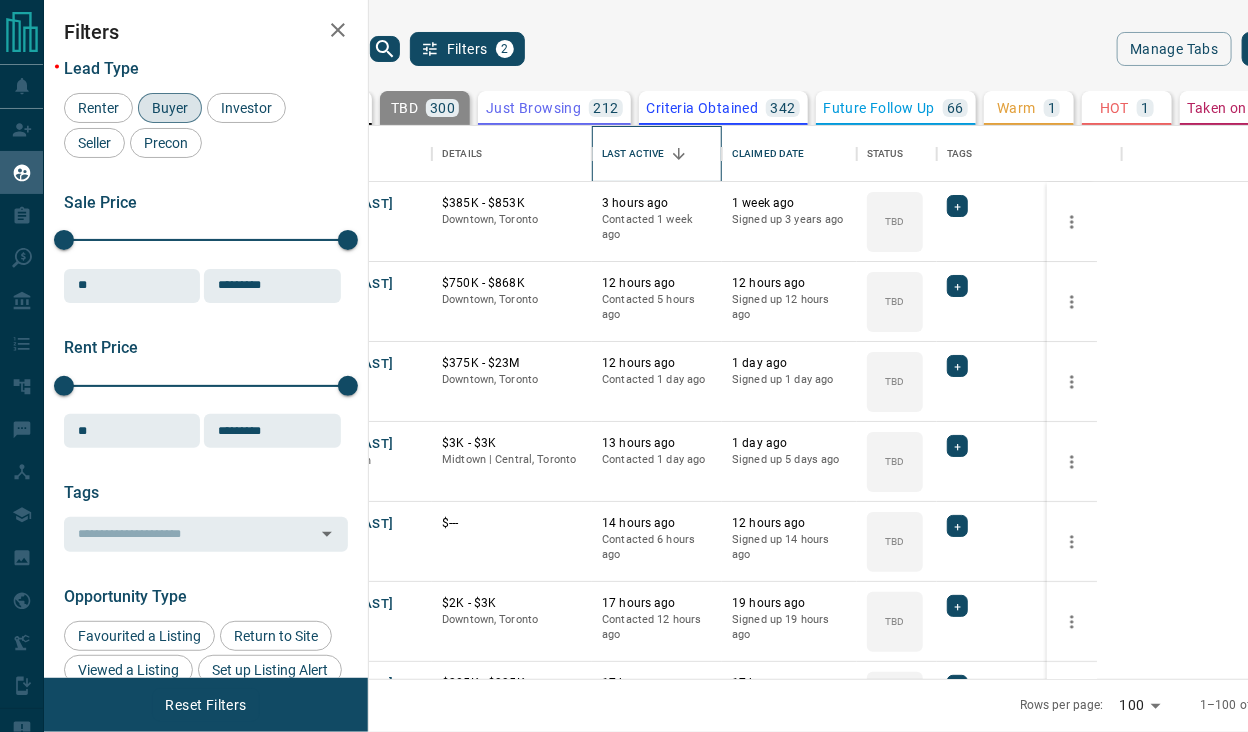 click on "Last Active" at bounding box center (633, 154) 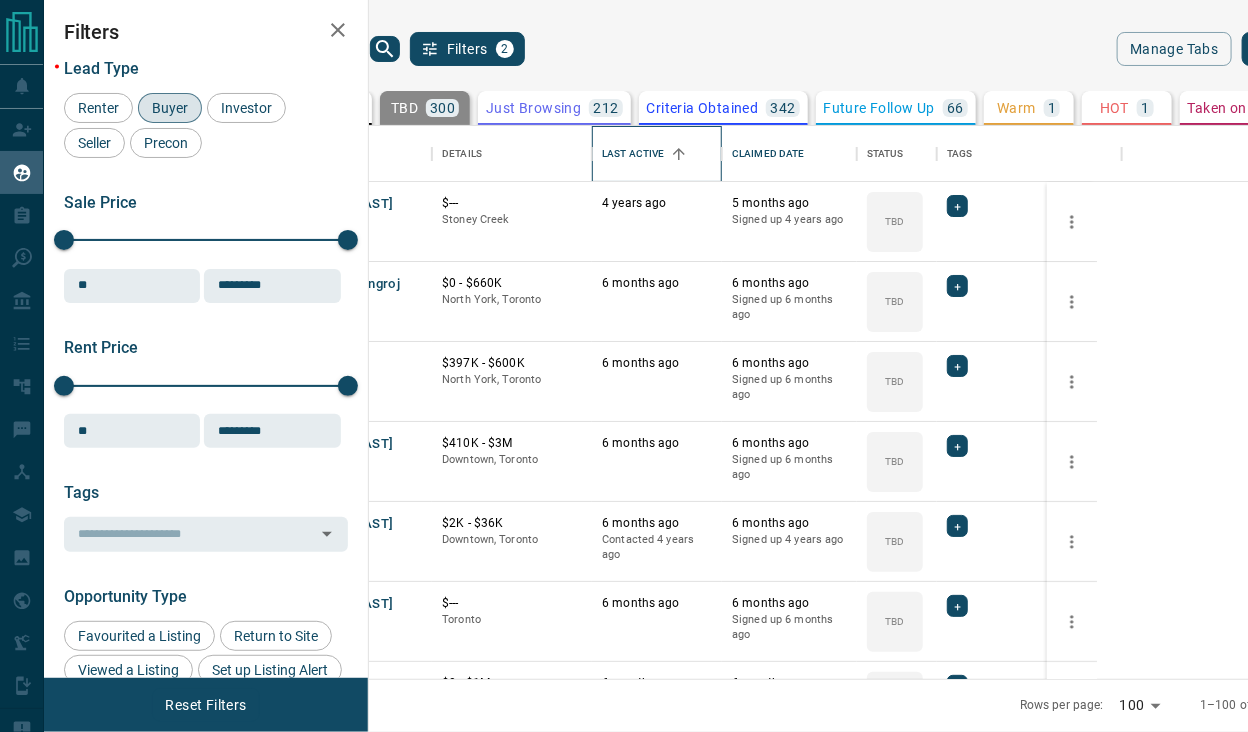 click on "Last Active" at bounding box center (633, 154) 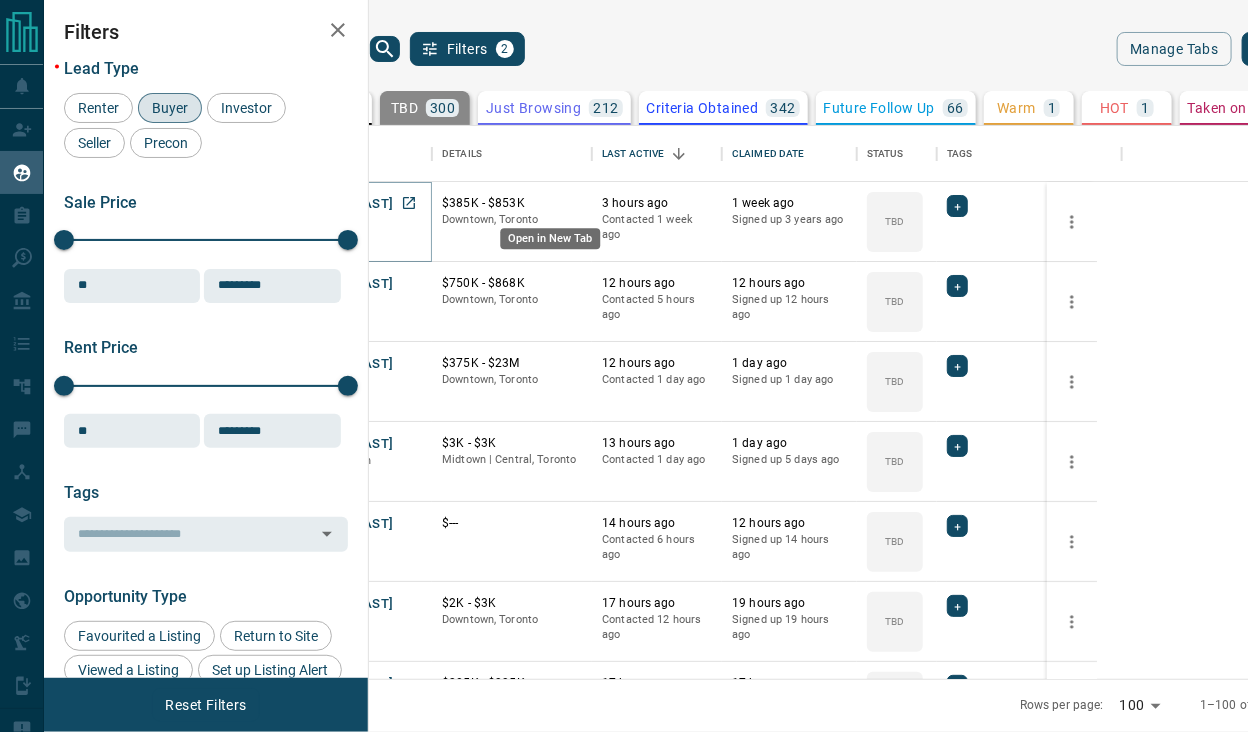 click 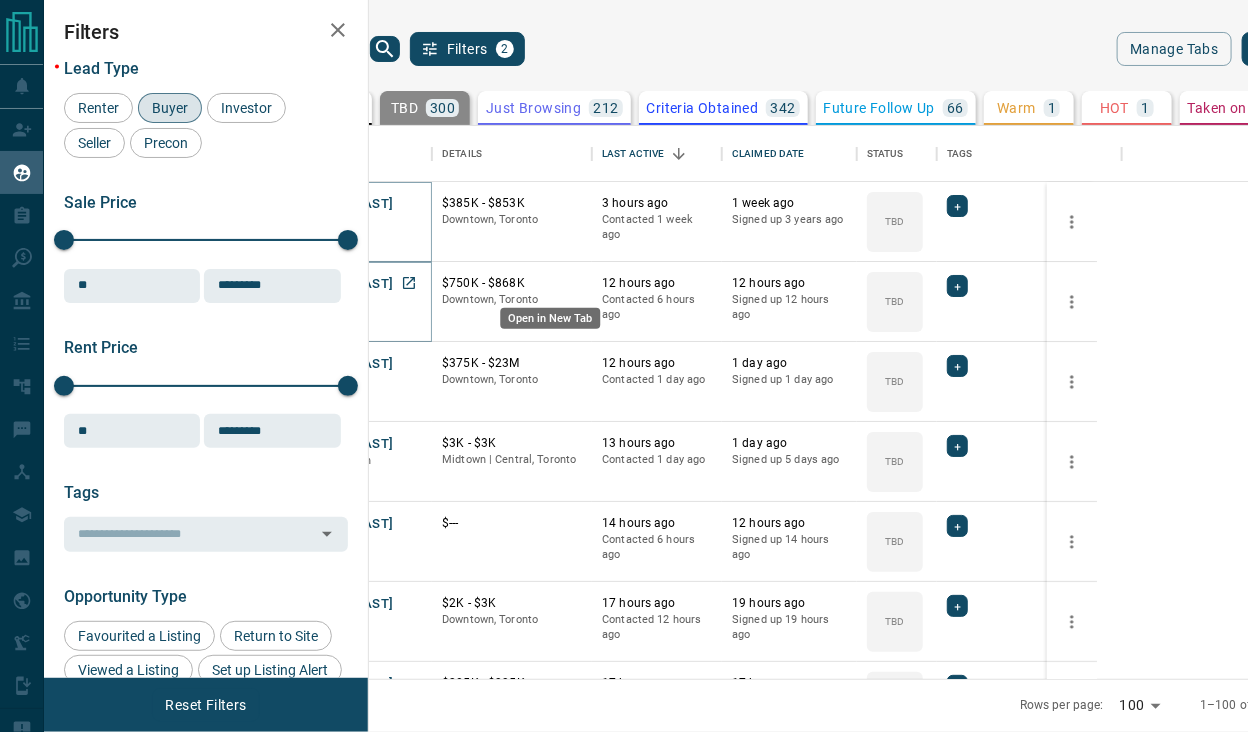 click 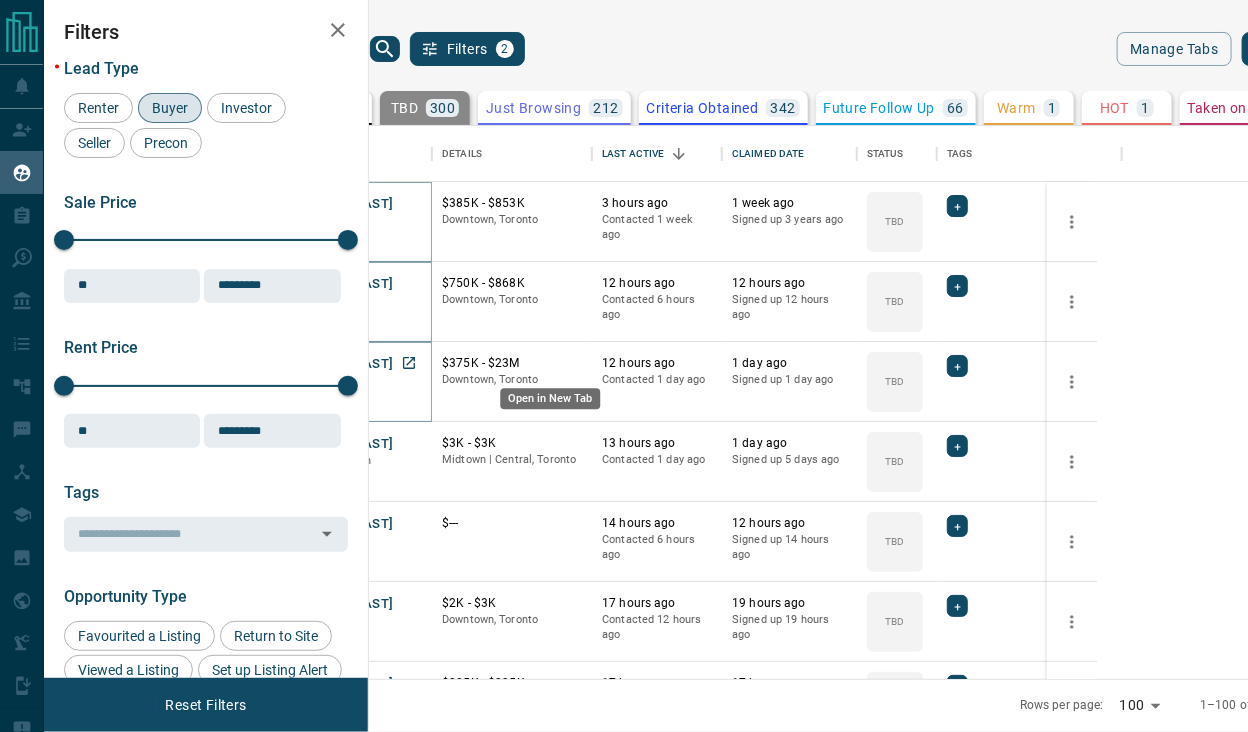 click 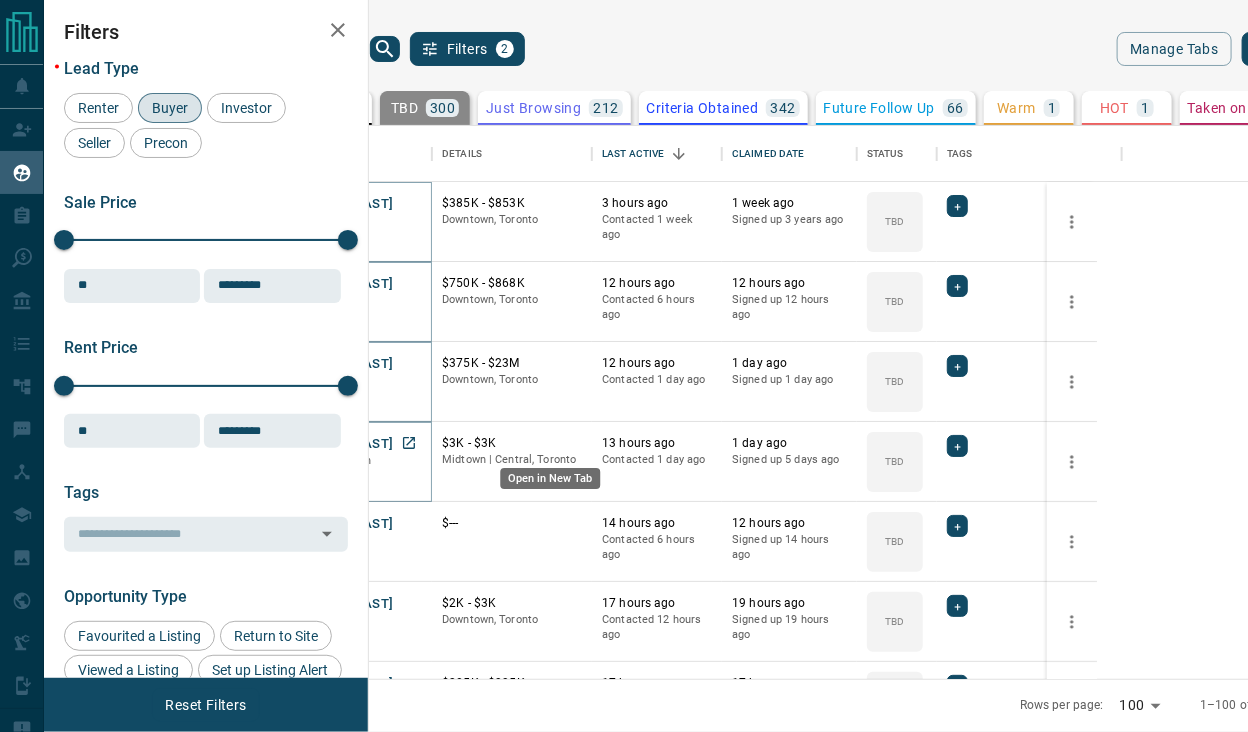 click 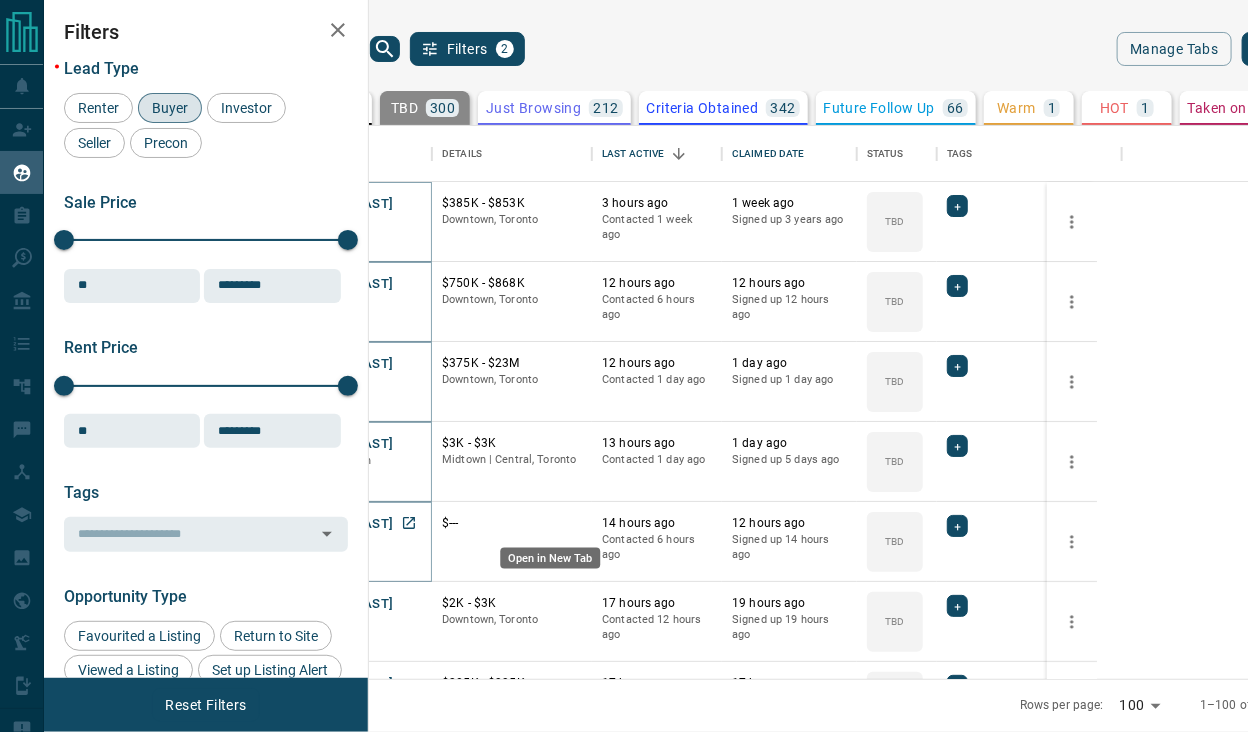 click 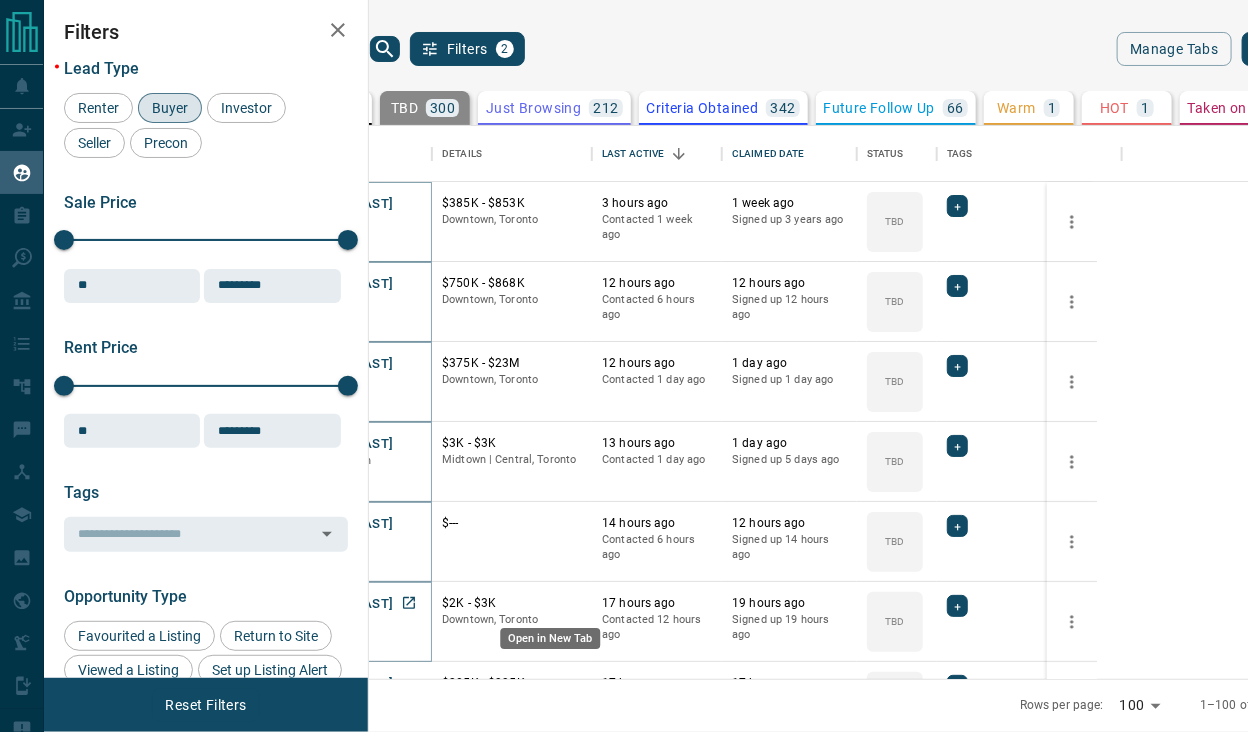 click 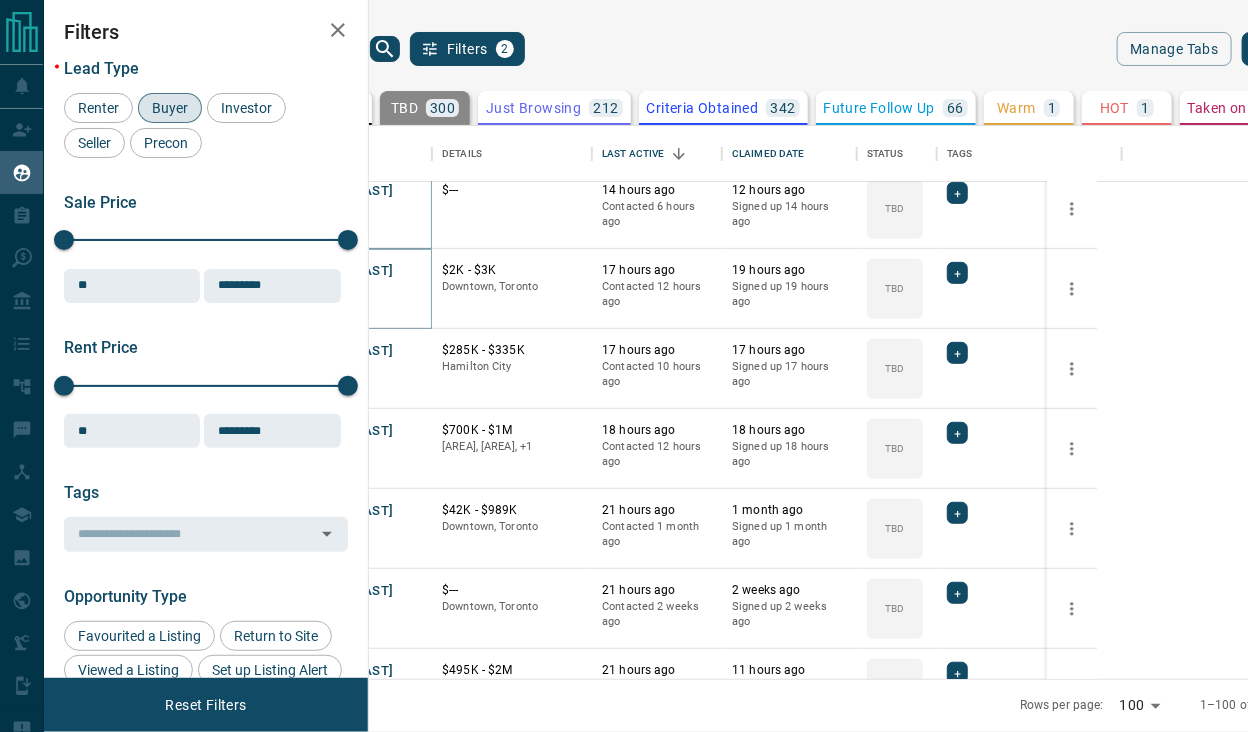 scroll, scrollTop: 500, scrollLeft: 0, axis: vertical 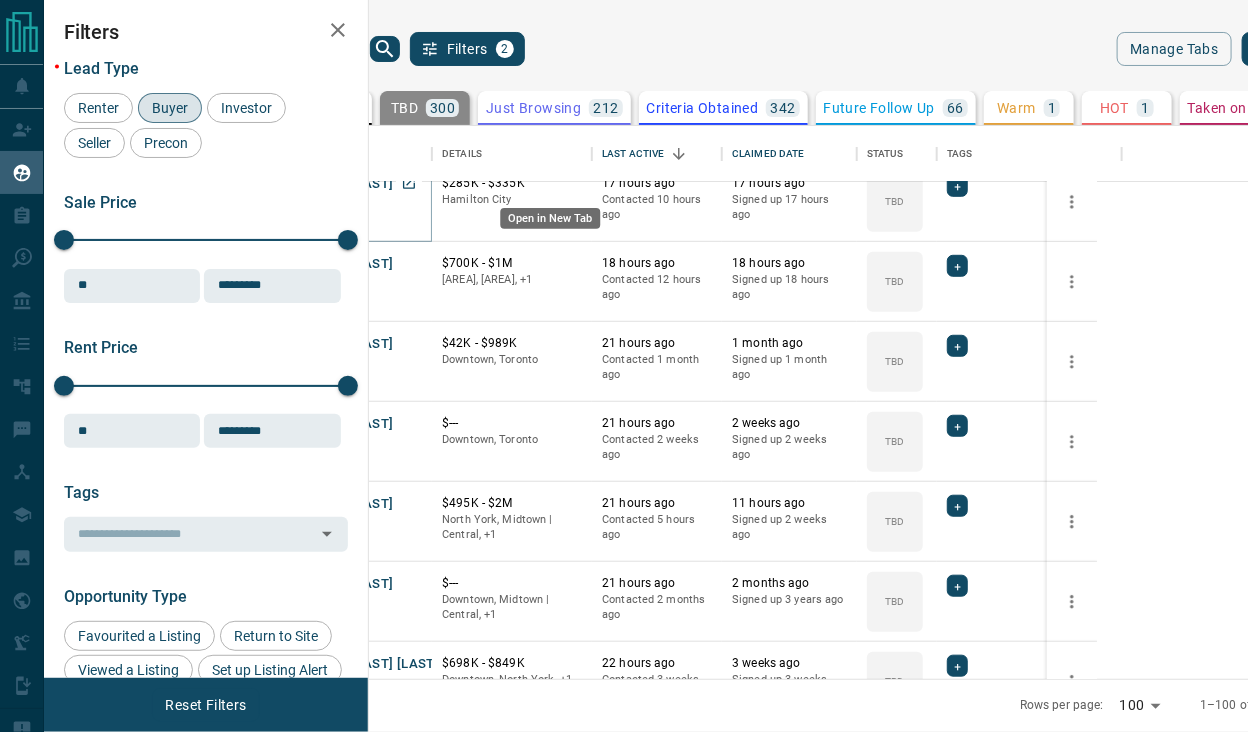 click 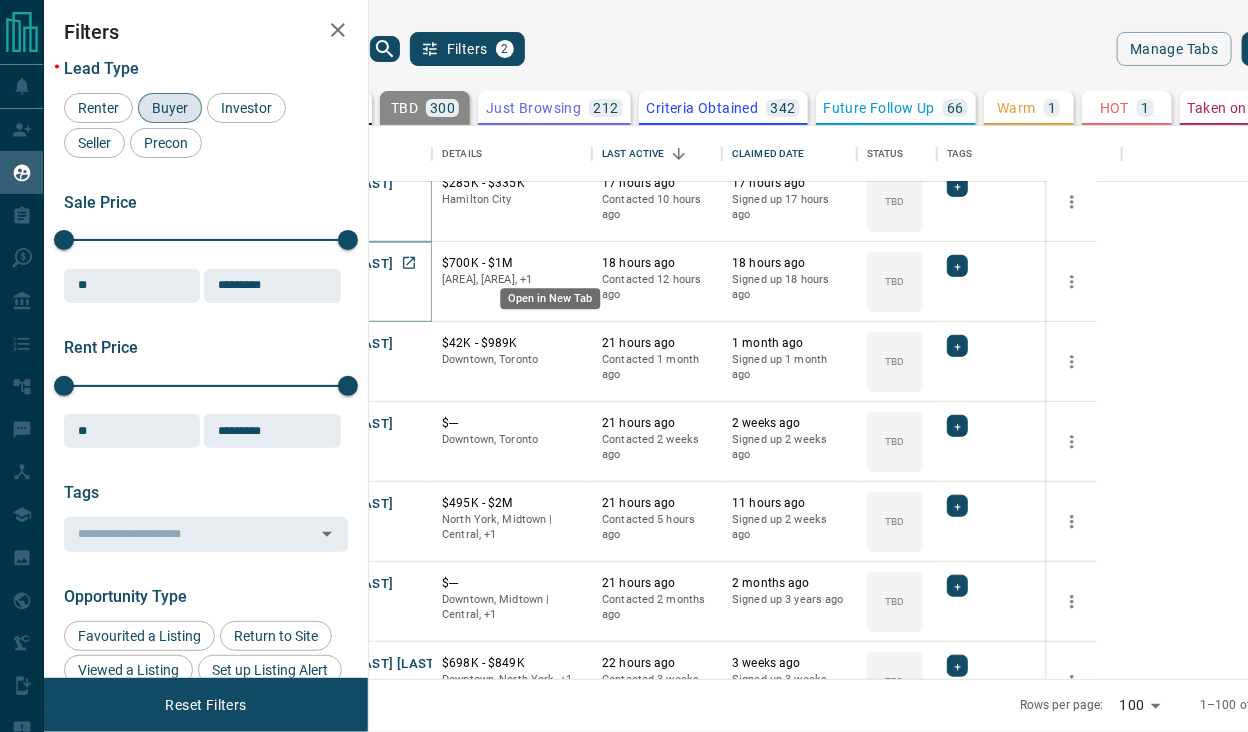click 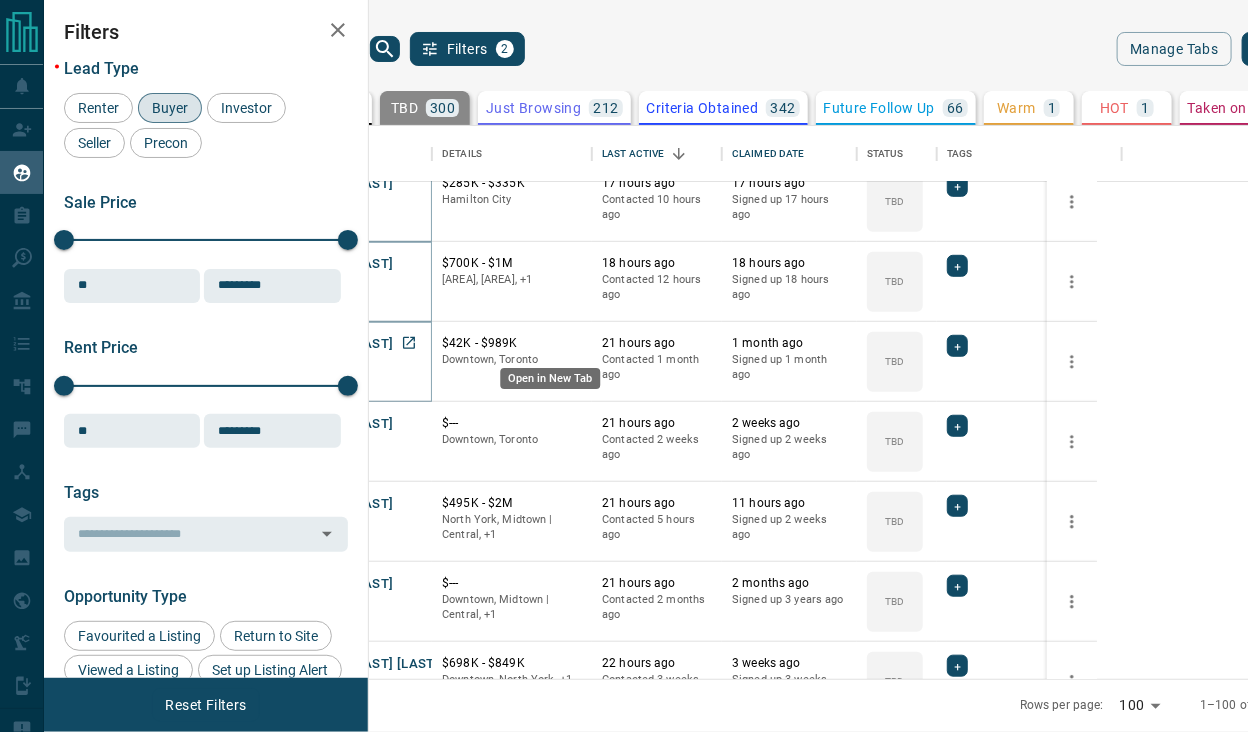 click 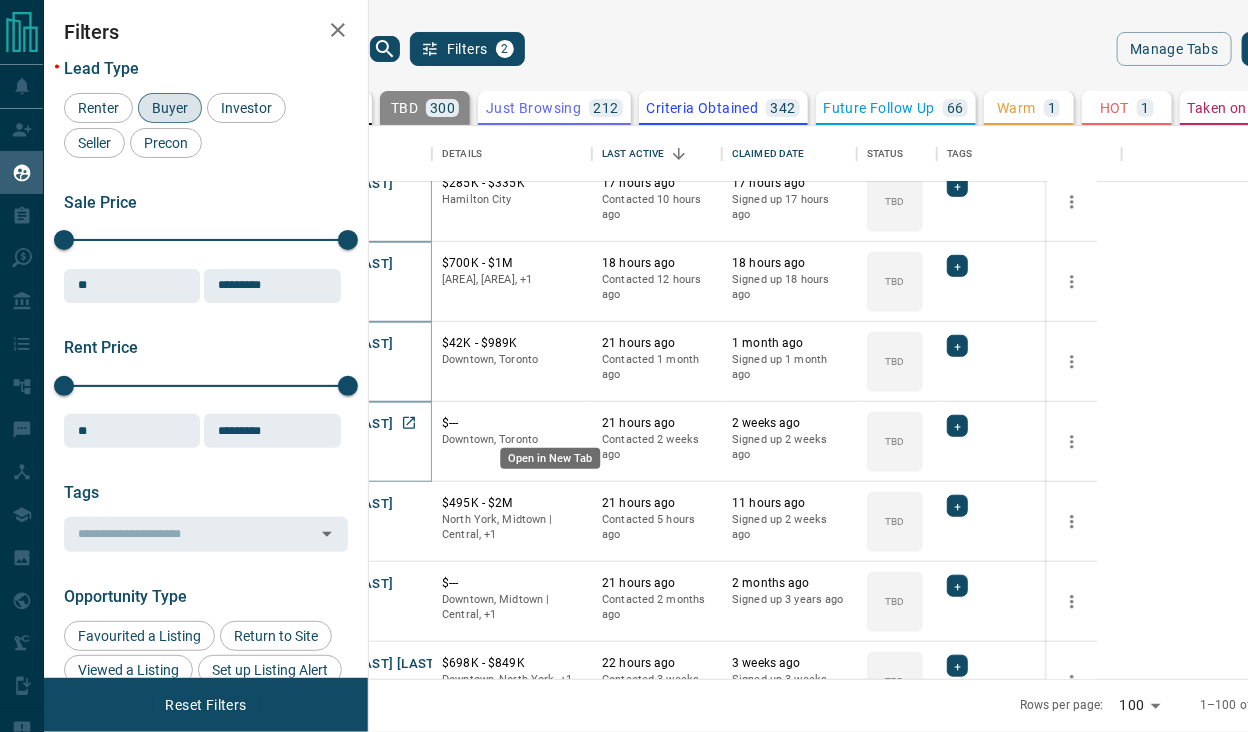 click 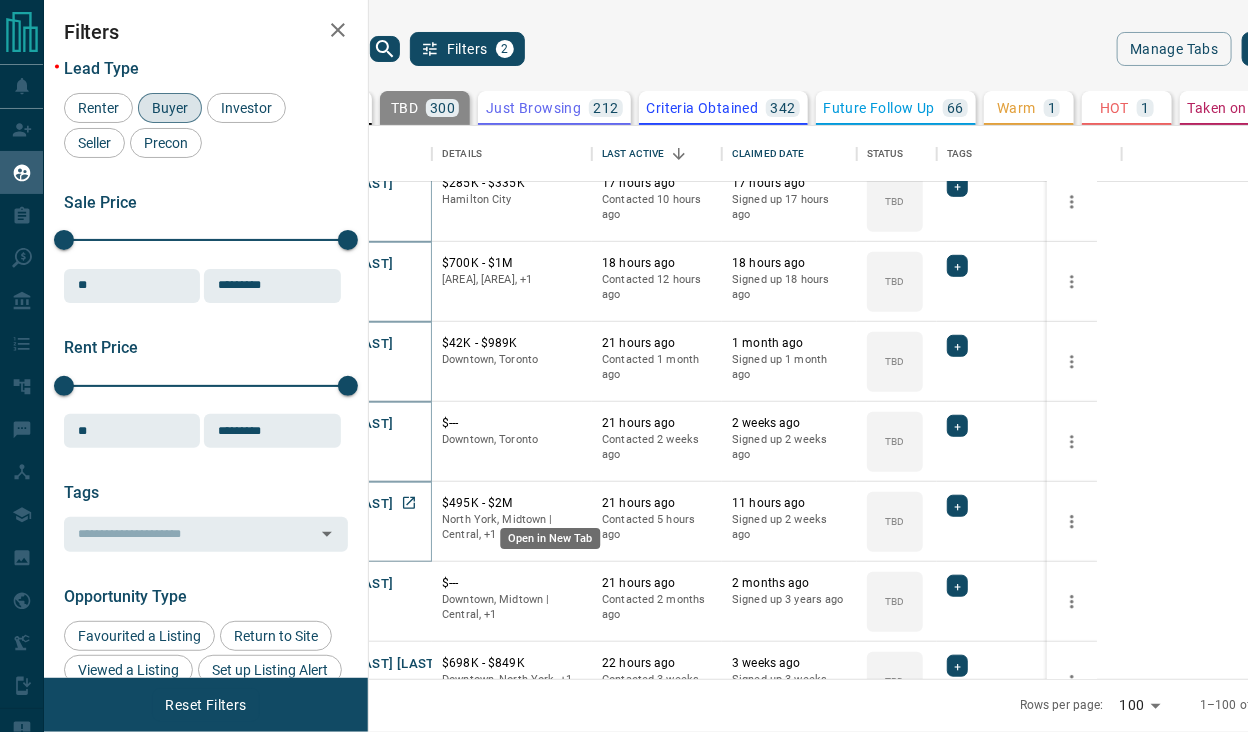 click 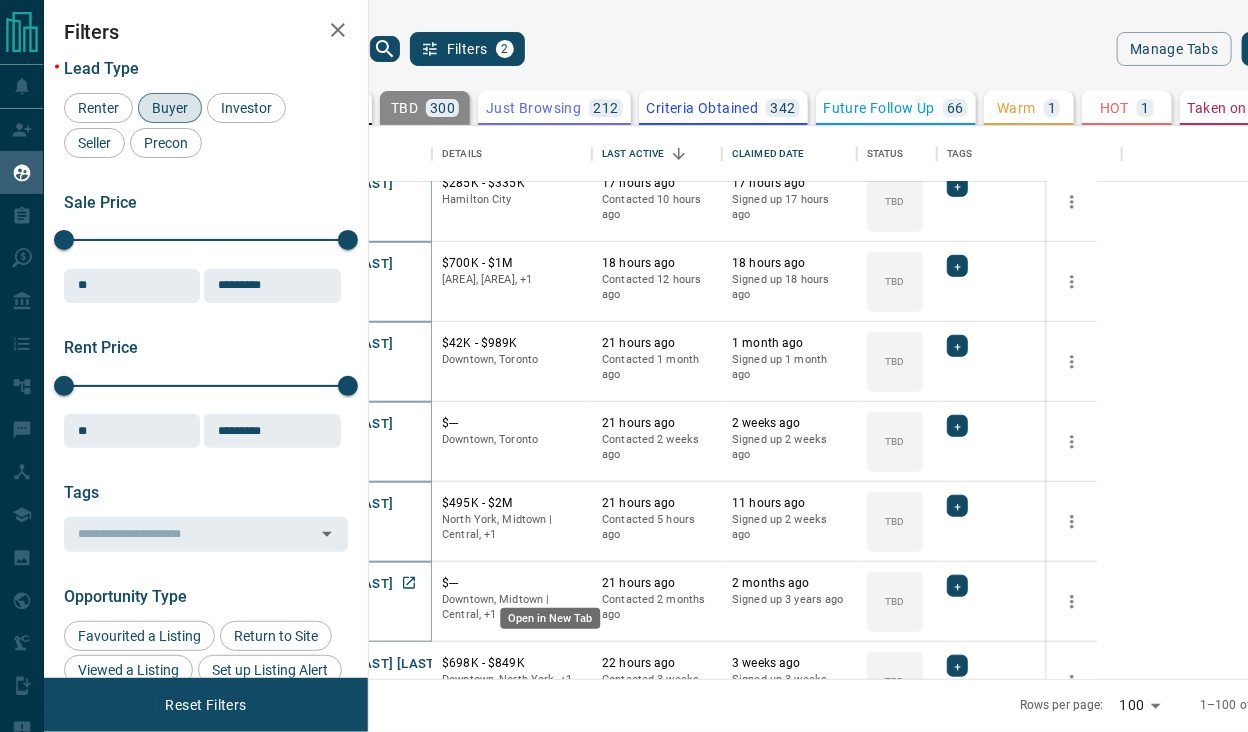 click 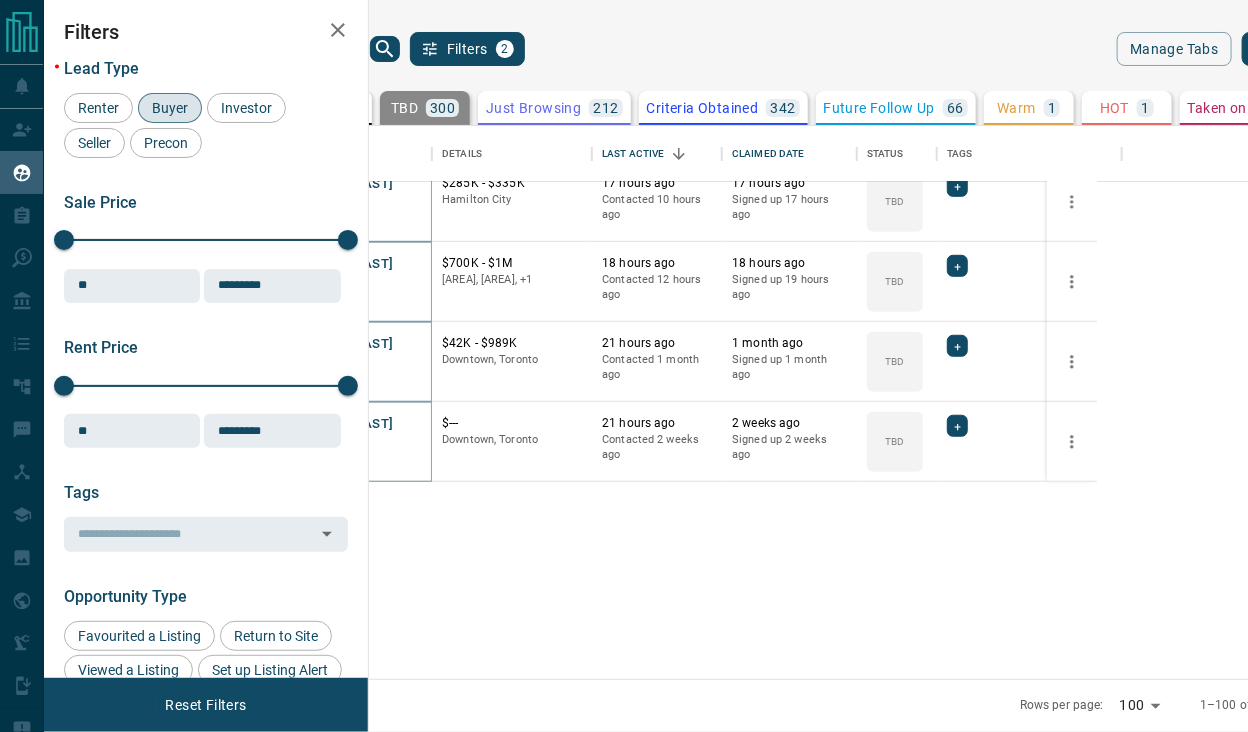 scroll, scrollTop: 0, scrollLeft: 0, axis: both 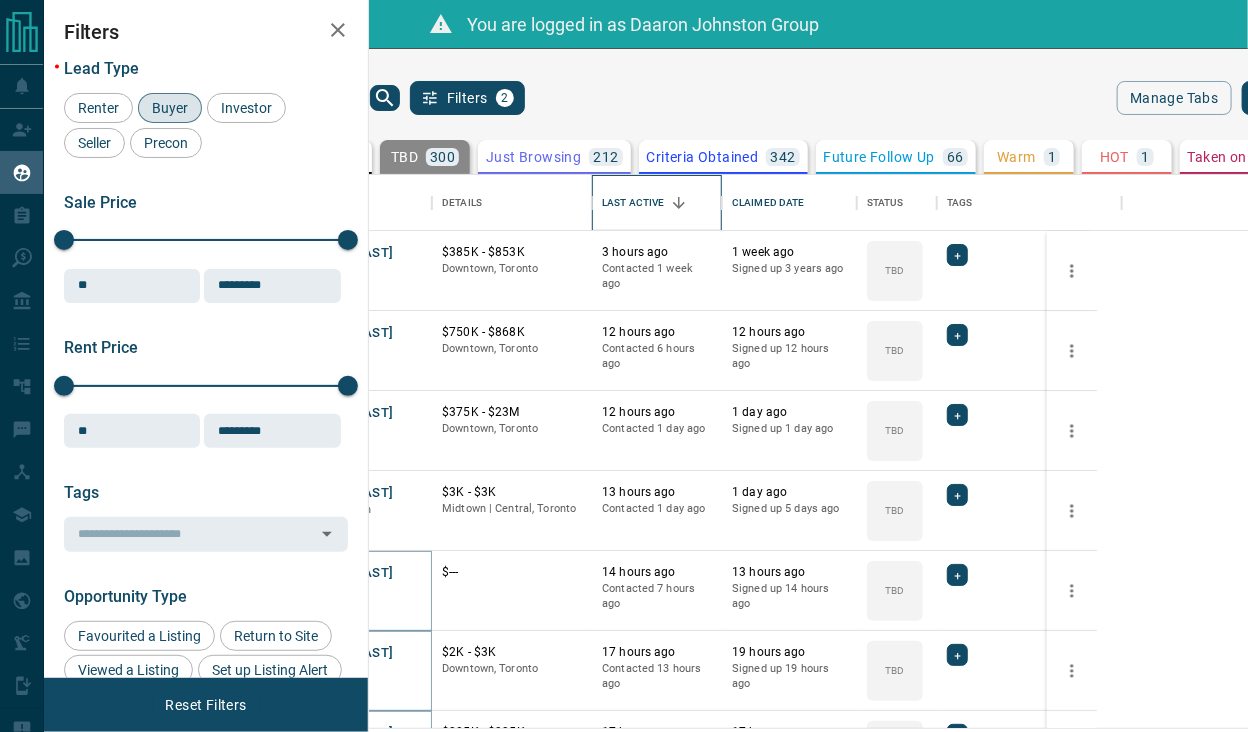 click on "Last Active" at bounding box center (633, 203) 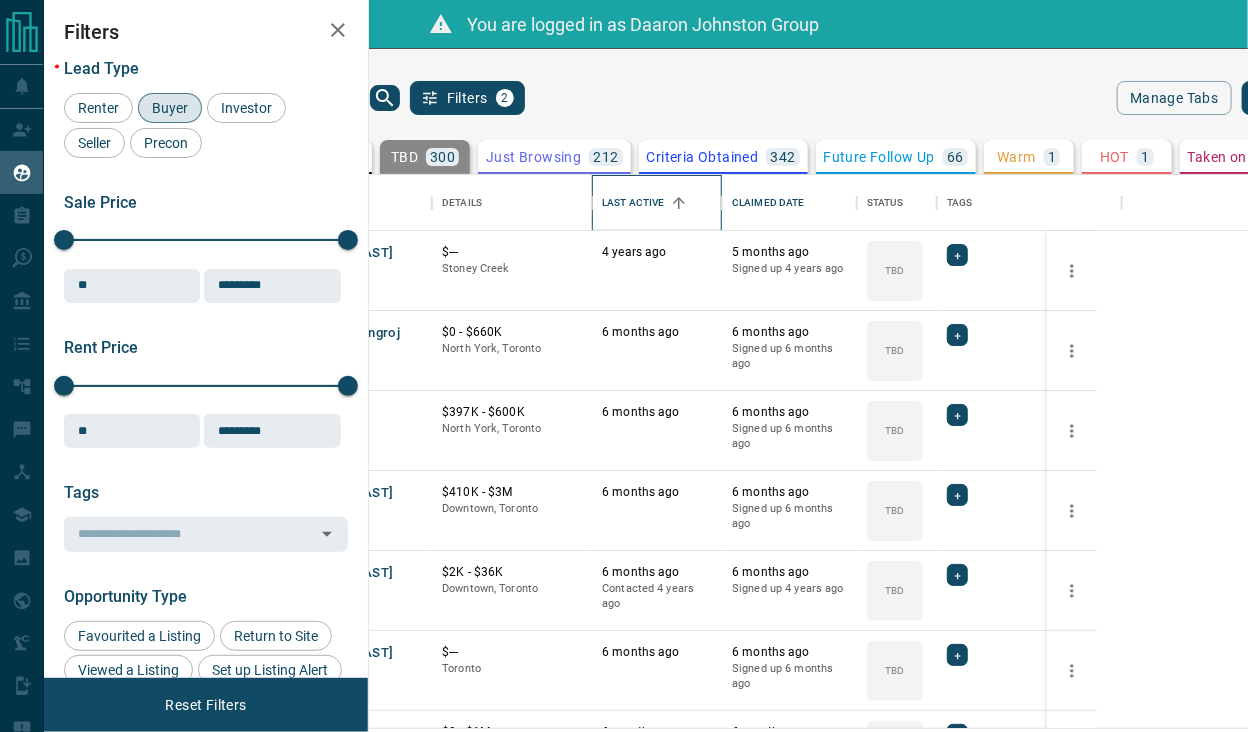 click on "Last Active" at bounding box center [633, 203] 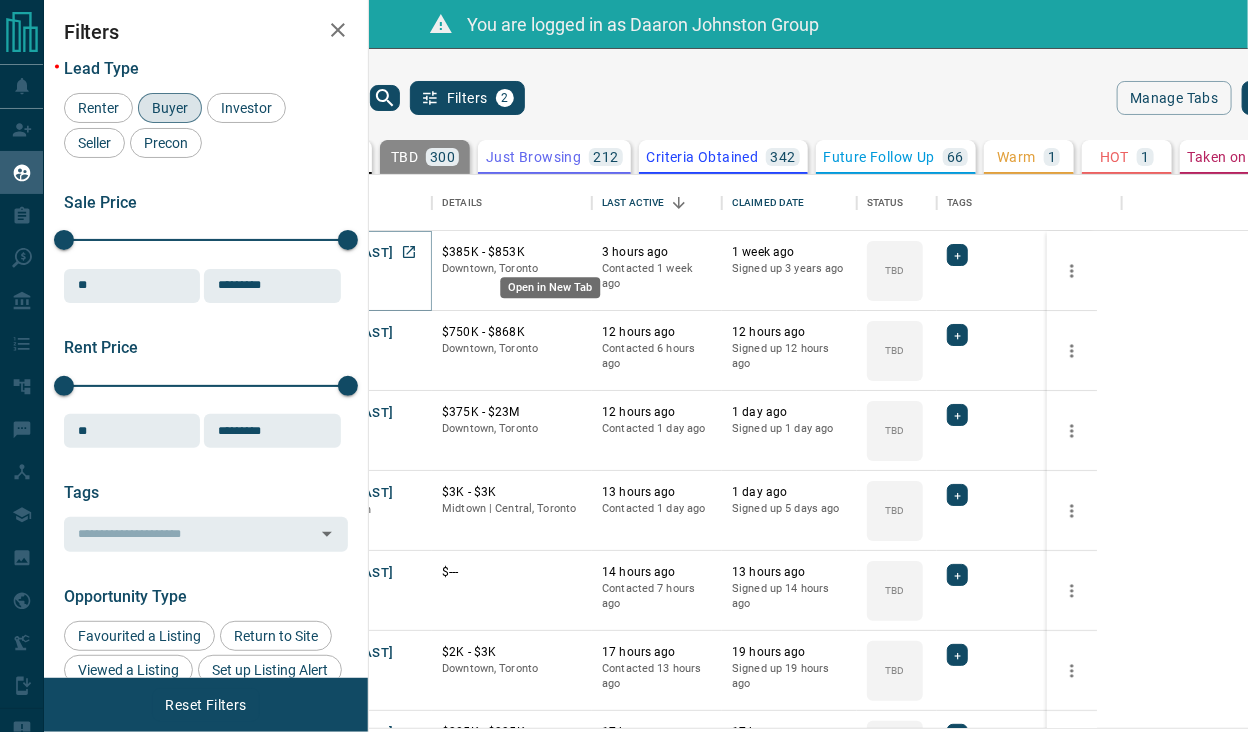 click 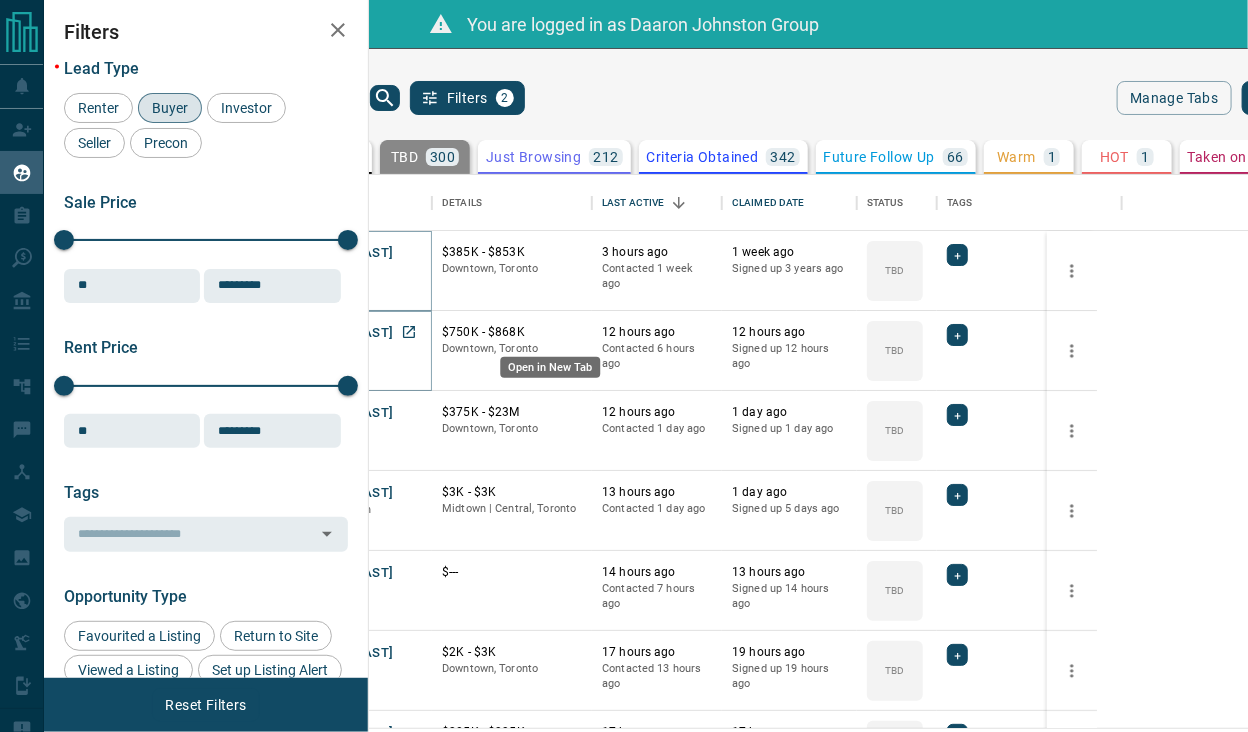 click 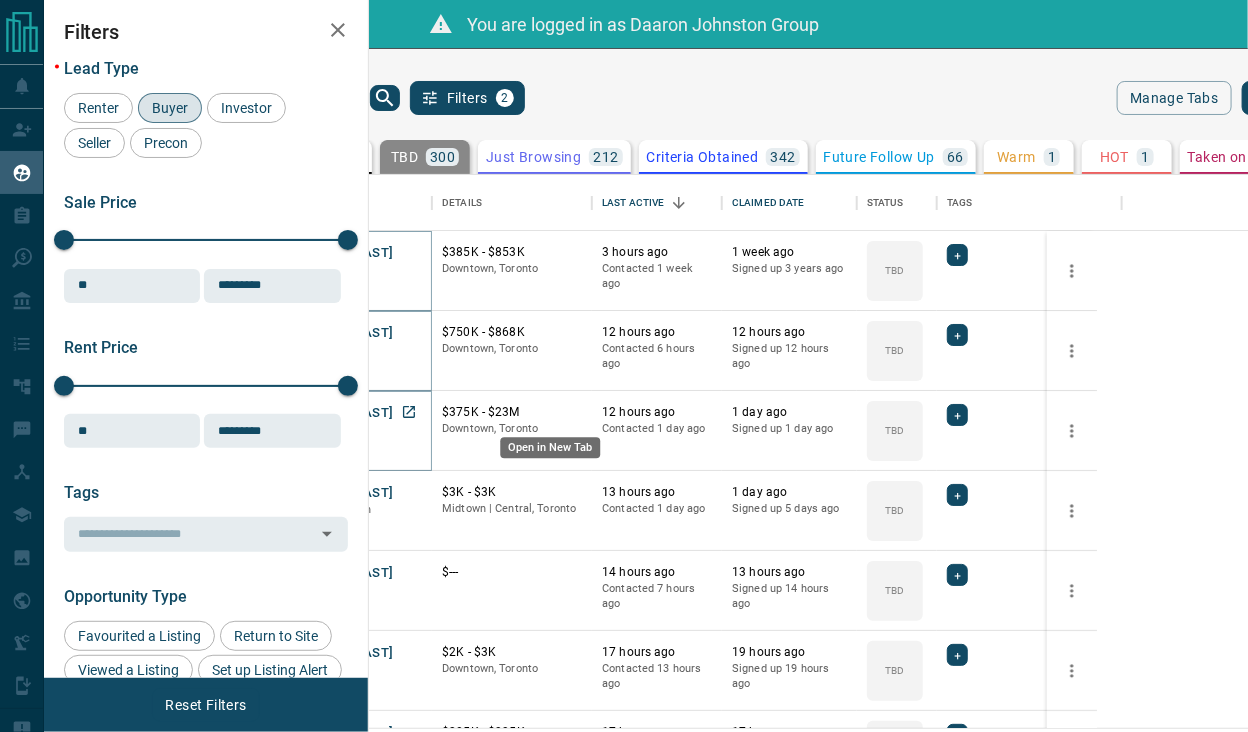 click 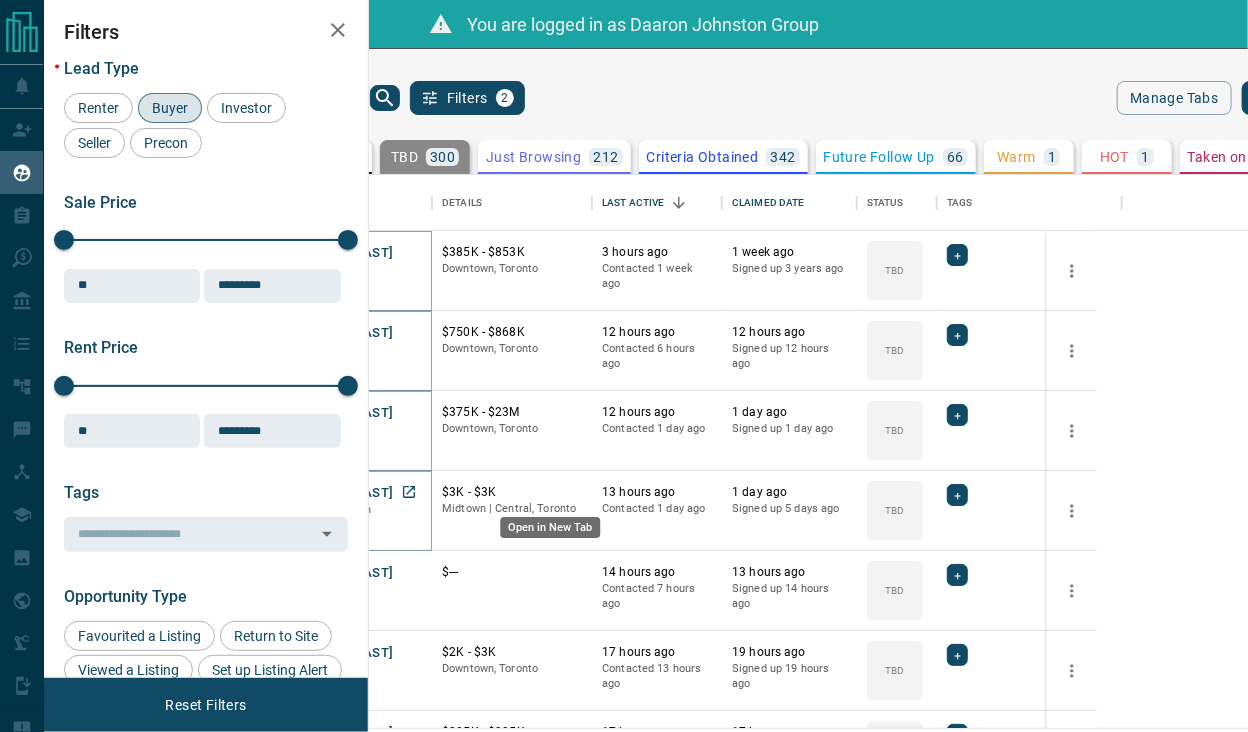click 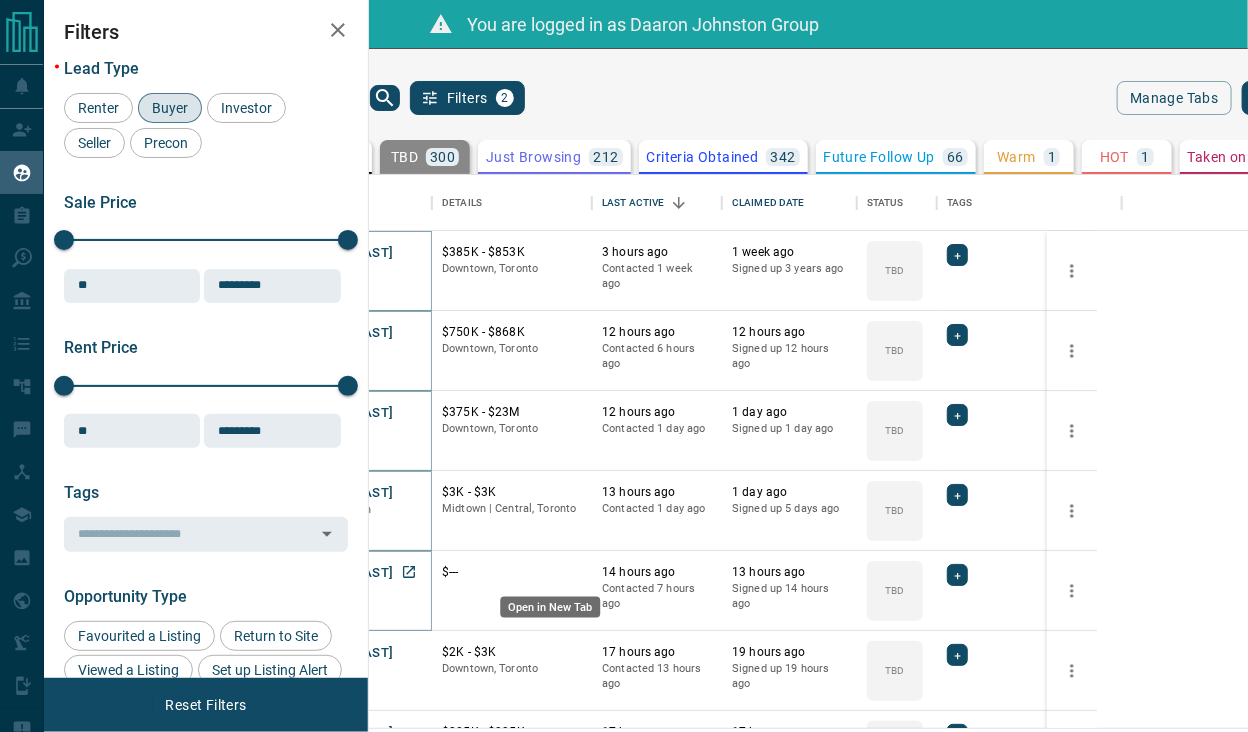 click 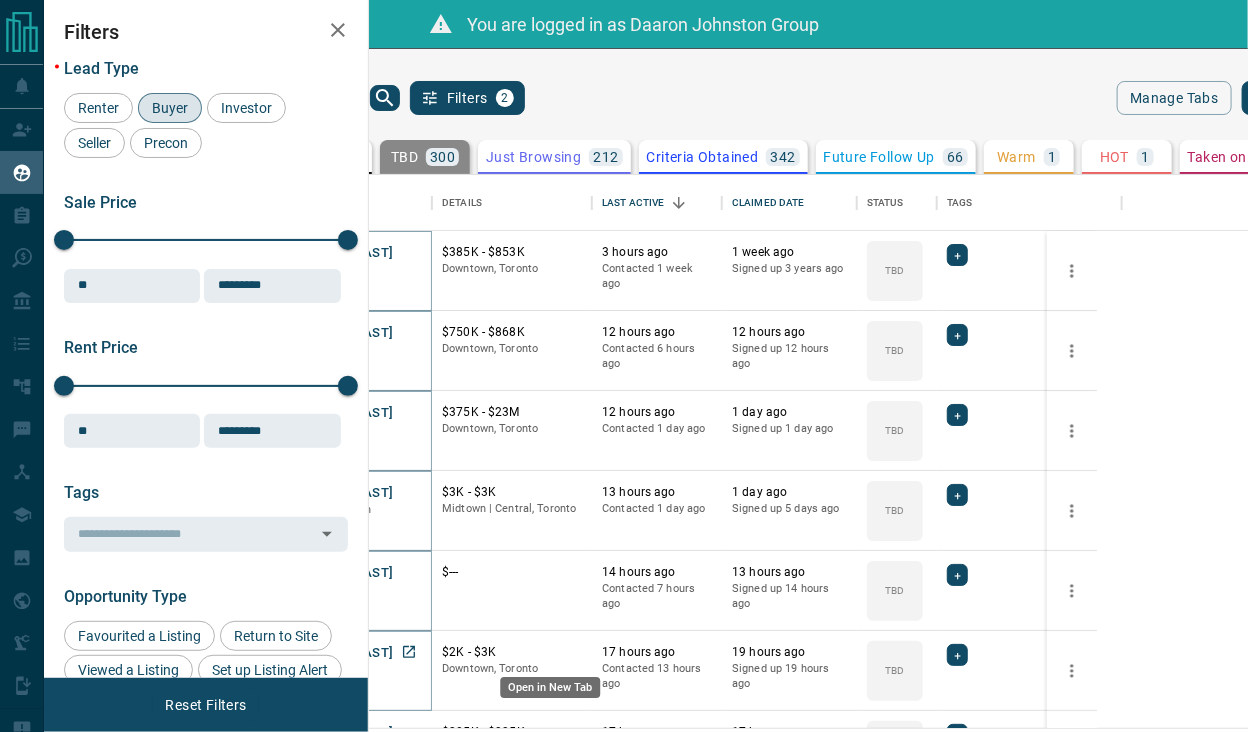 click 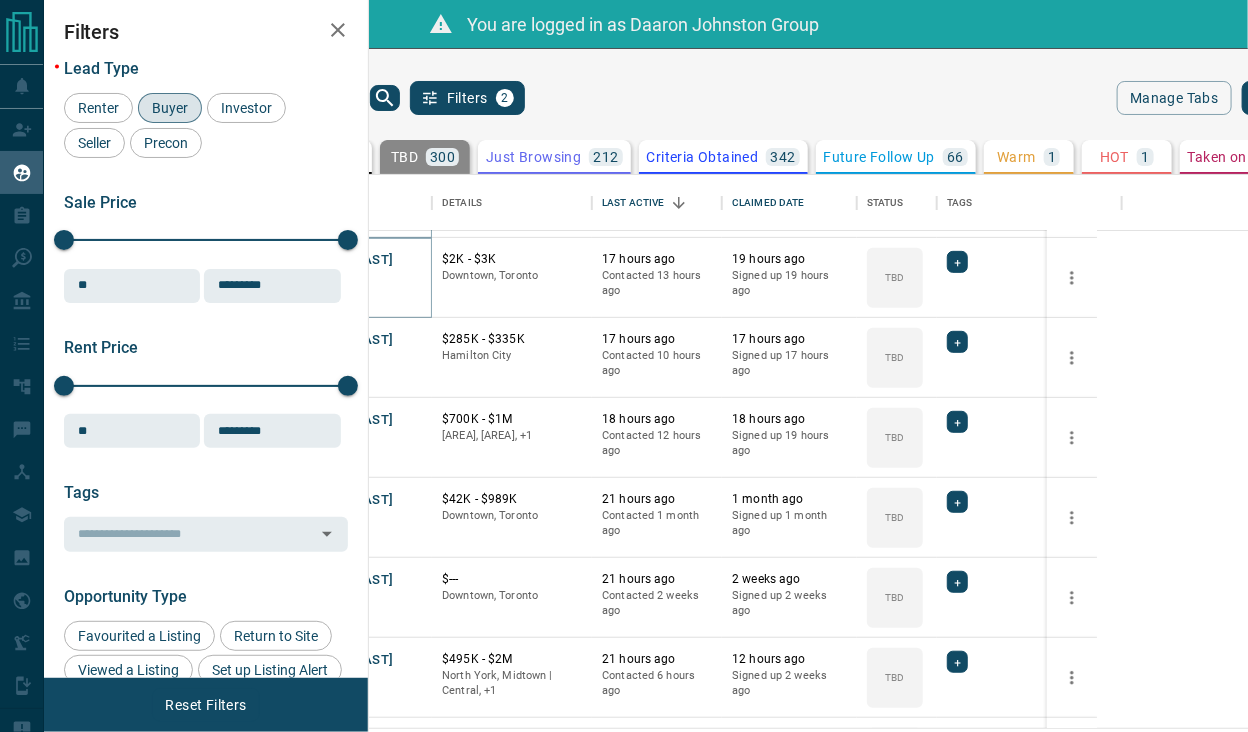 scroll, scrollTop: 333, scrollLeft: 0, axis: vertical 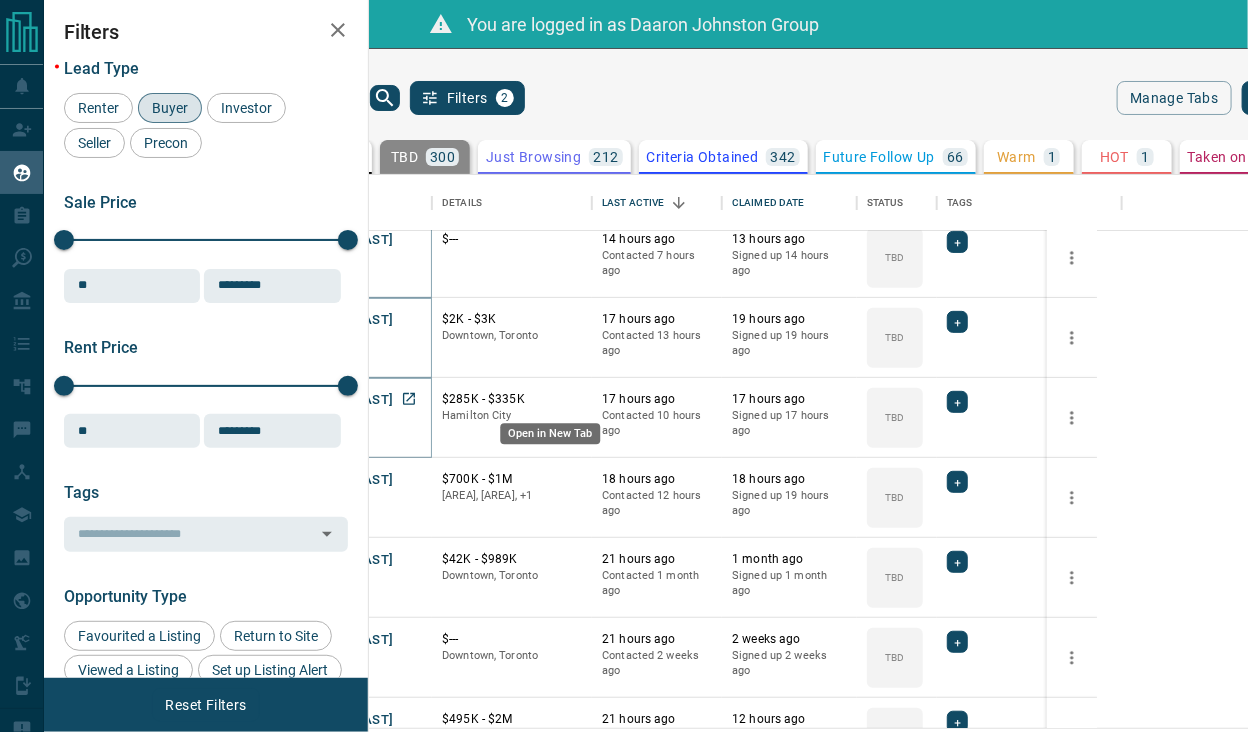 click 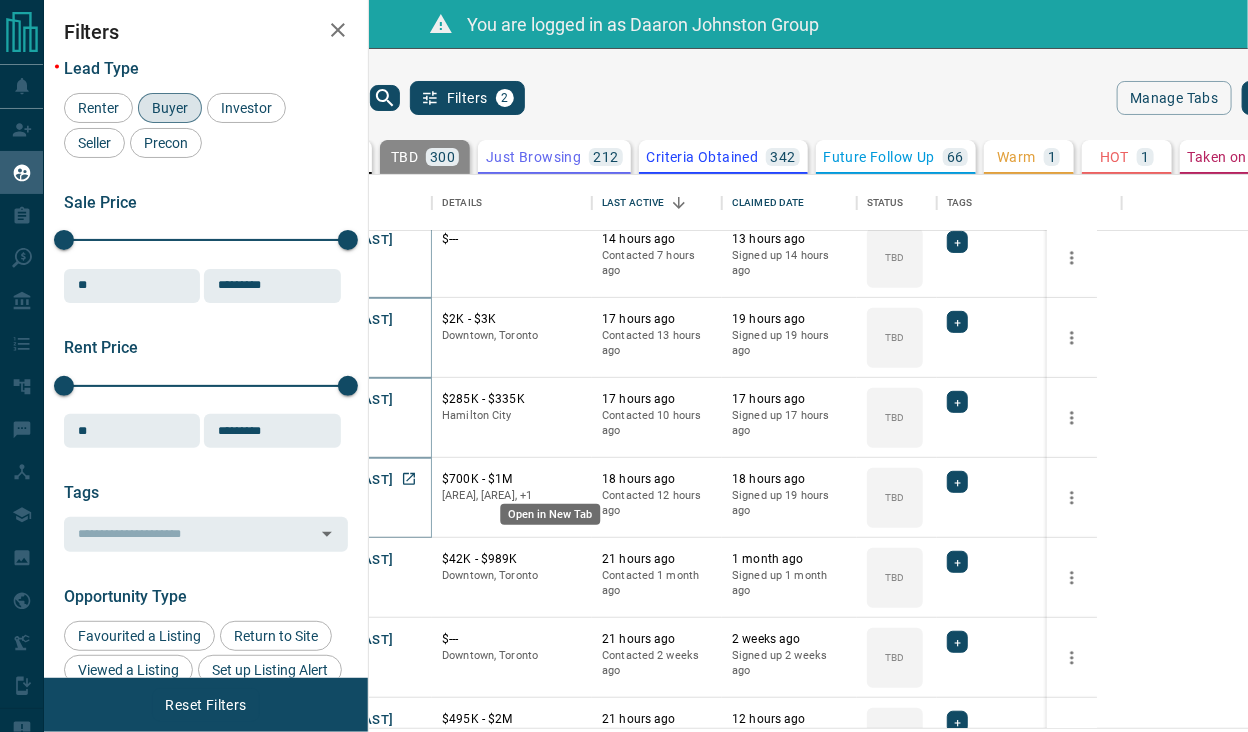 click 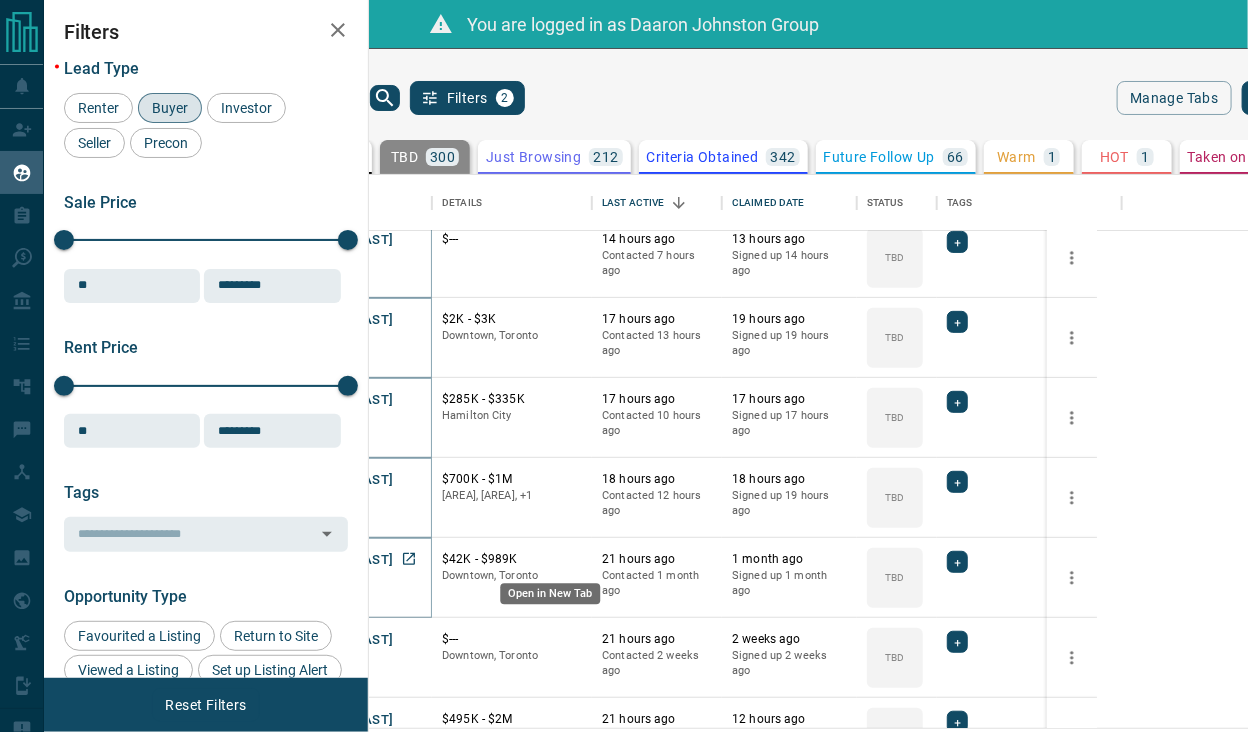 click 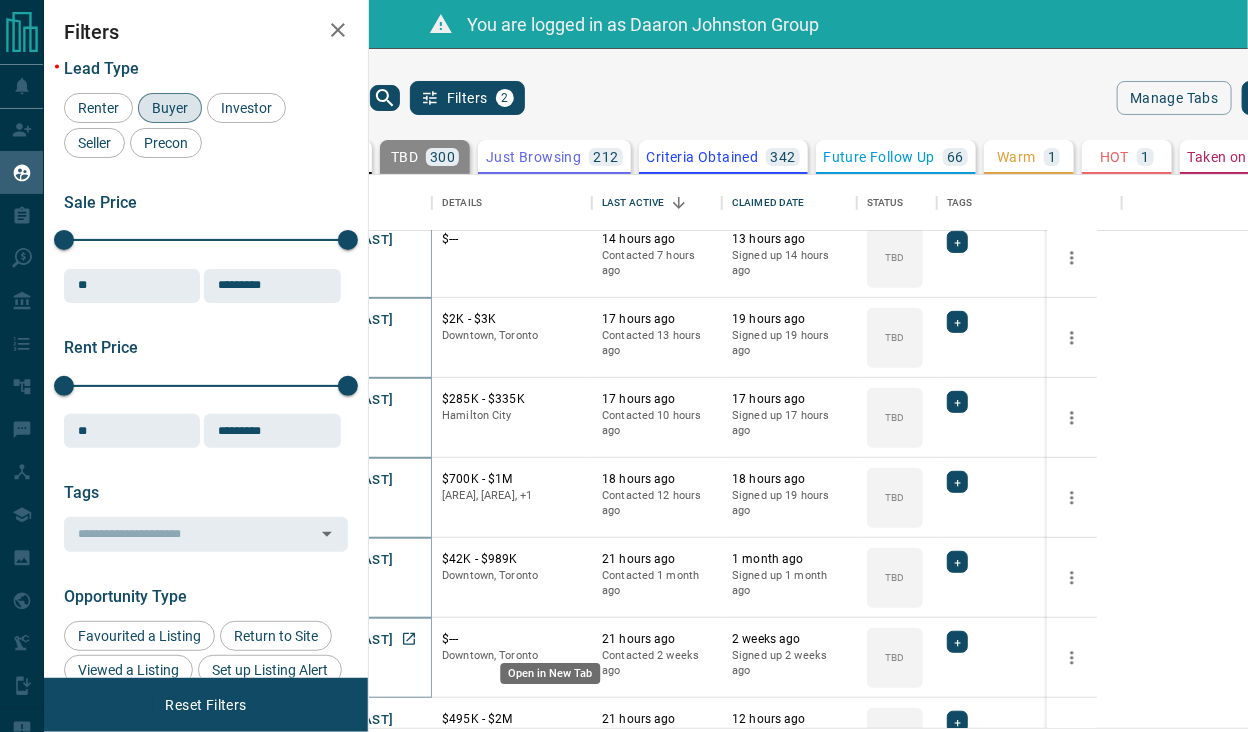 click 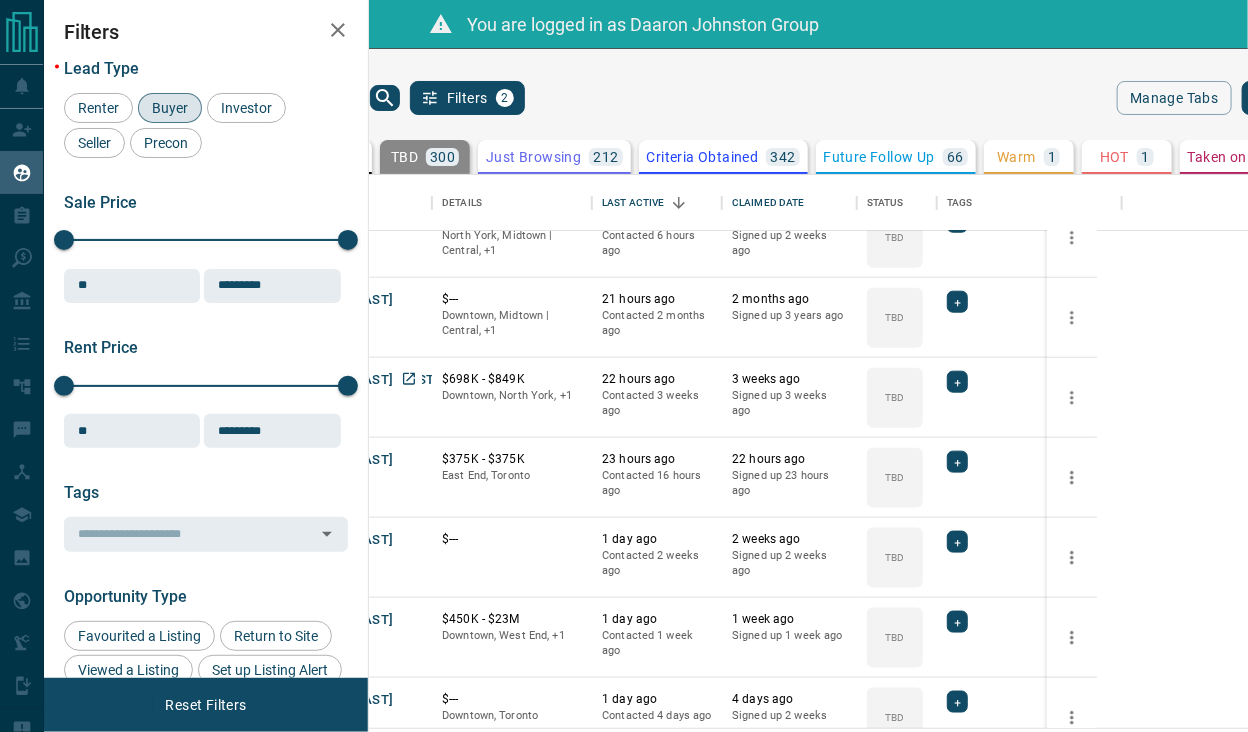 scroll, scrollTop: 666, scrollLeft: 0, axis: vertical 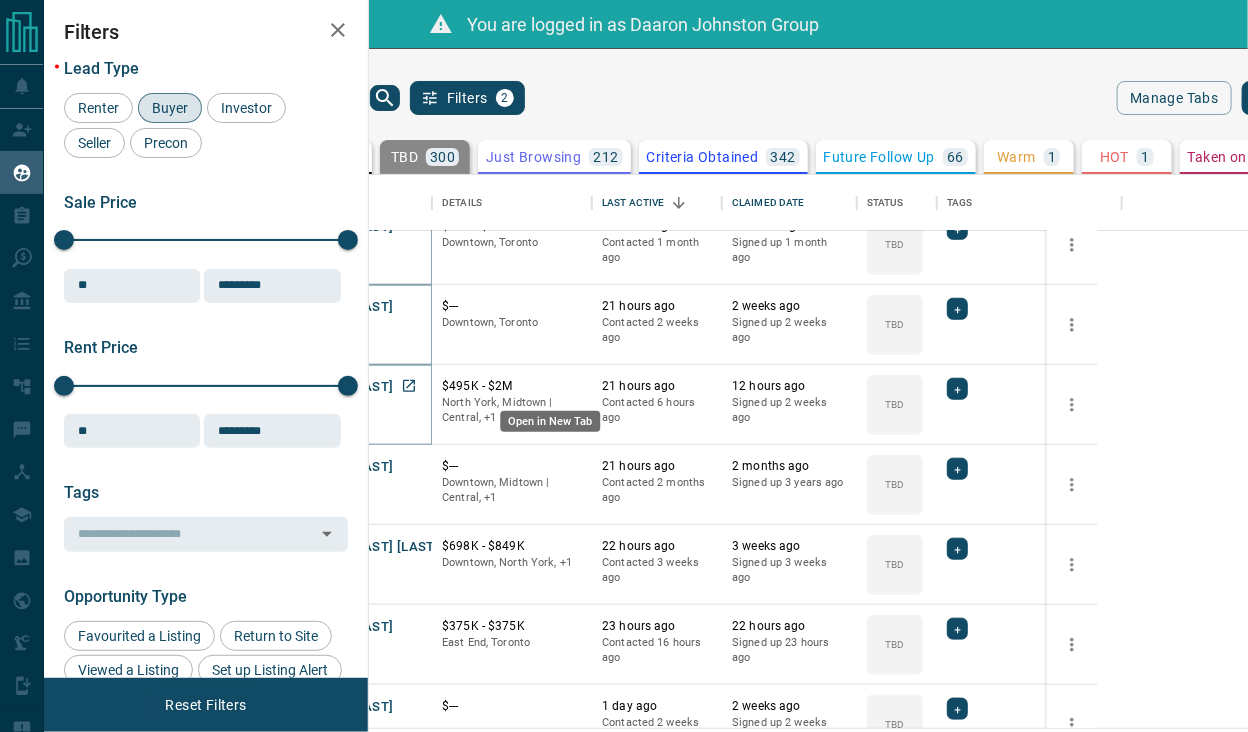 click 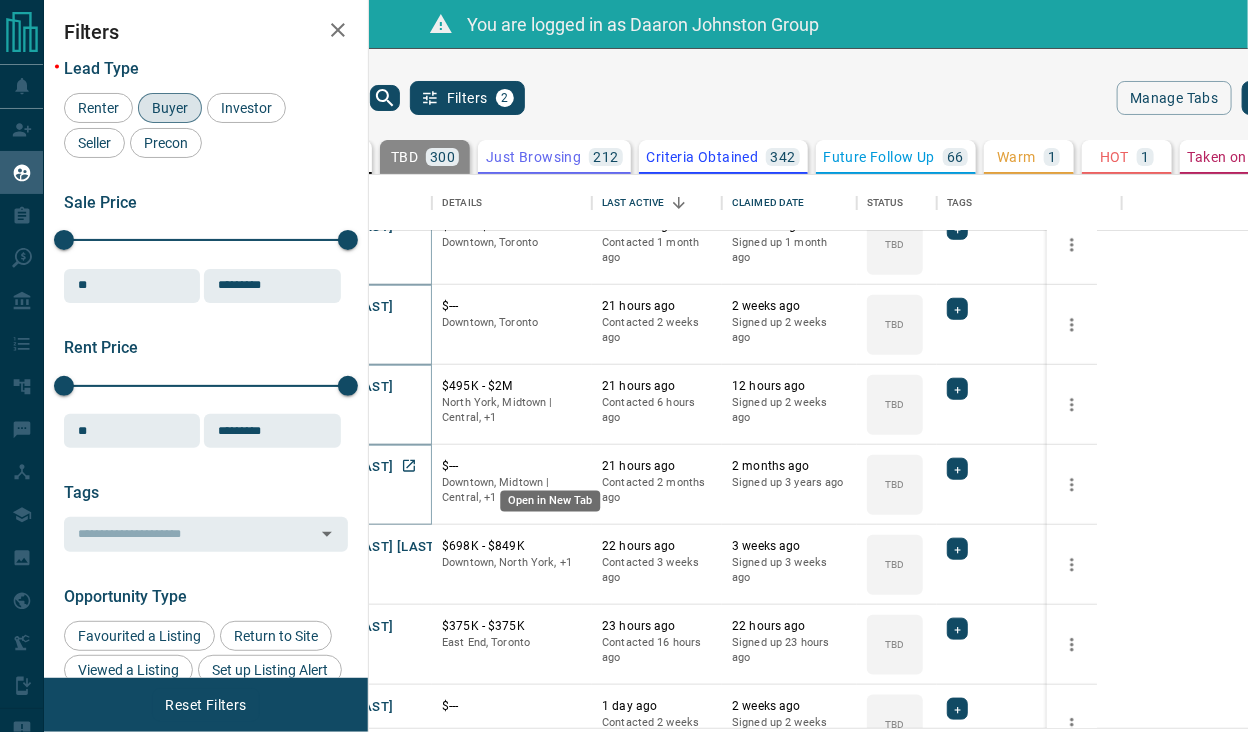 click 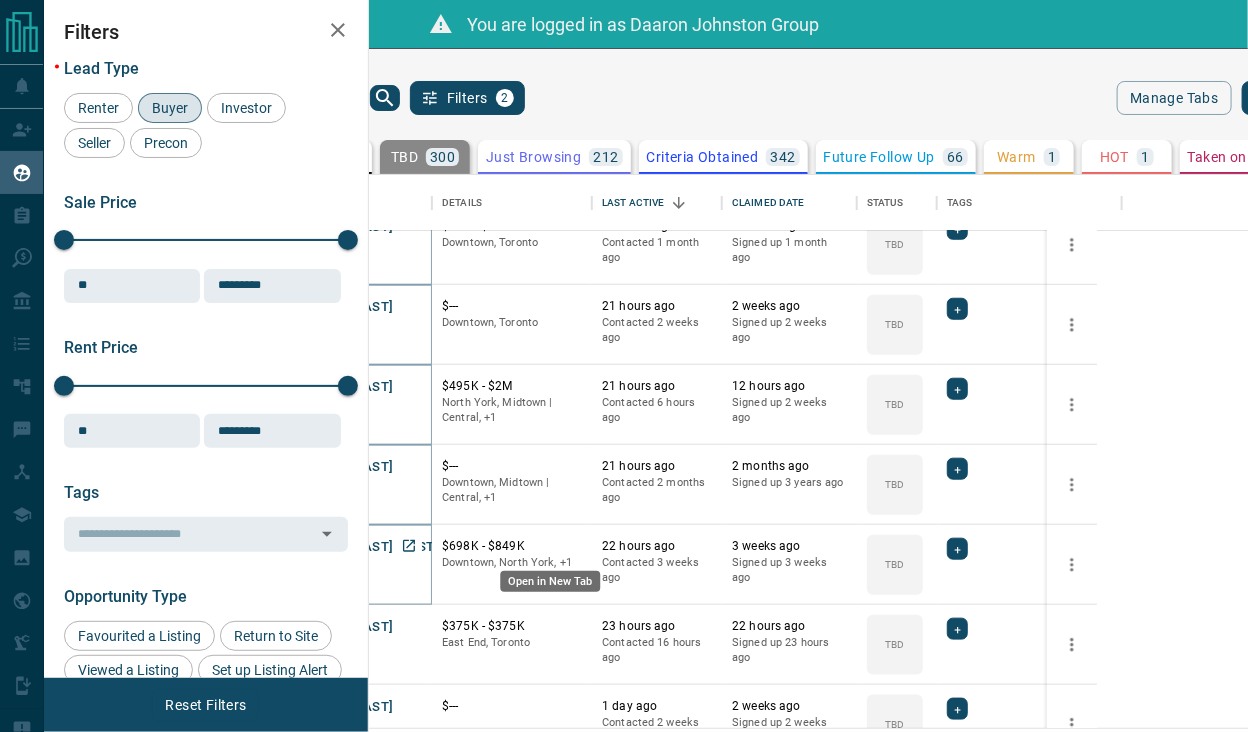 click 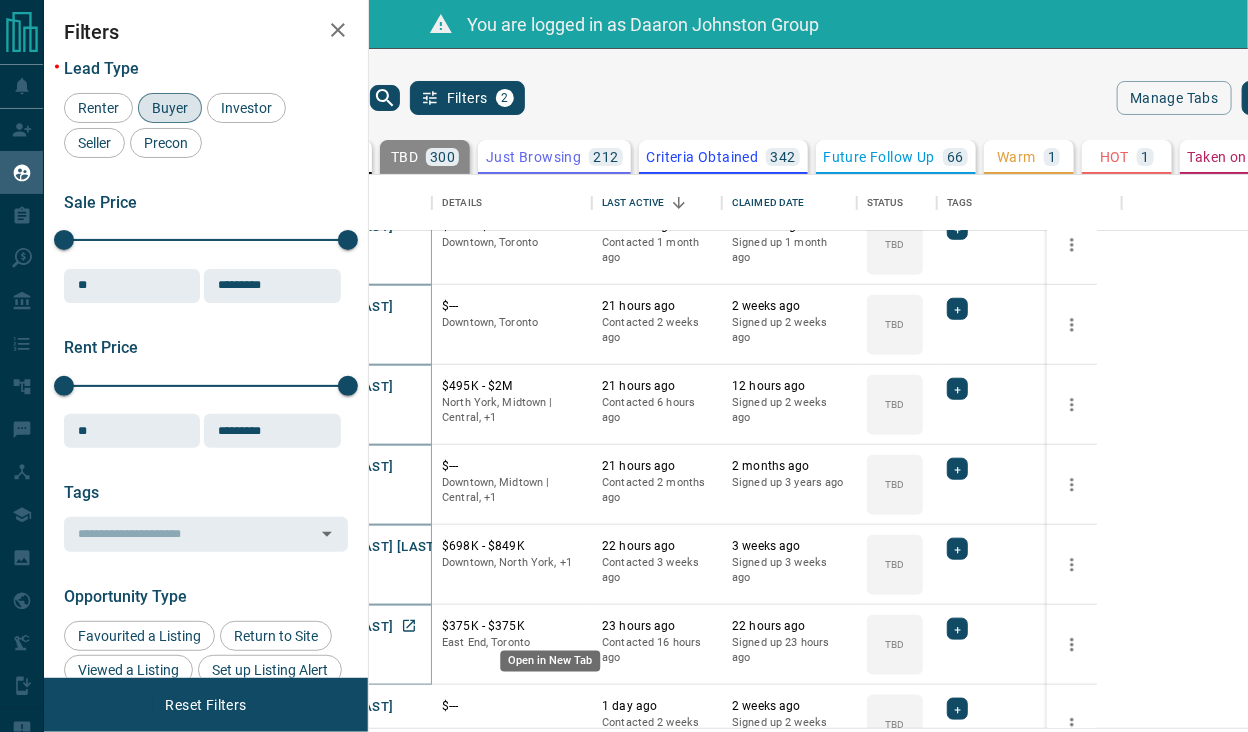 click 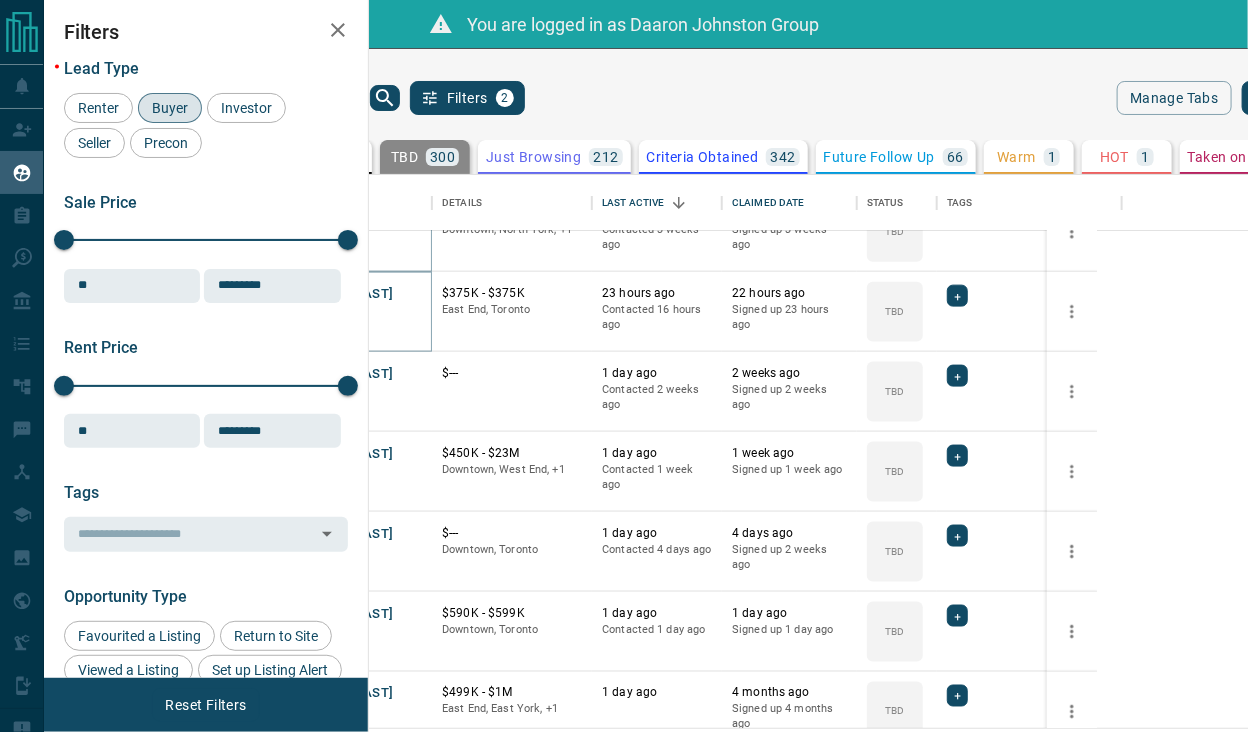 scroll, scrollTop: 1000, scrollLeft: 0, axis: vertical 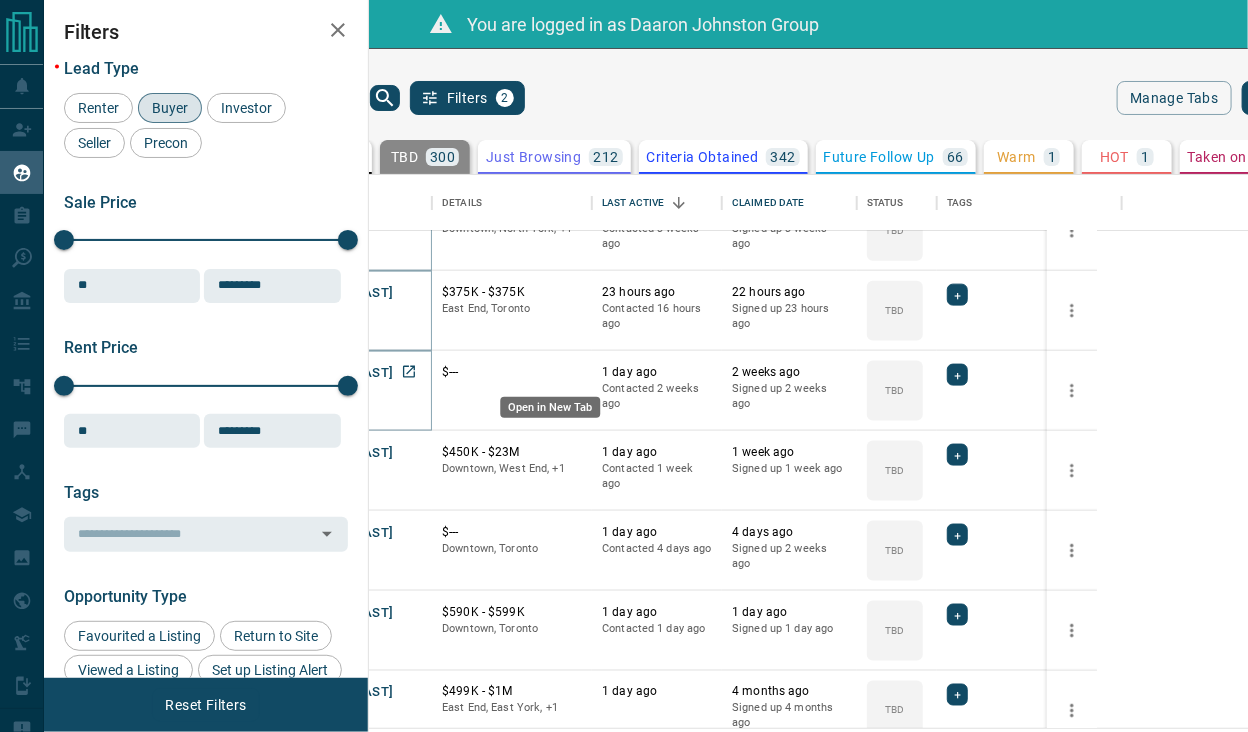 click 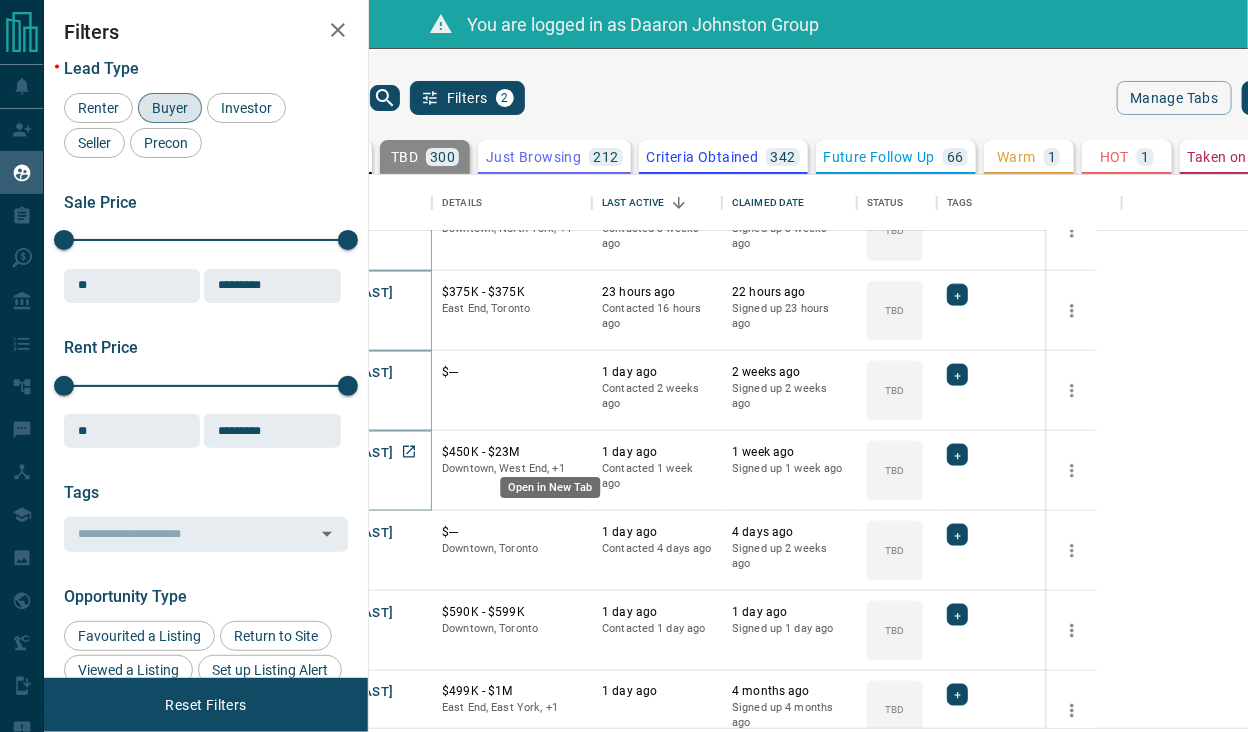 click 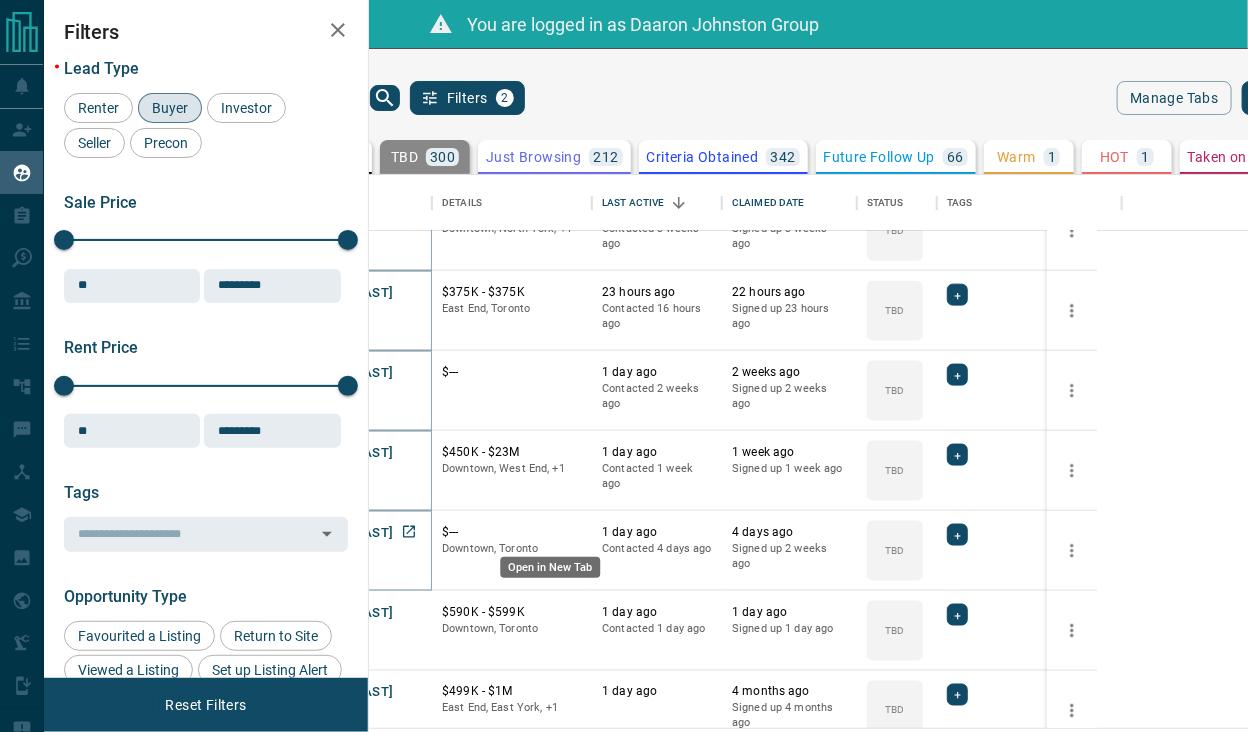 click 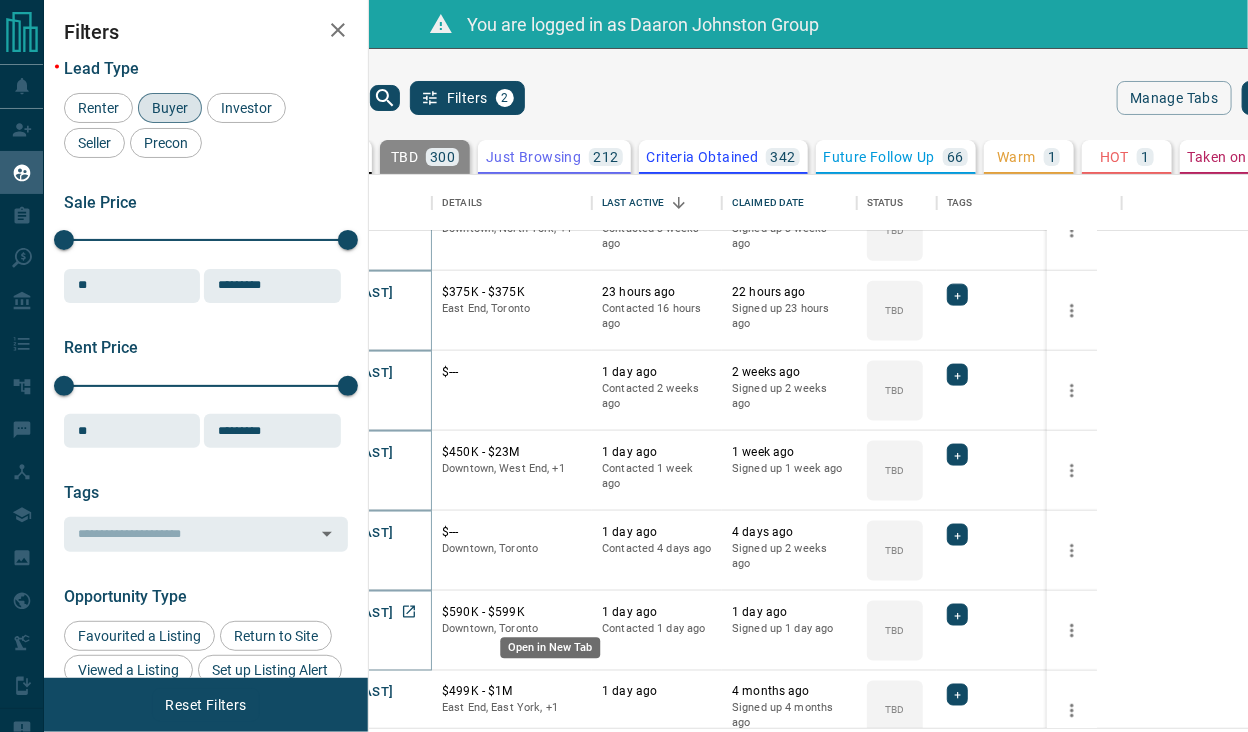 click 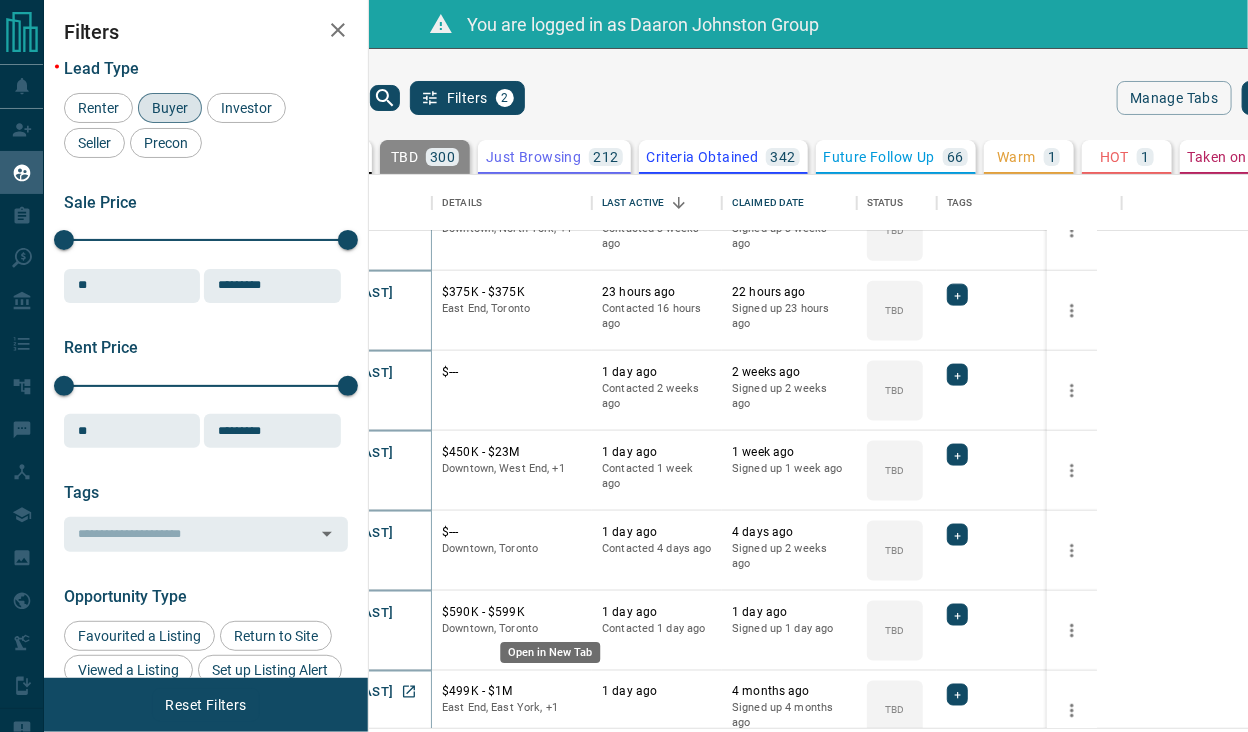 click 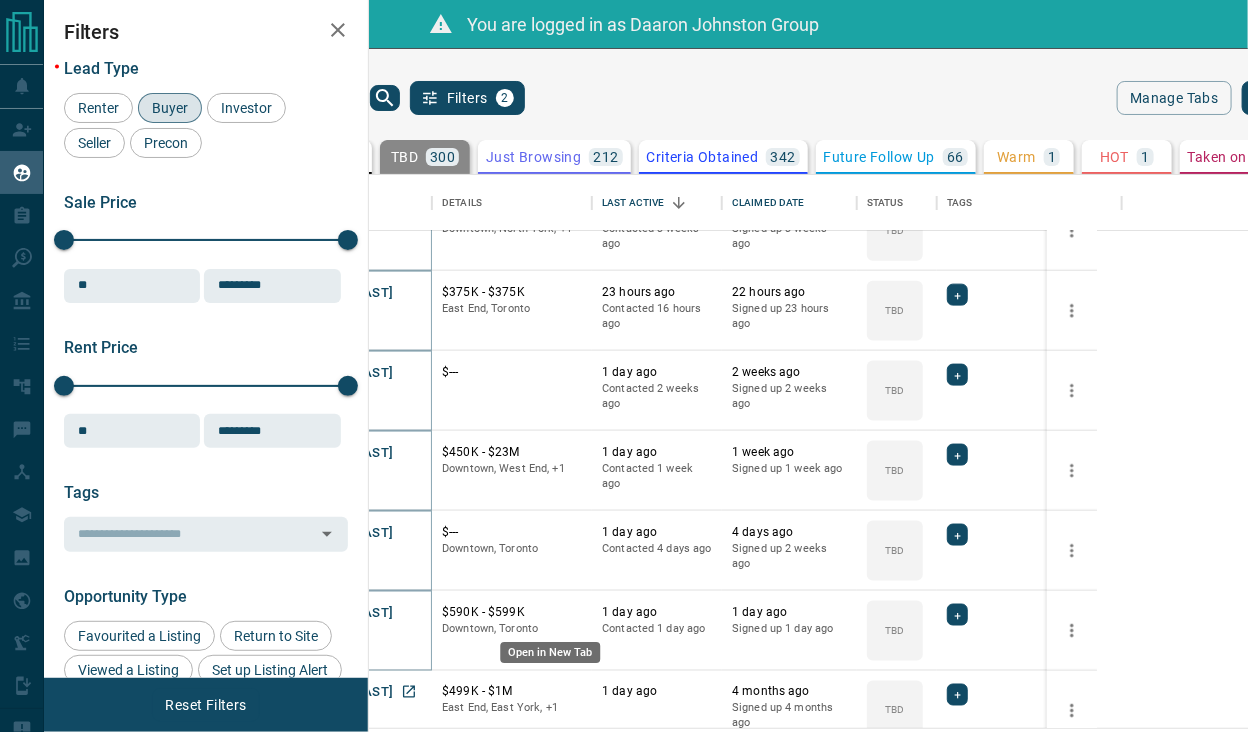 scroll, scrollTop: 49, scrollLeft: 0, axis: vertical 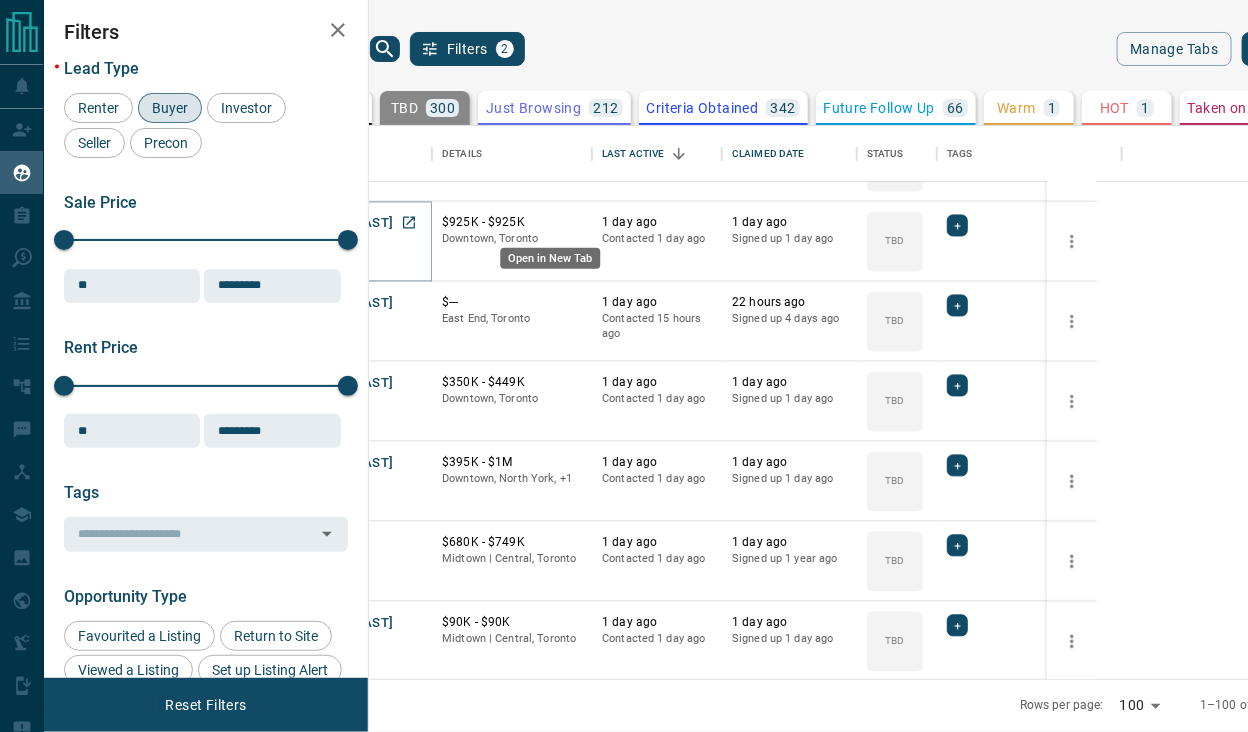 click 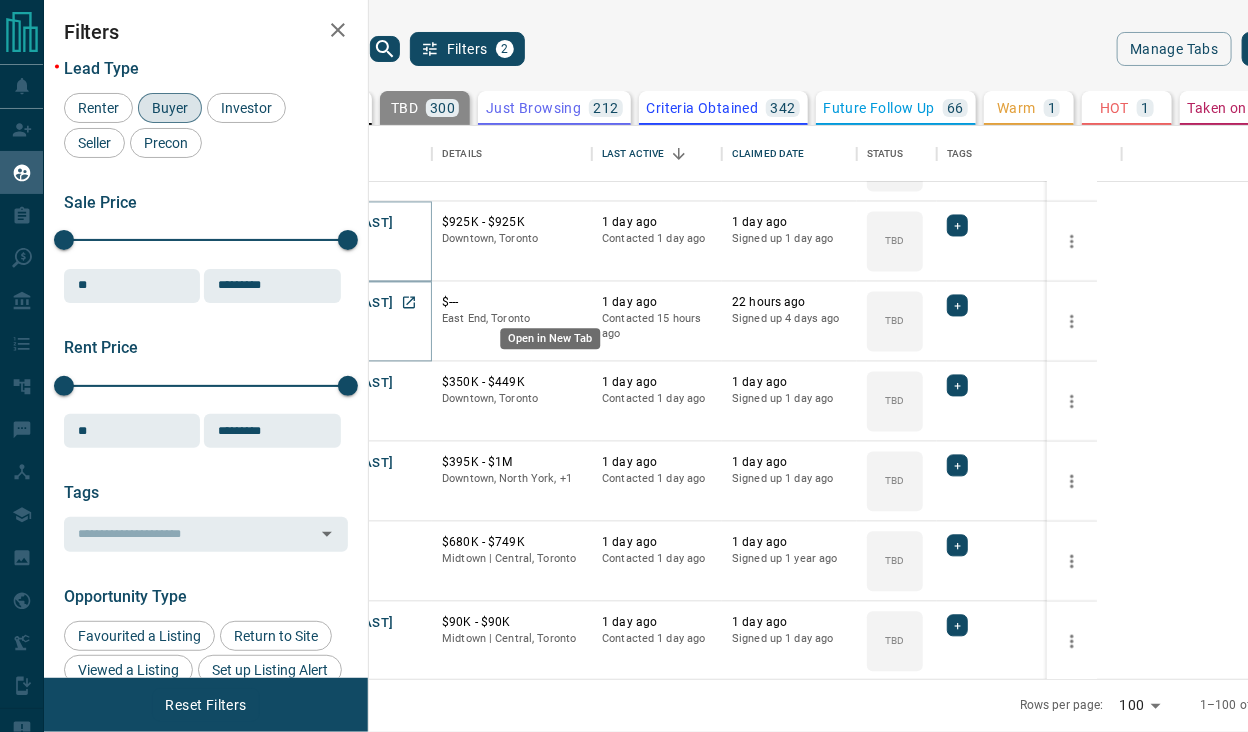 click 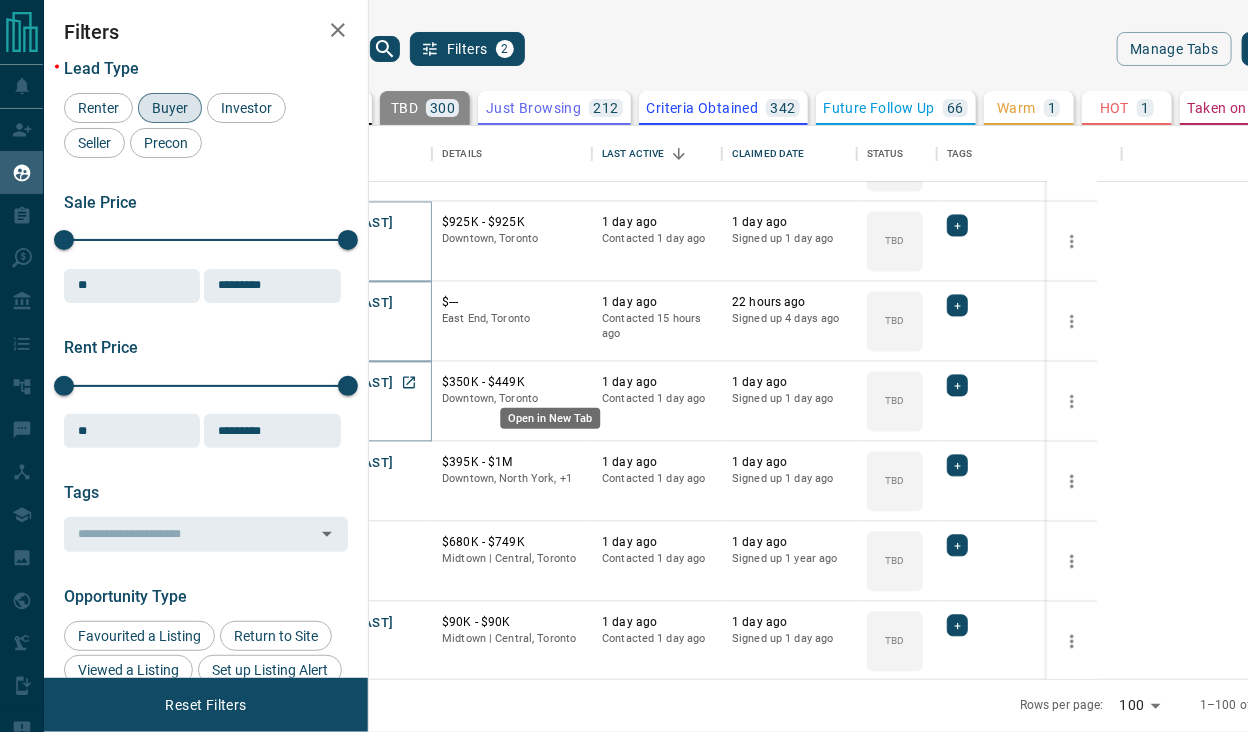 click 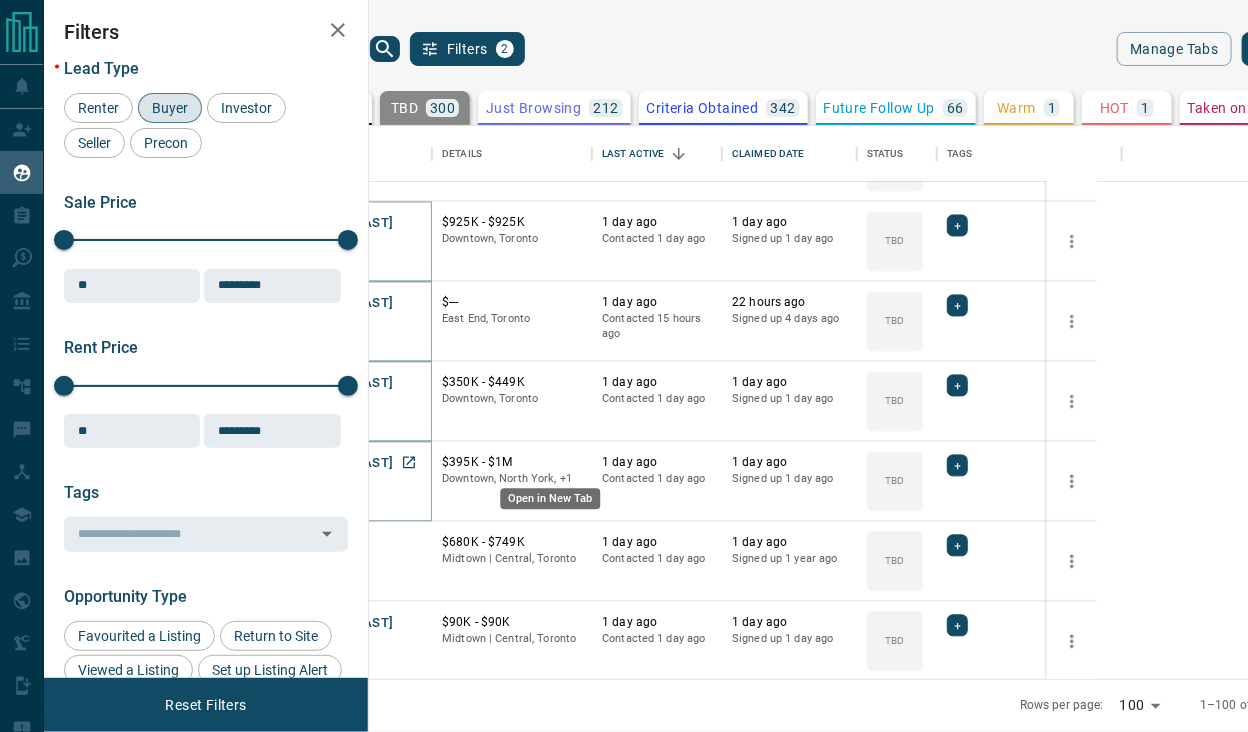 click 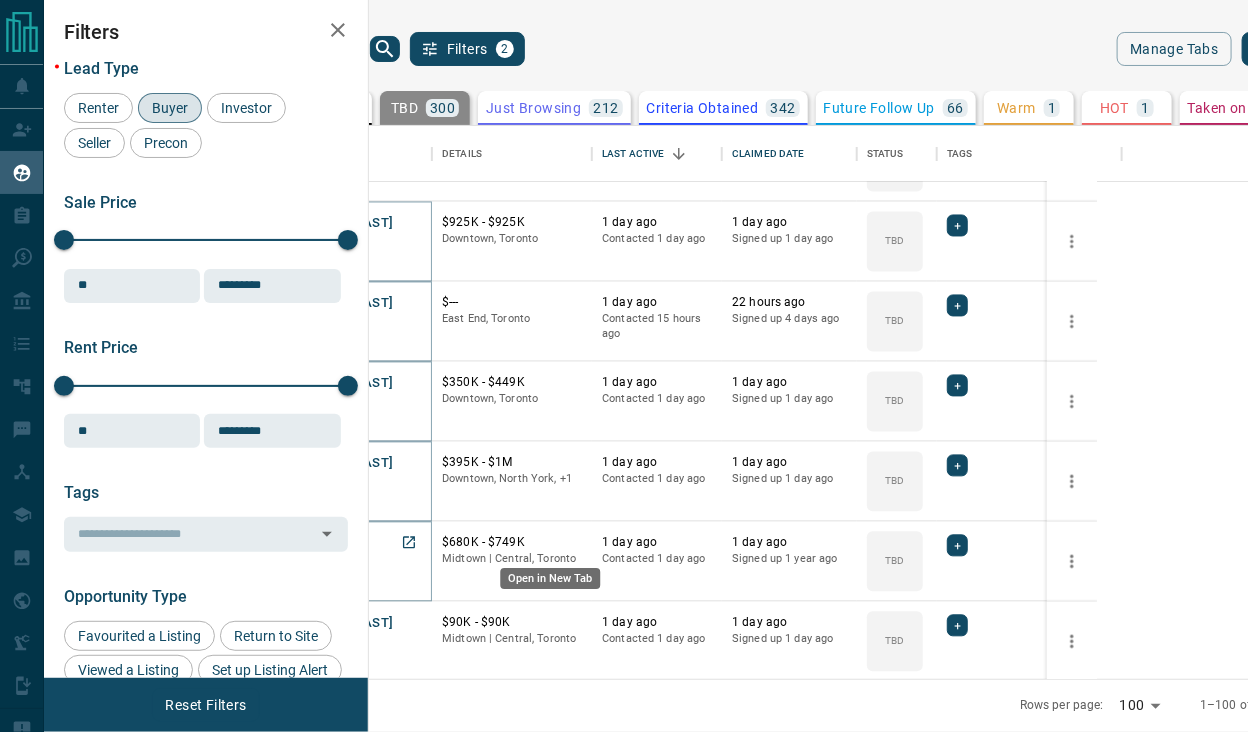 drag, startPoint x: 555, startPoint y: 538, endPoint x: 549, endPoint y: 562, distance: 24.738634 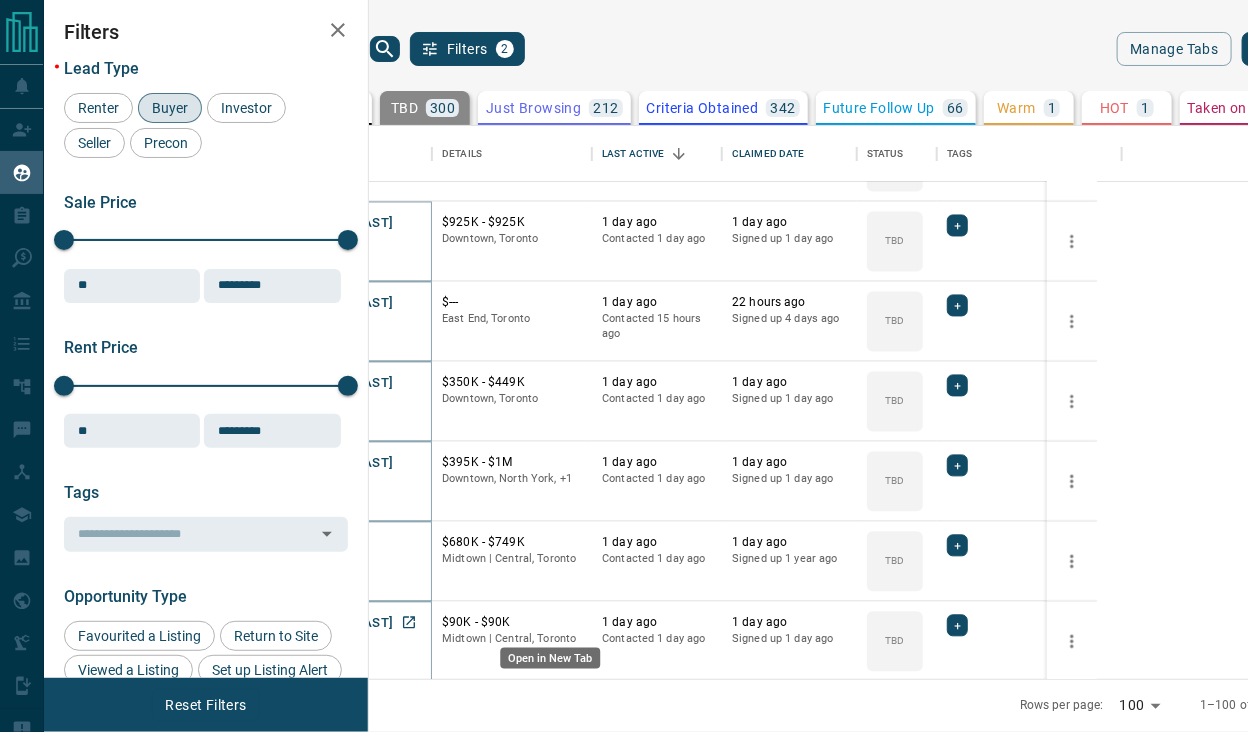 click 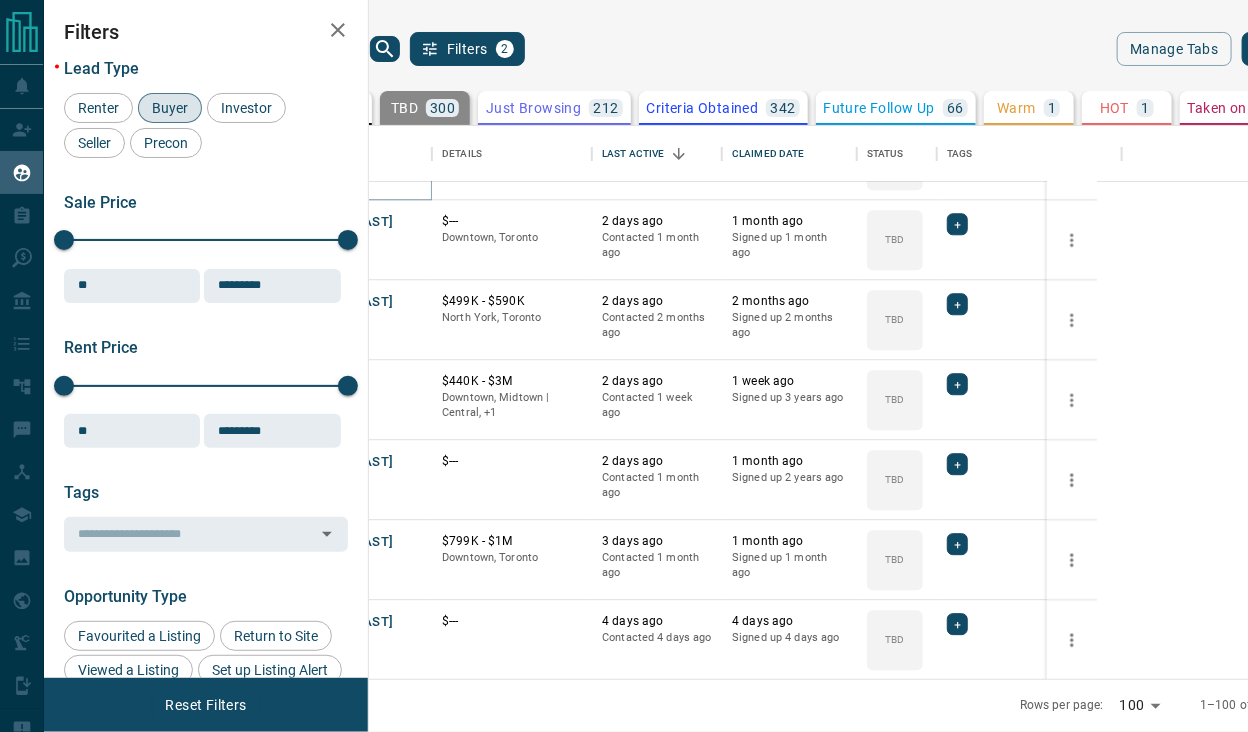 scroll, scrollTop: 2000, scrollLeft: 0, axis: vertical 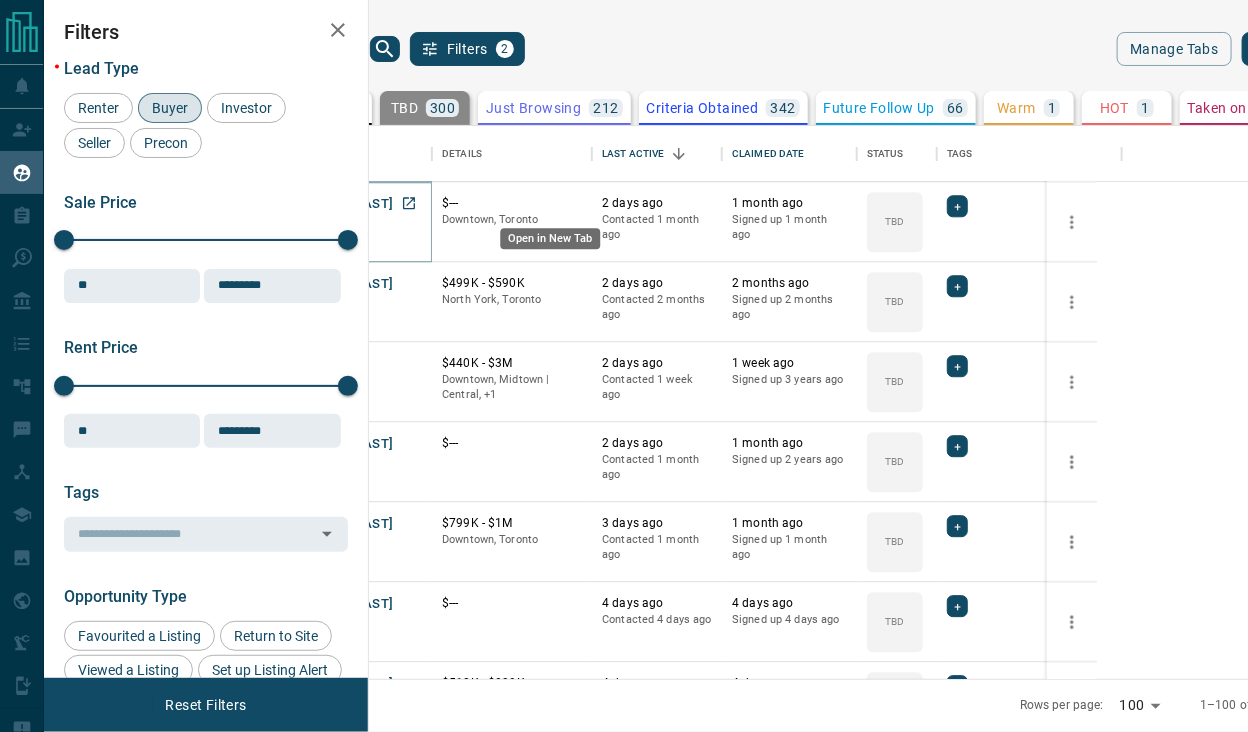click 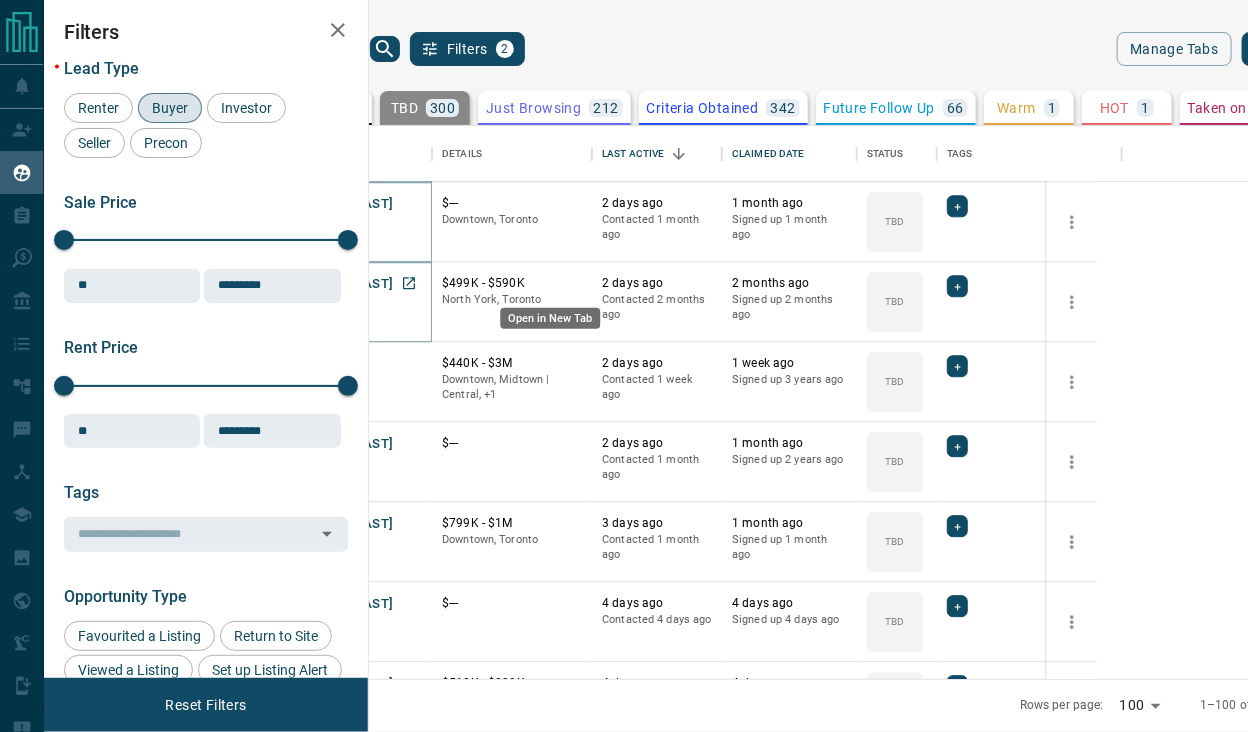 click 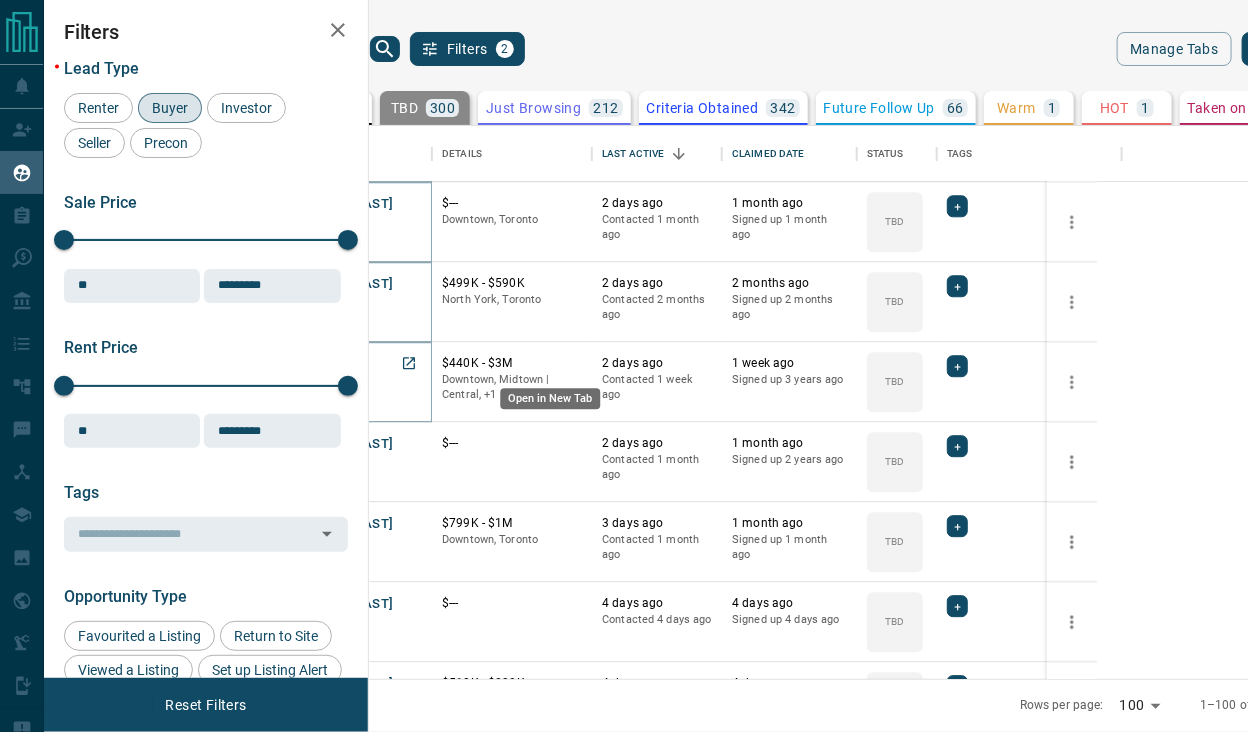 click 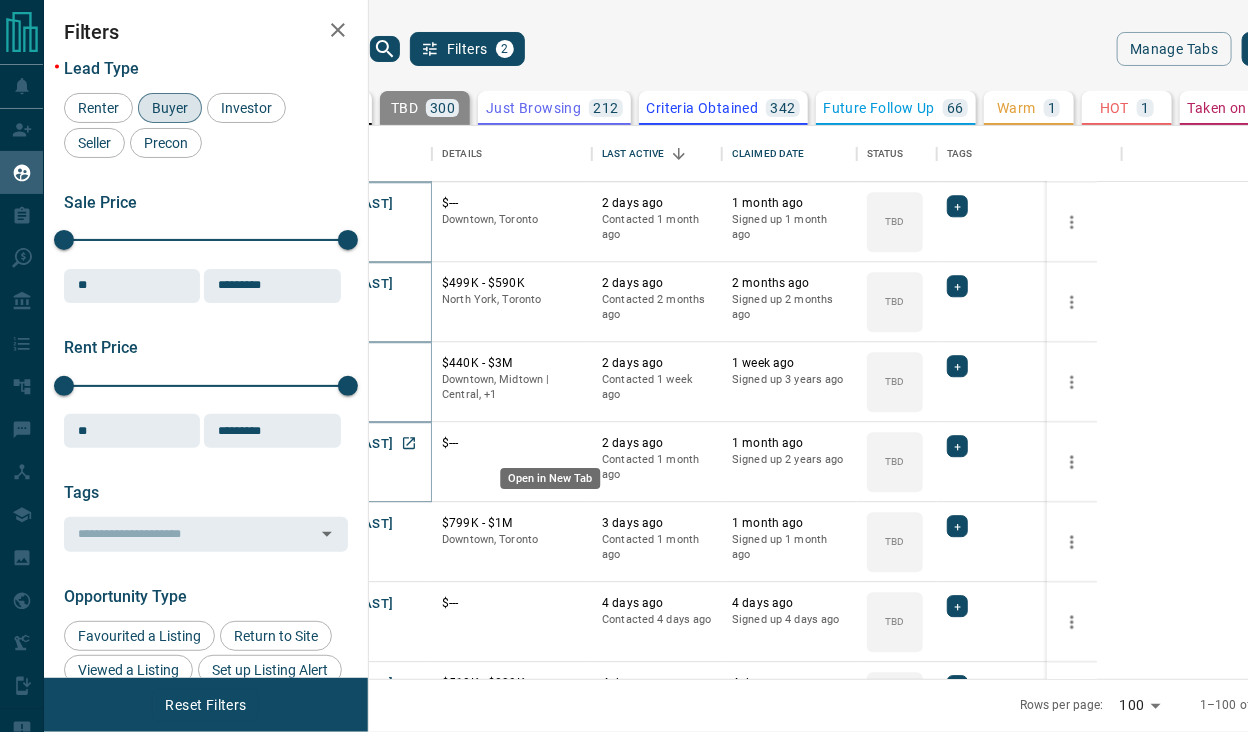click 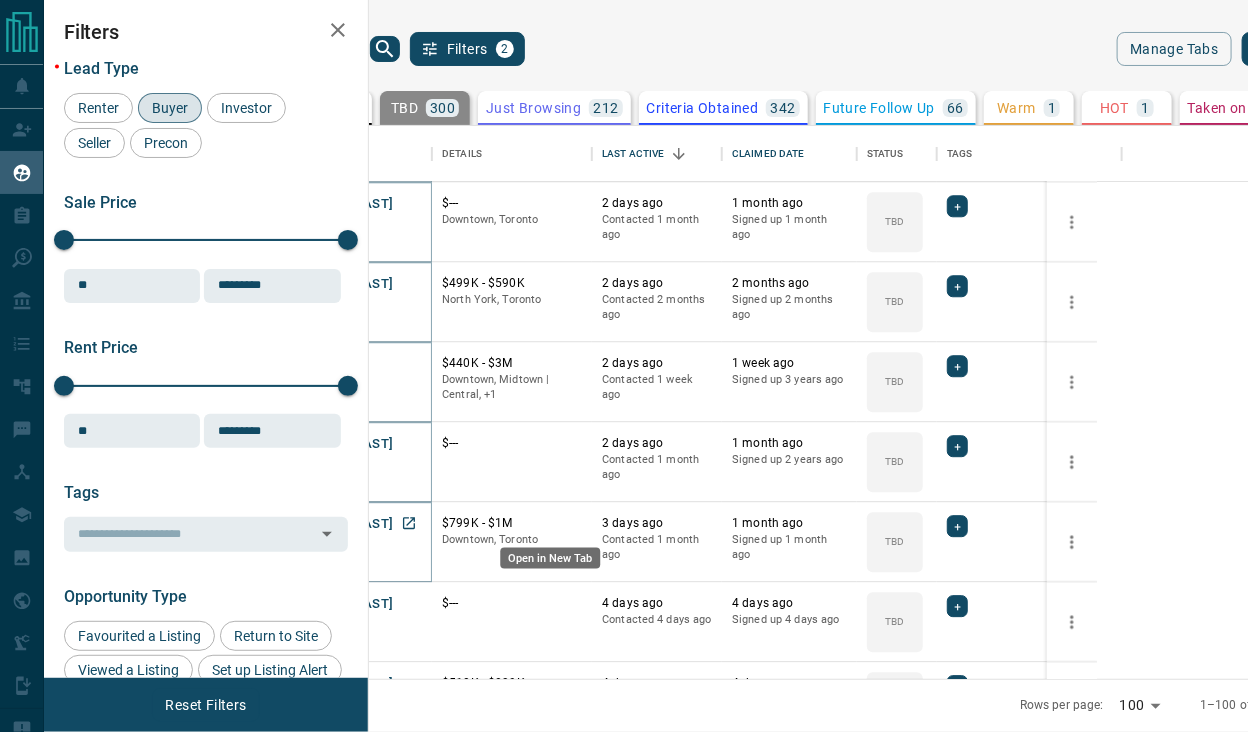 click 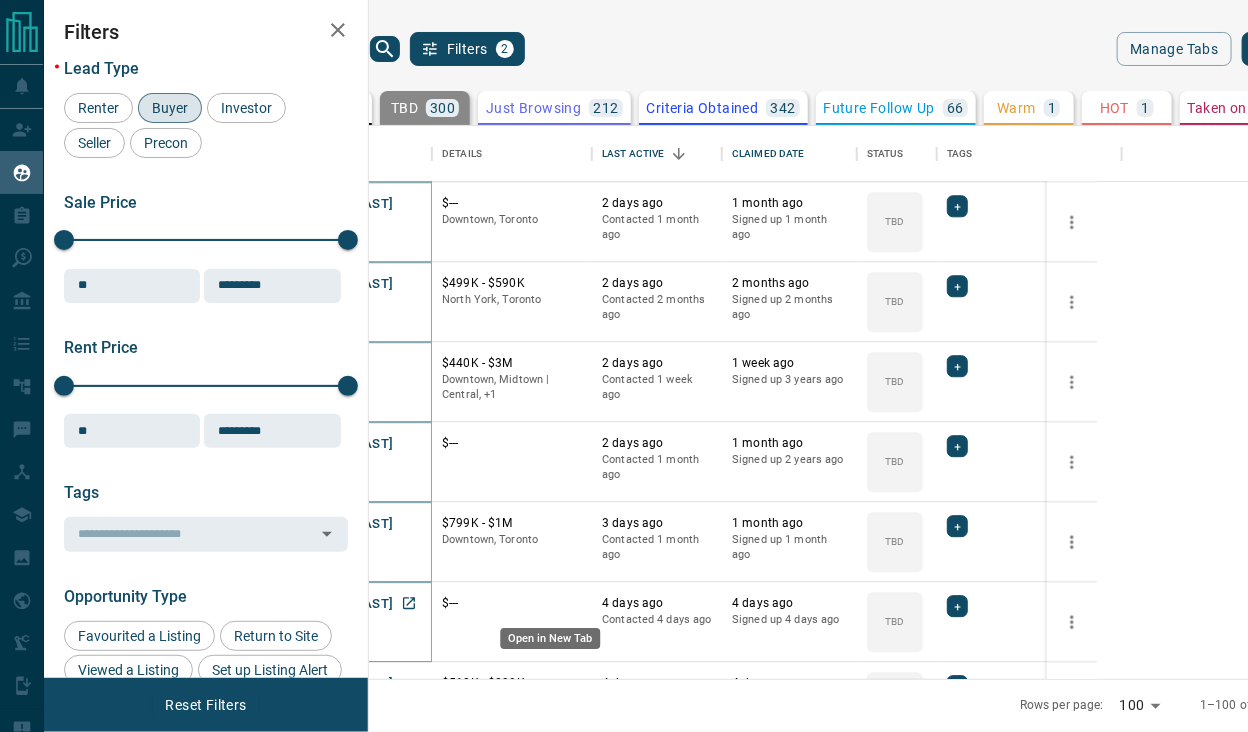 click 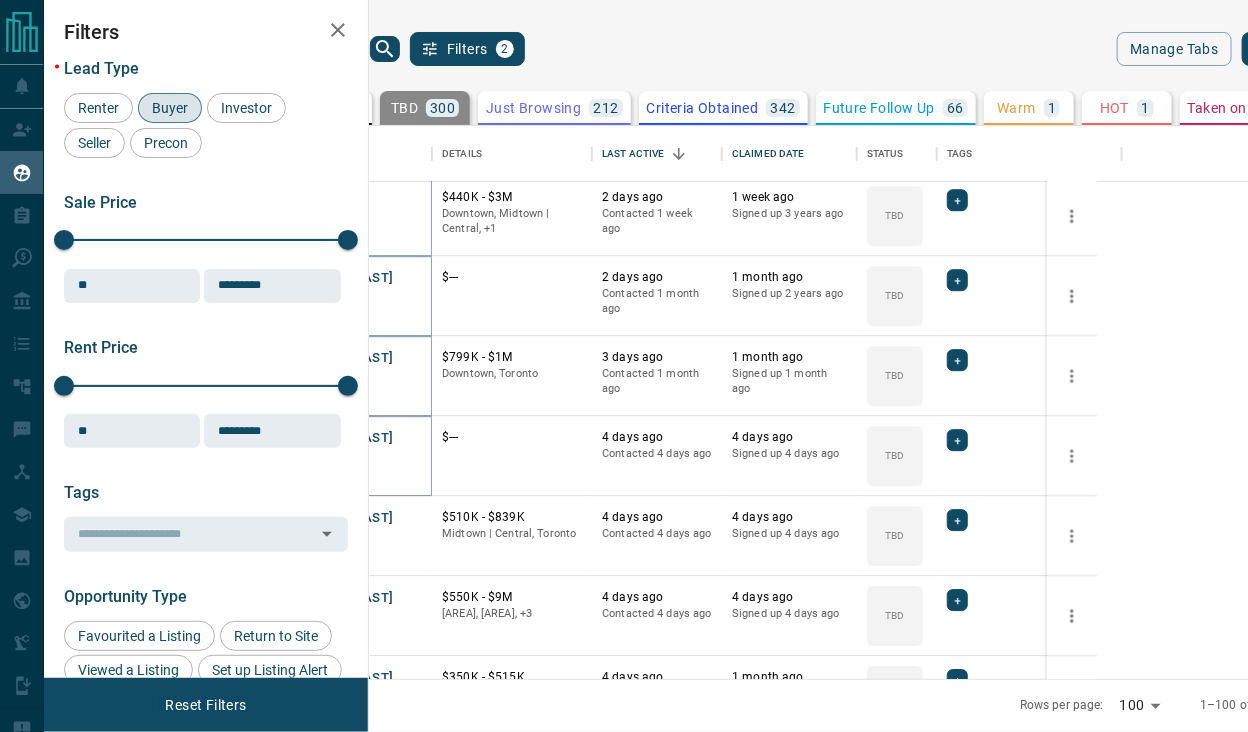 scroll, scrollTop: 2333, scrollLeft: 0, axis: vertical 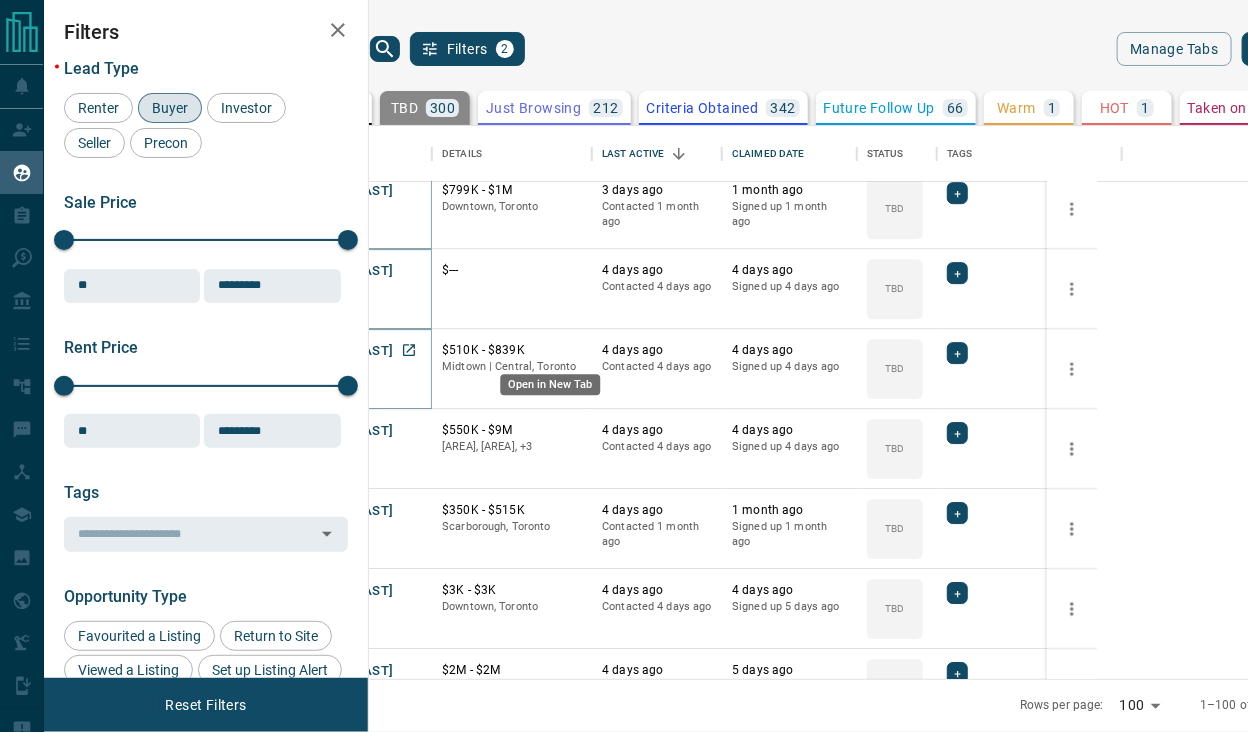 click 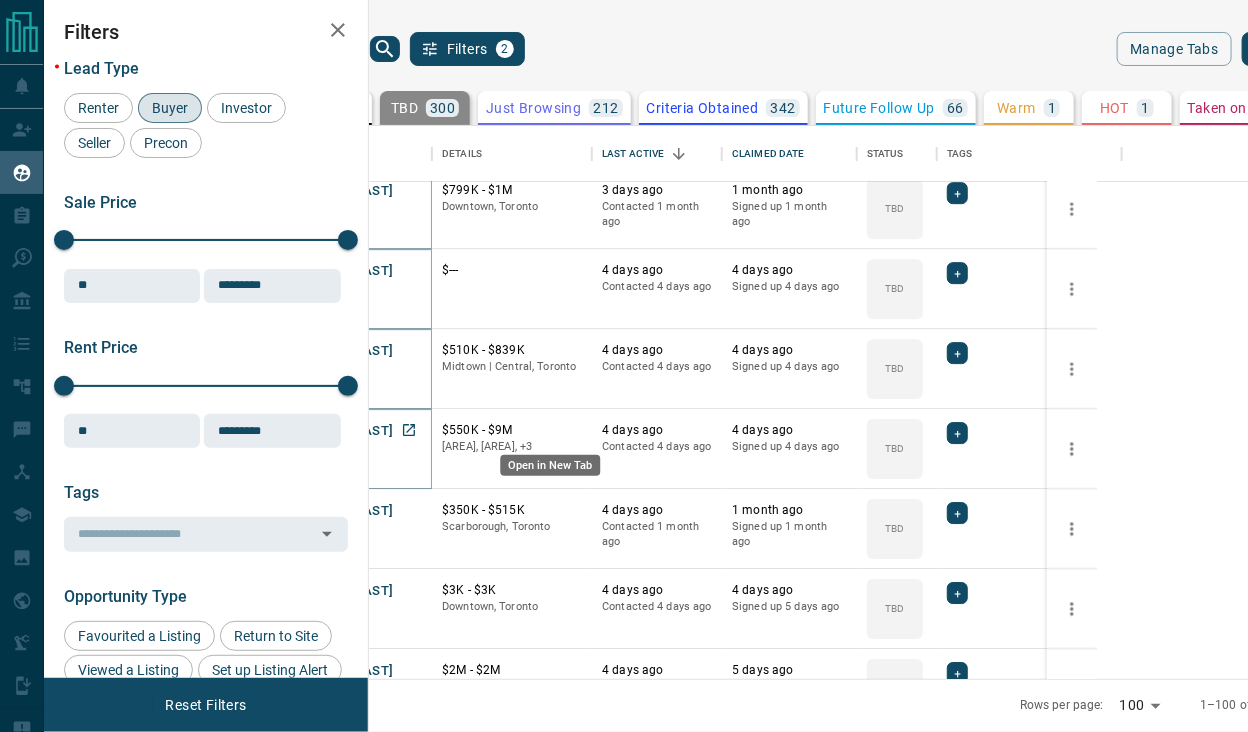 click 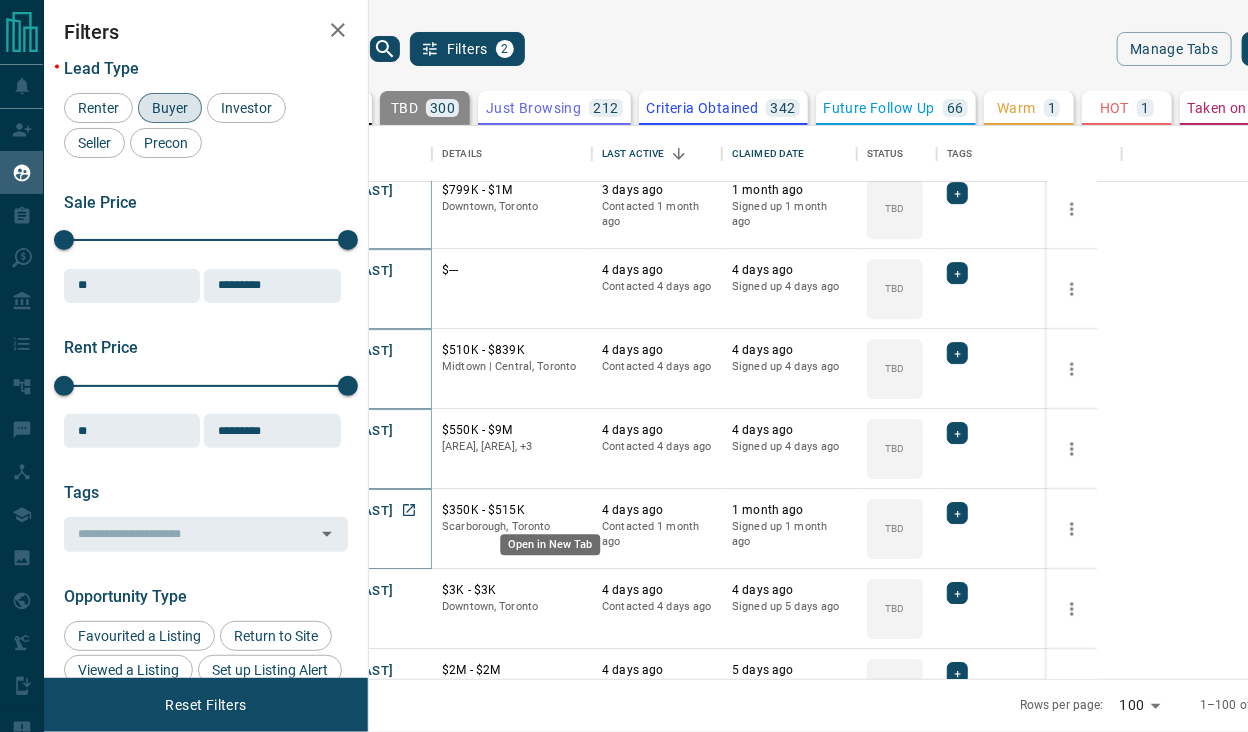 click 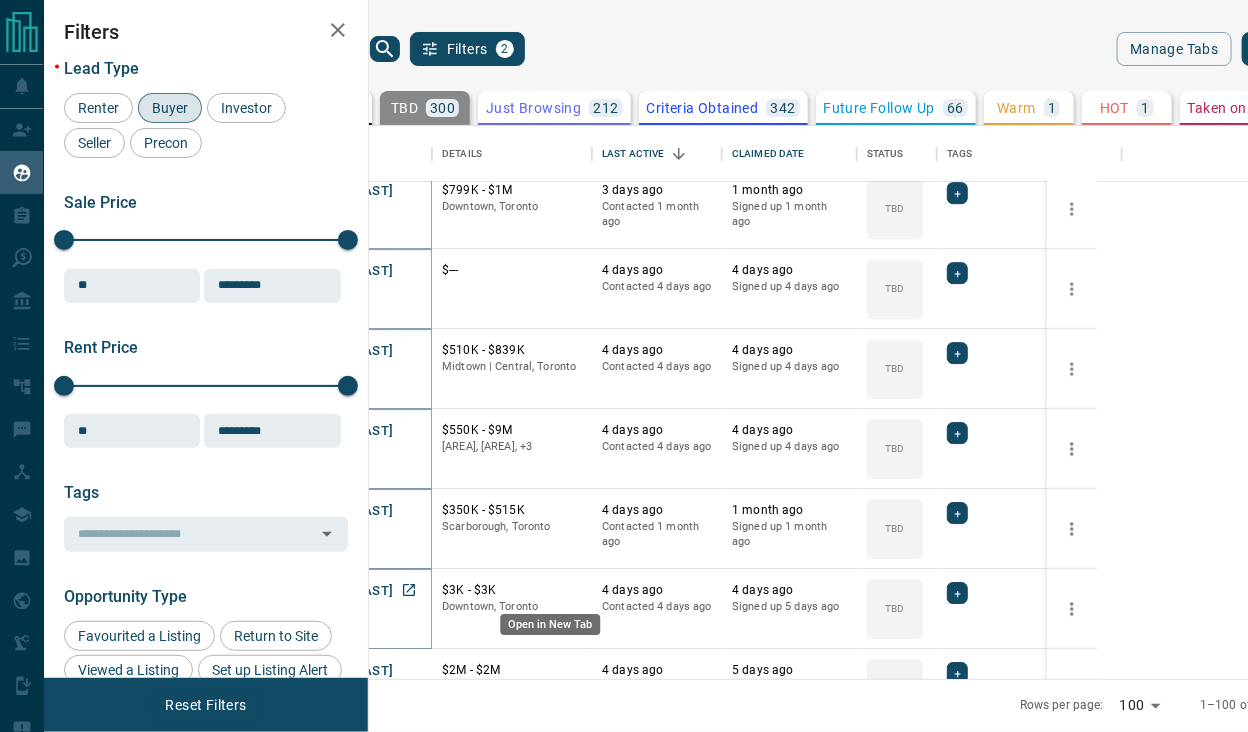 click 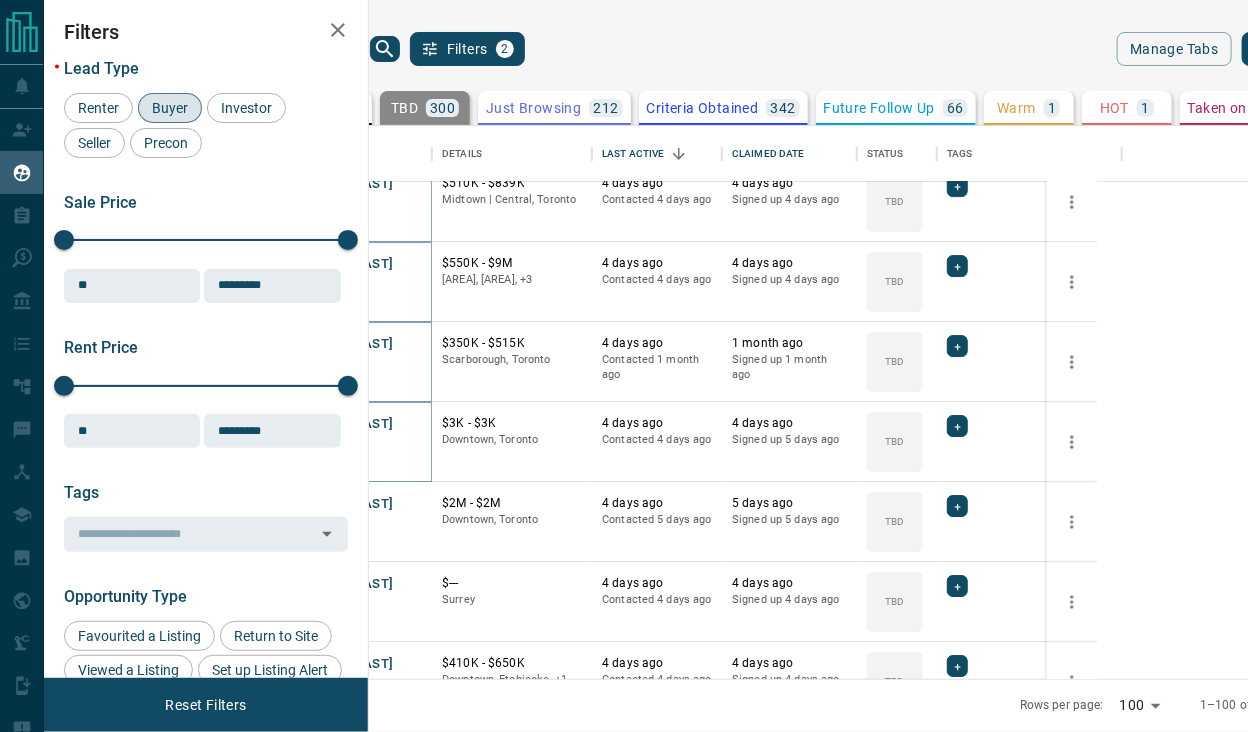 scroll, scrollTop: 2666, scrollLeft: 0, axis: vertical 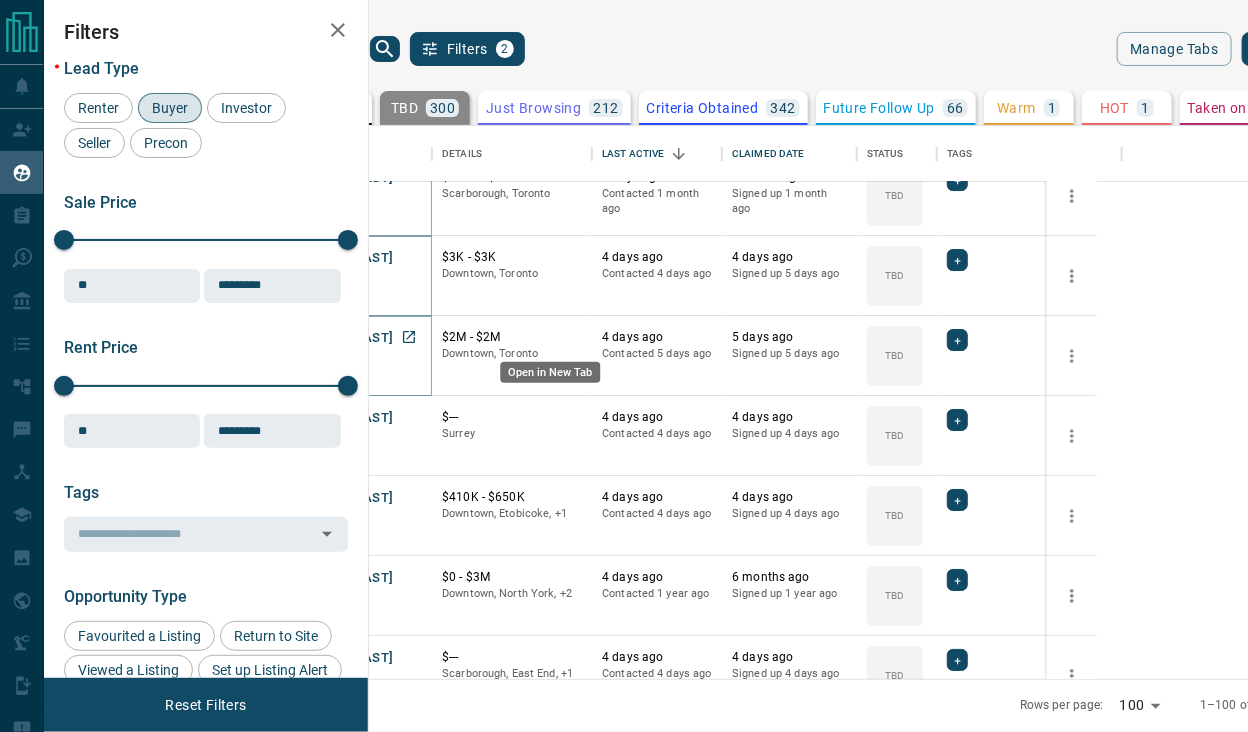 click 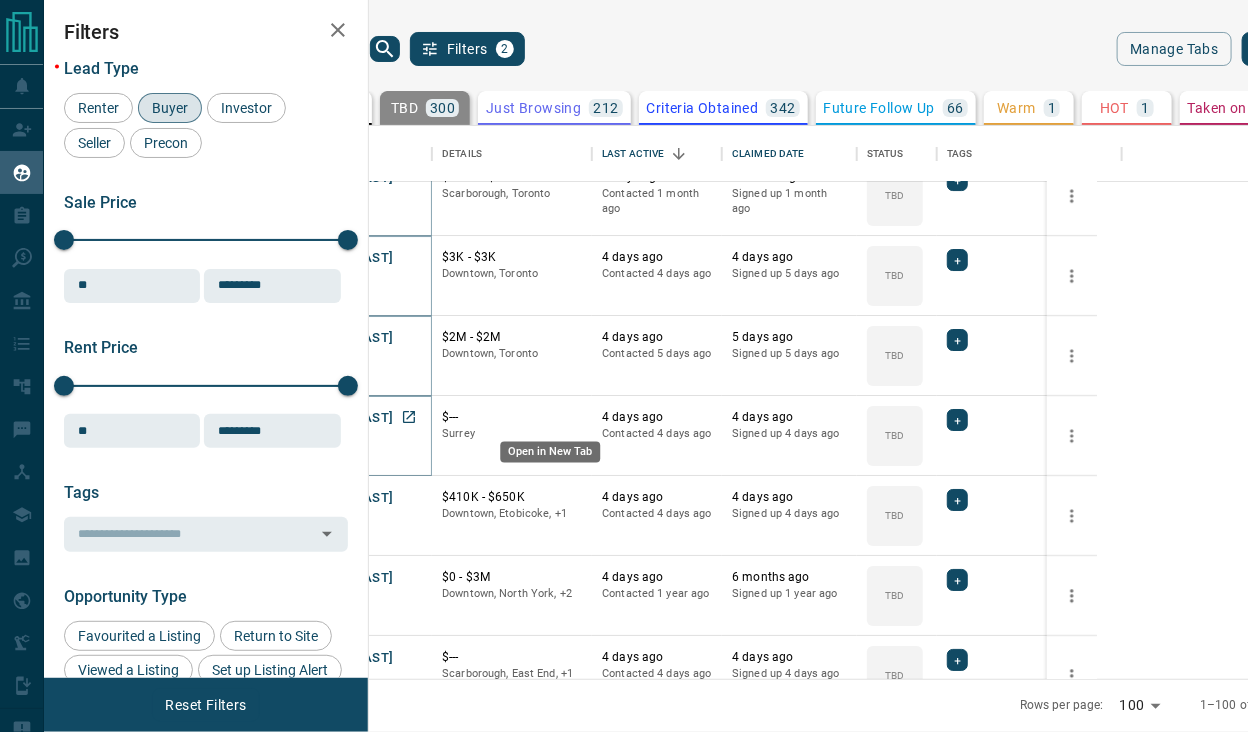 click 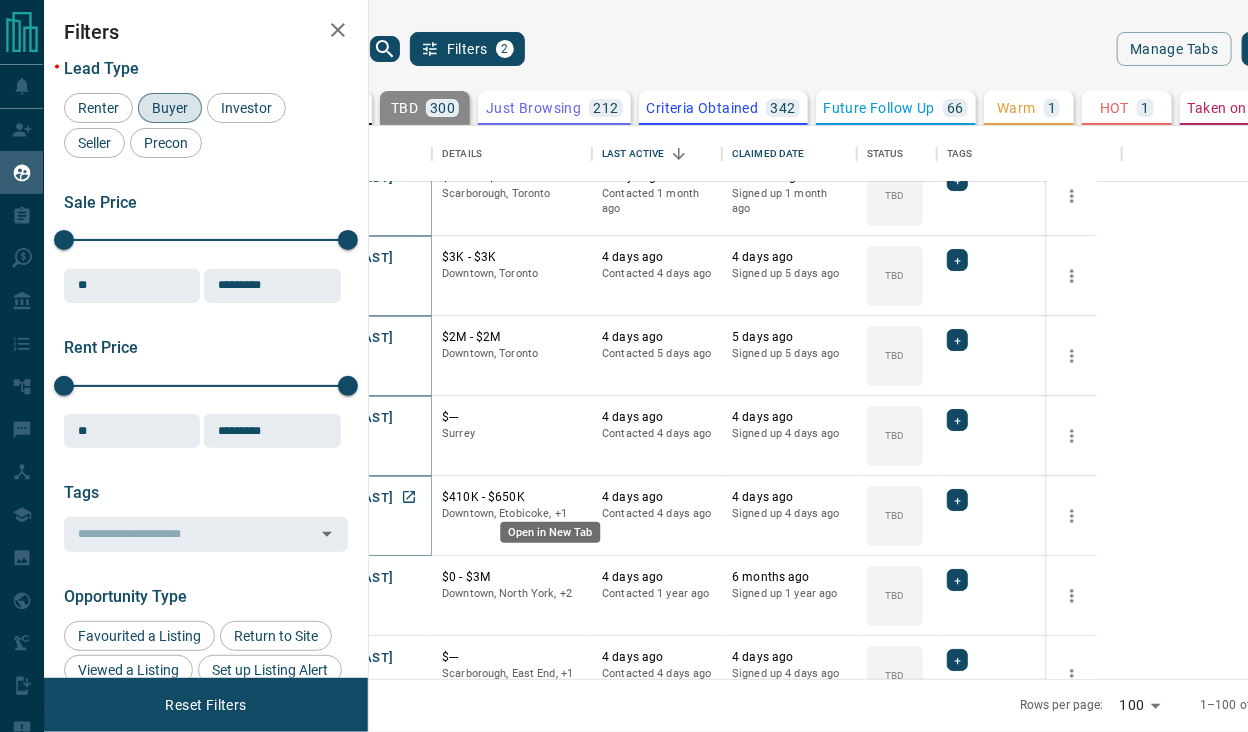 click 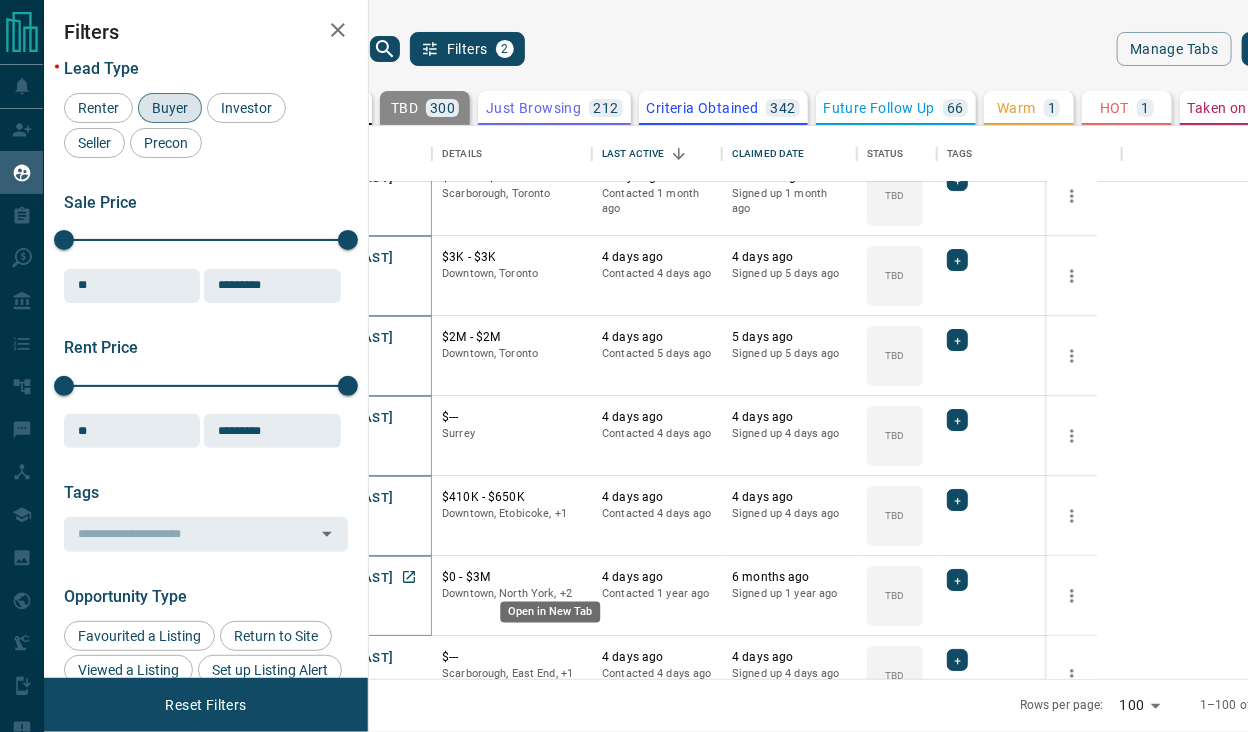 click 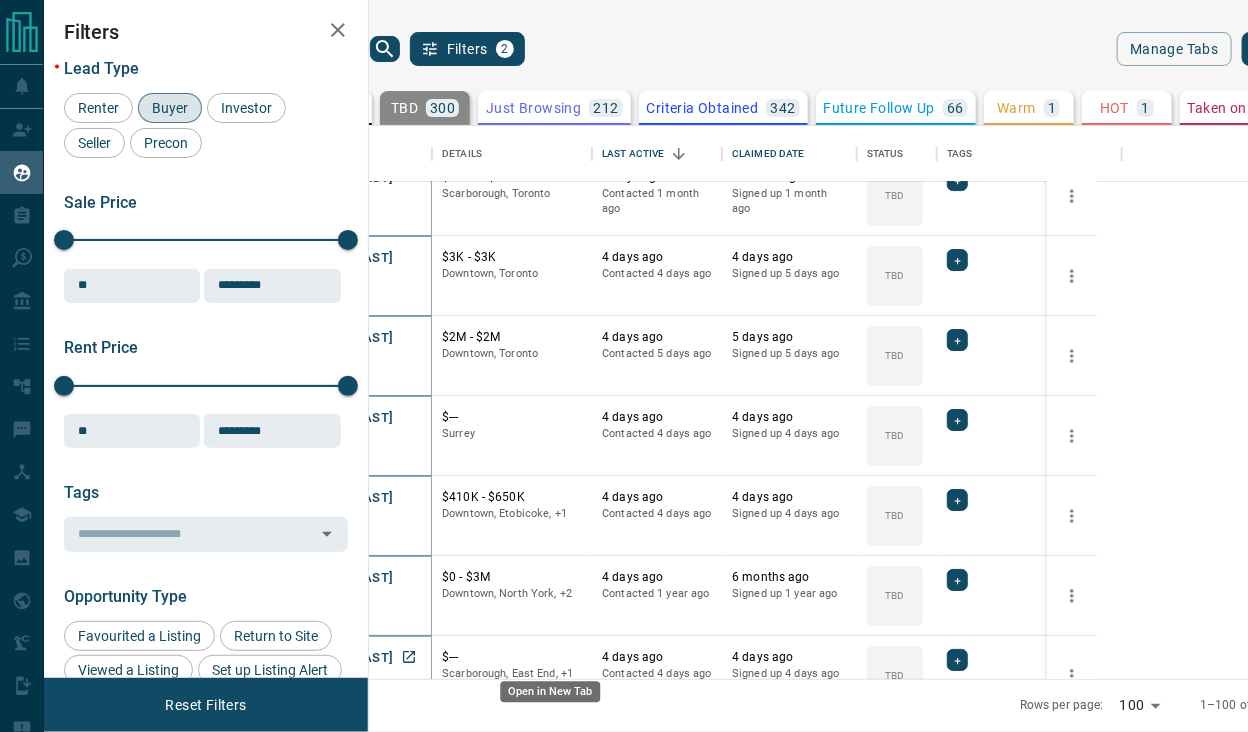 click 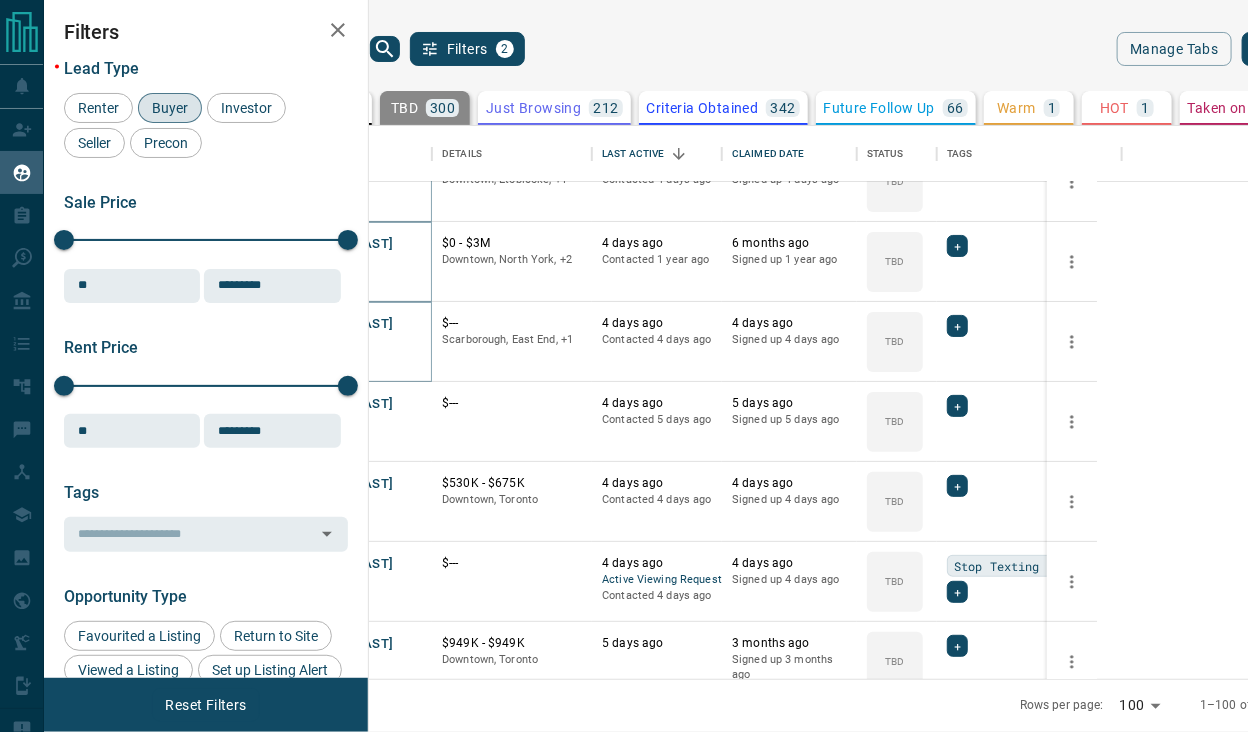 scroll, scrollTop: 3166, scrollLeft: 0, axis: vertical 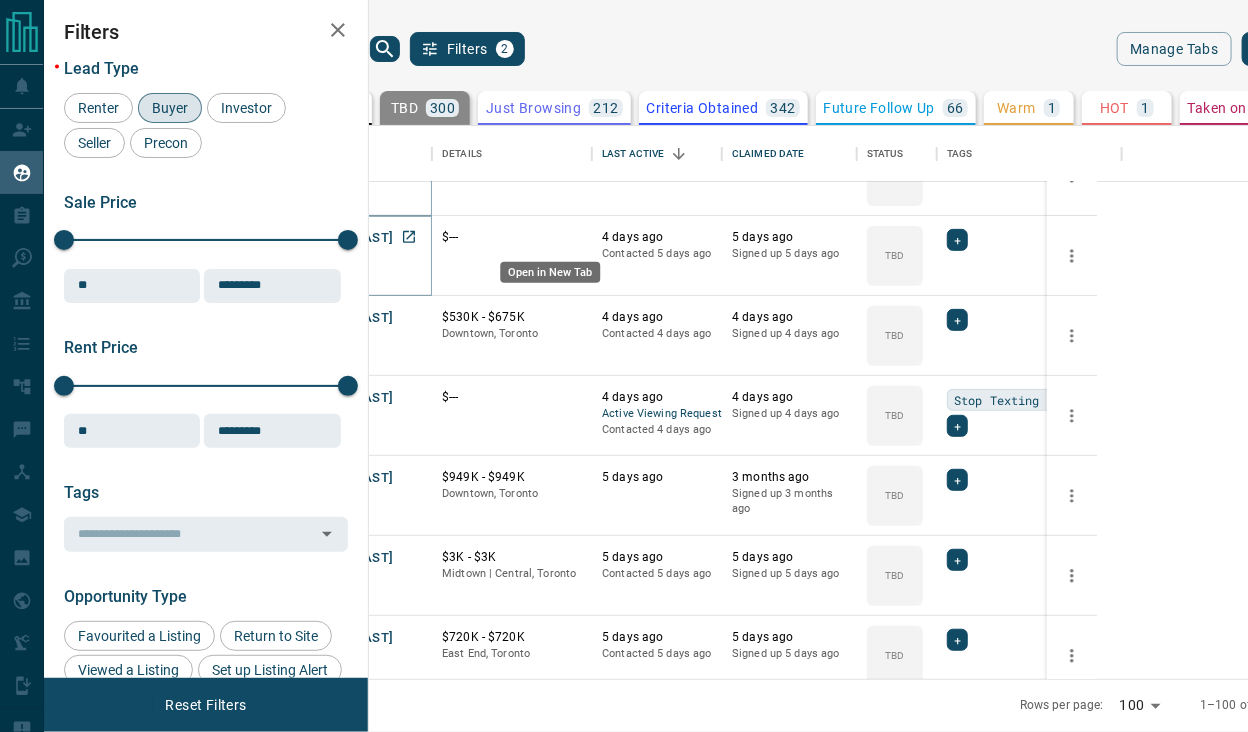 click 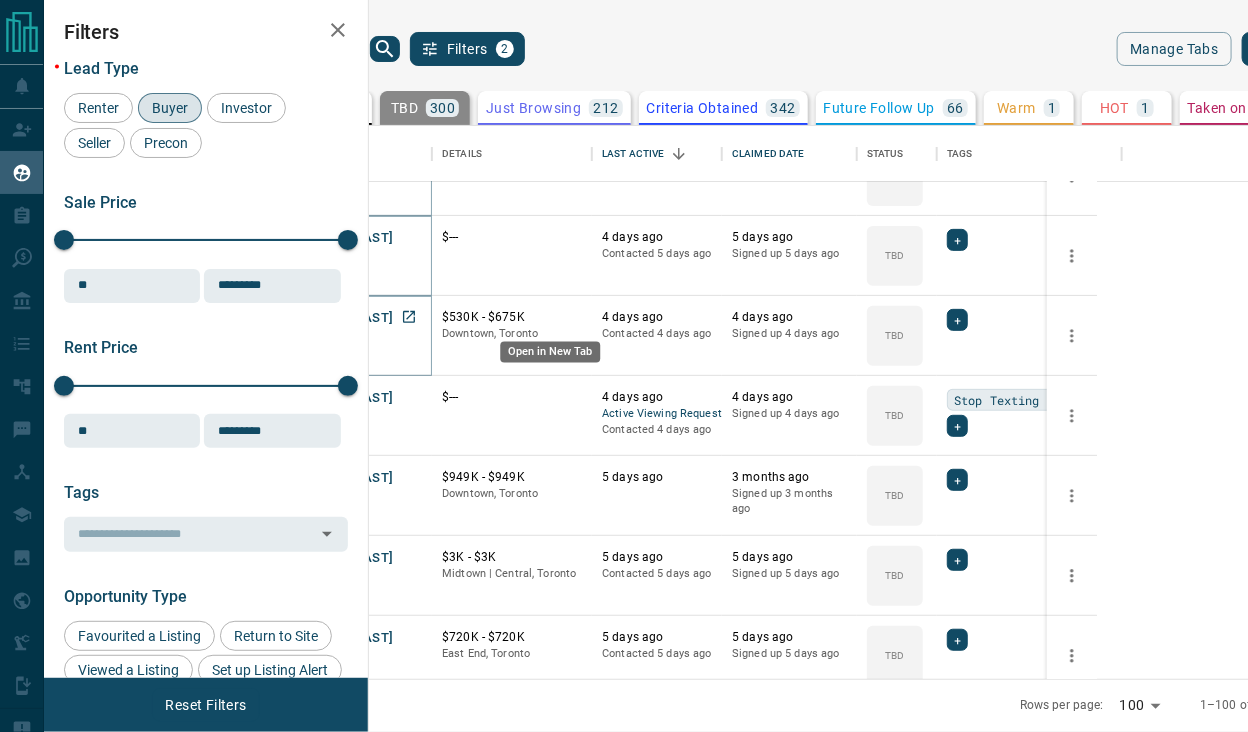 click 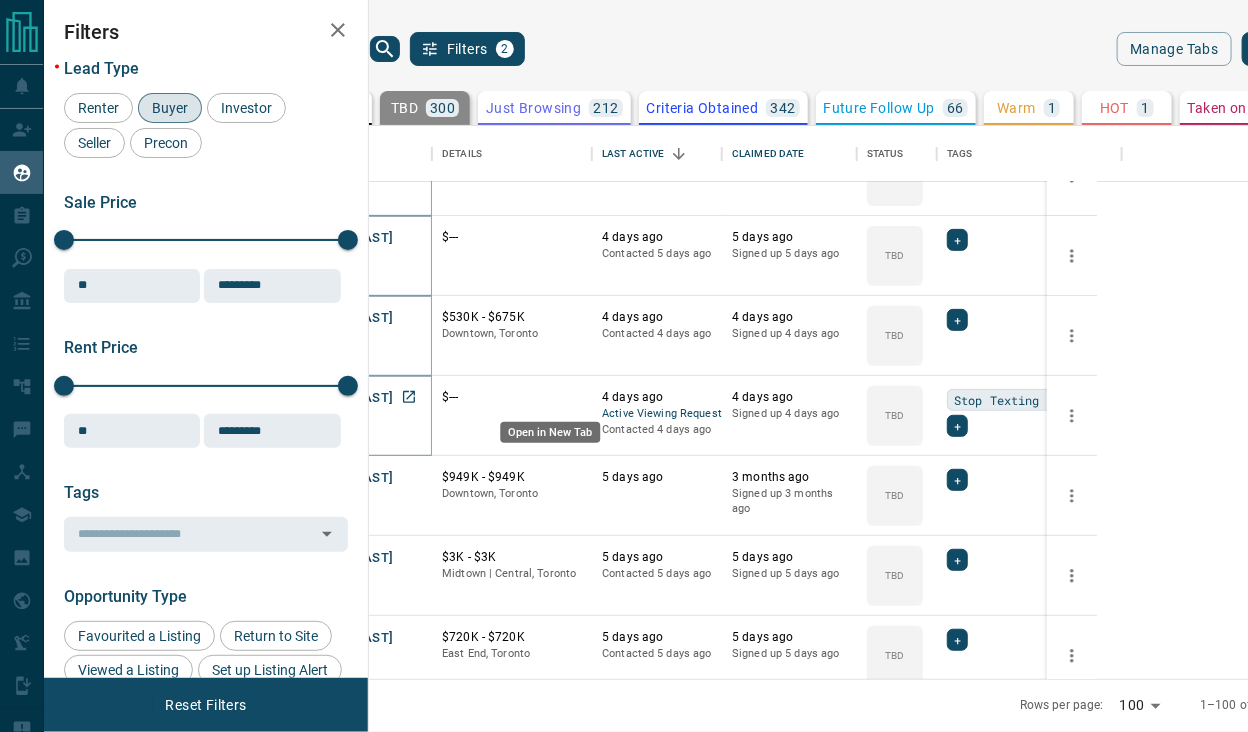 click 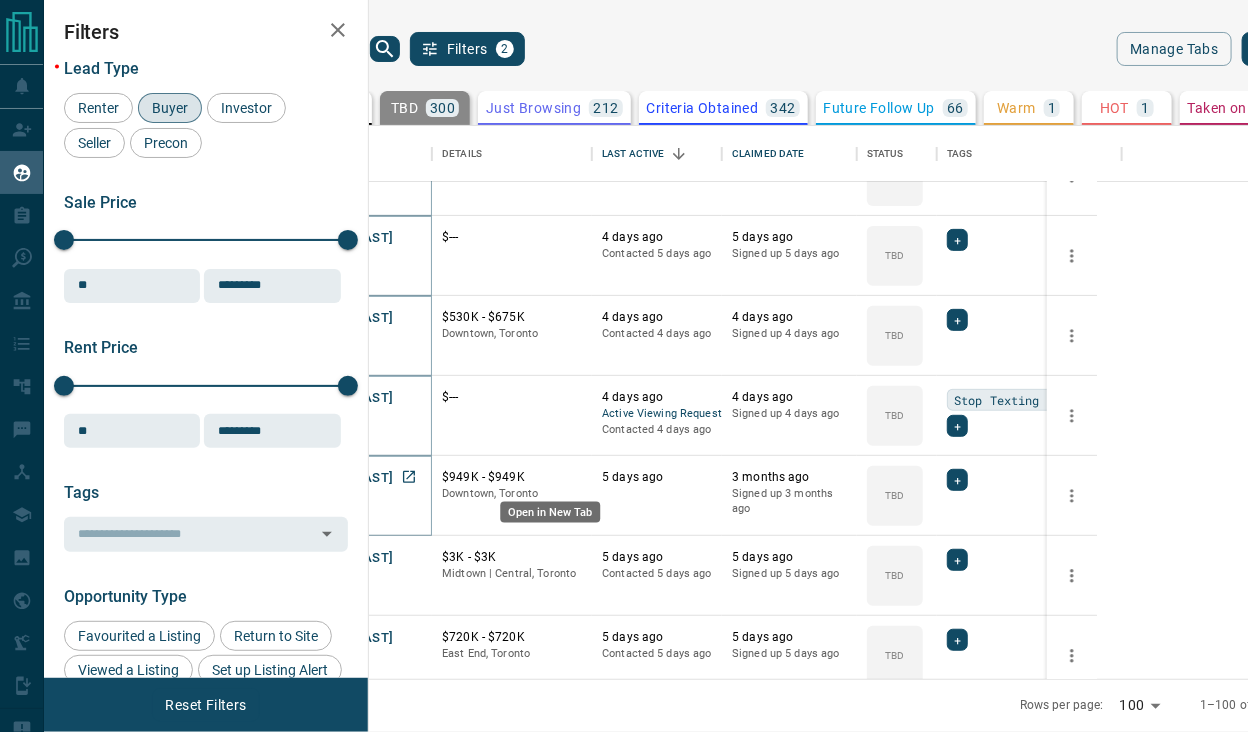 click 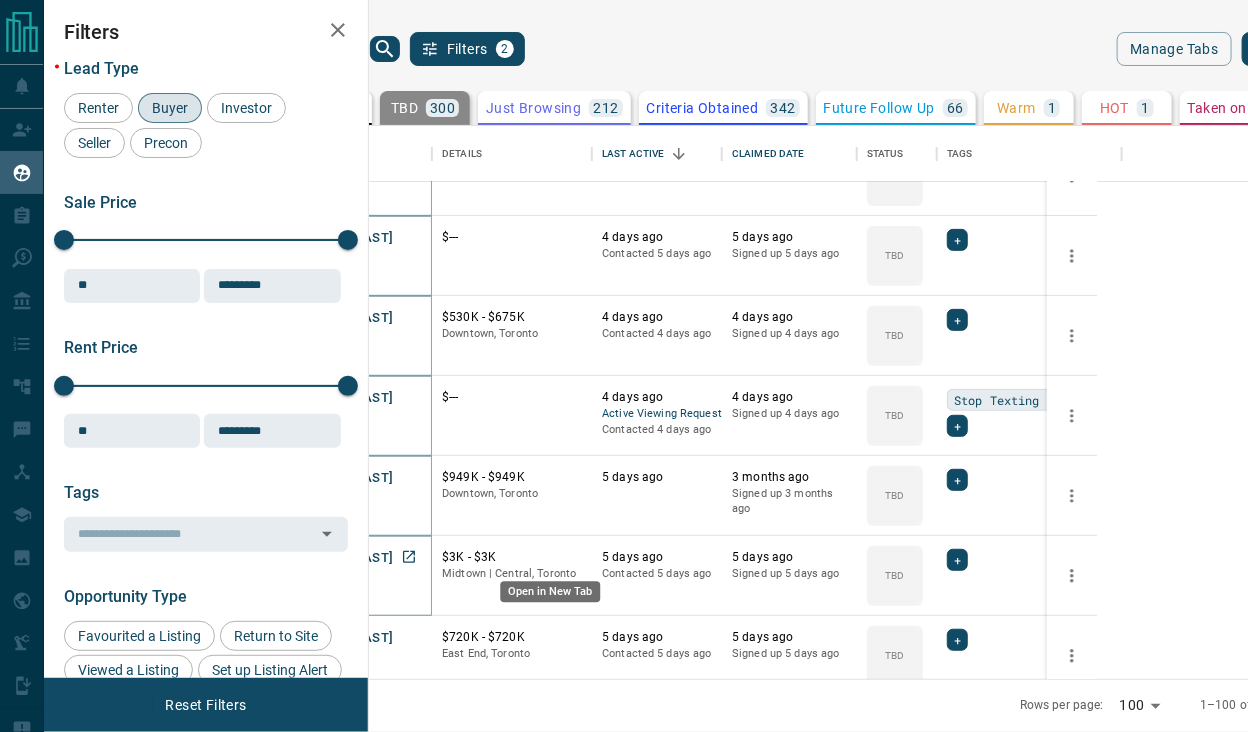 click 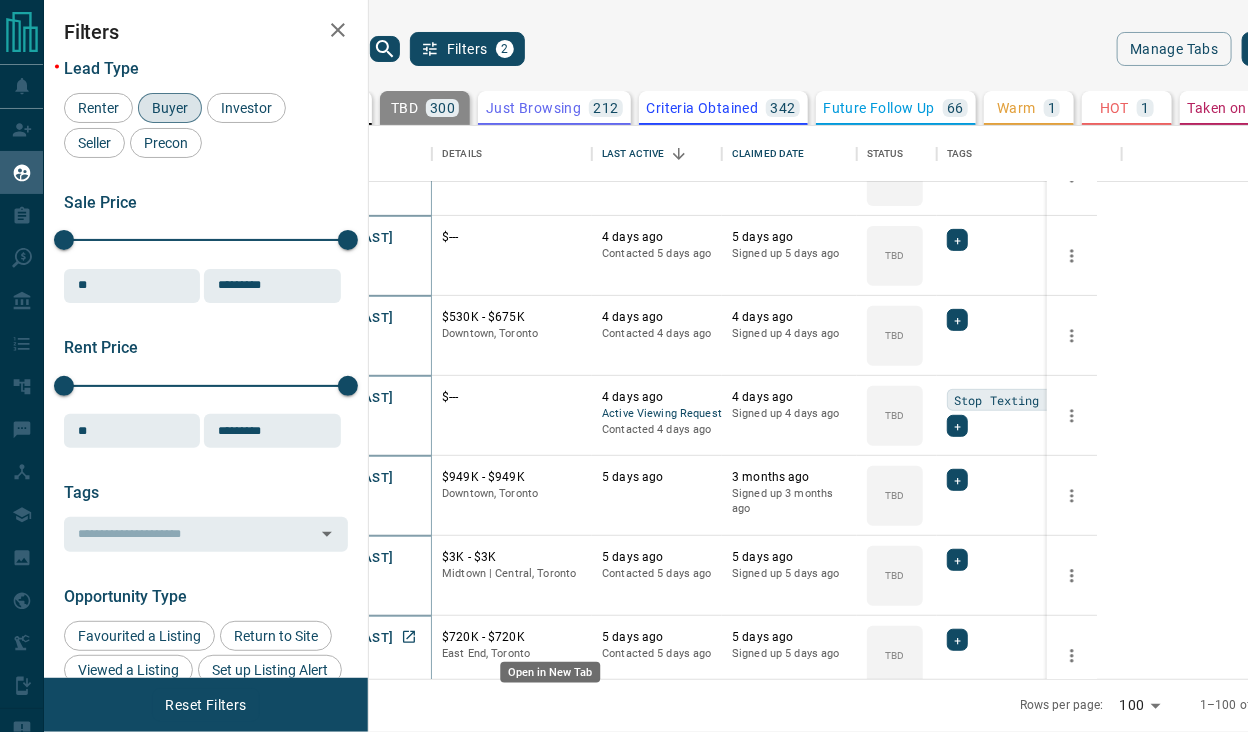 click 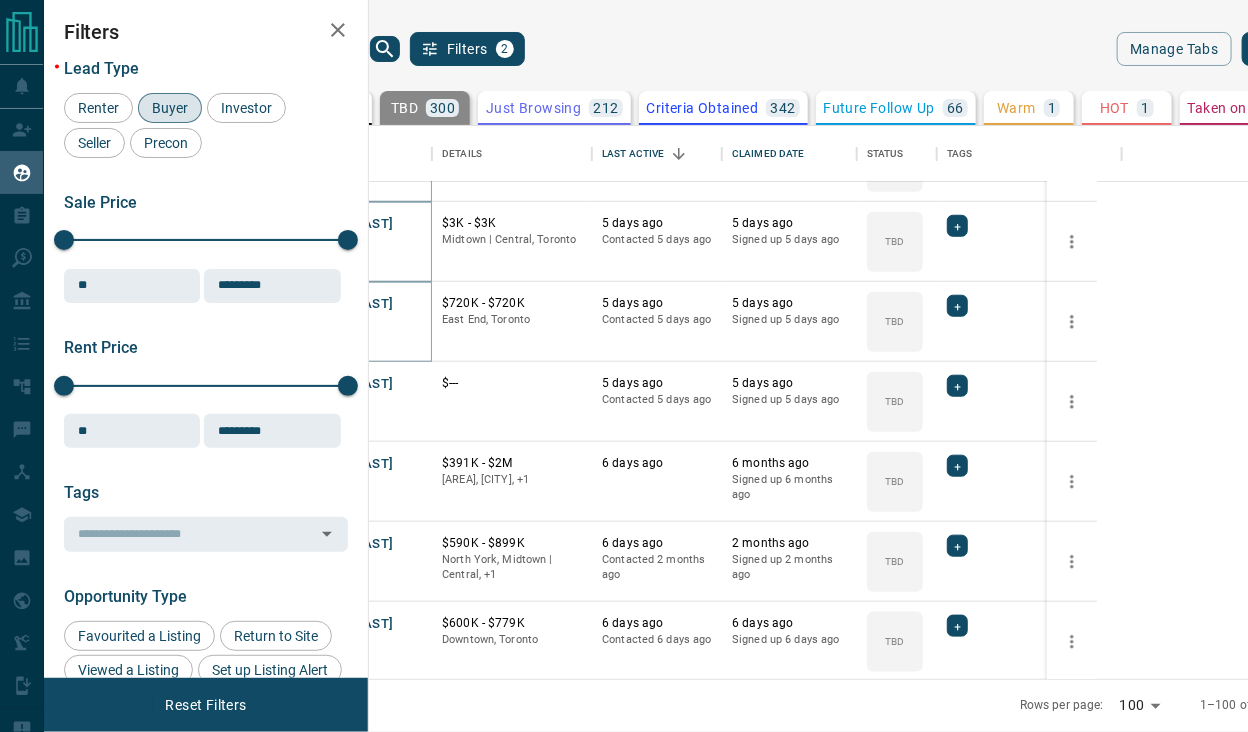 scroll, scrollTop: 3666, scrollLeft: 0, axis: vertical 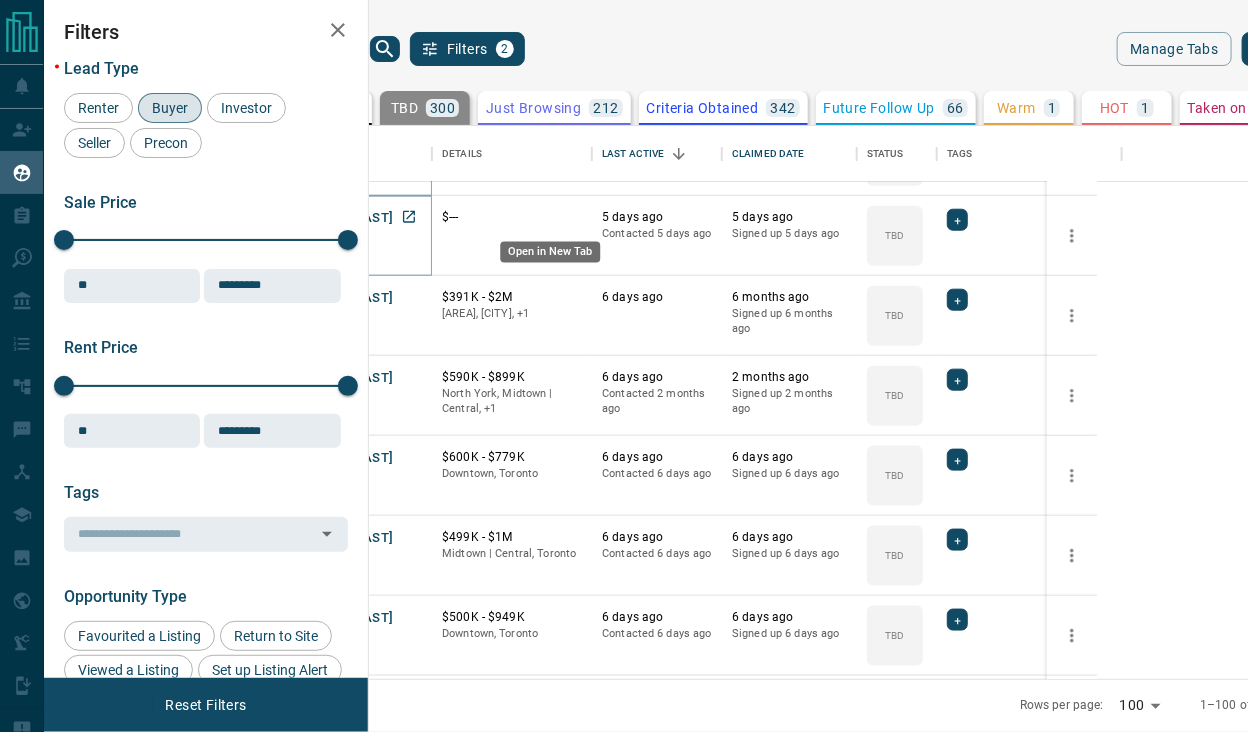 click 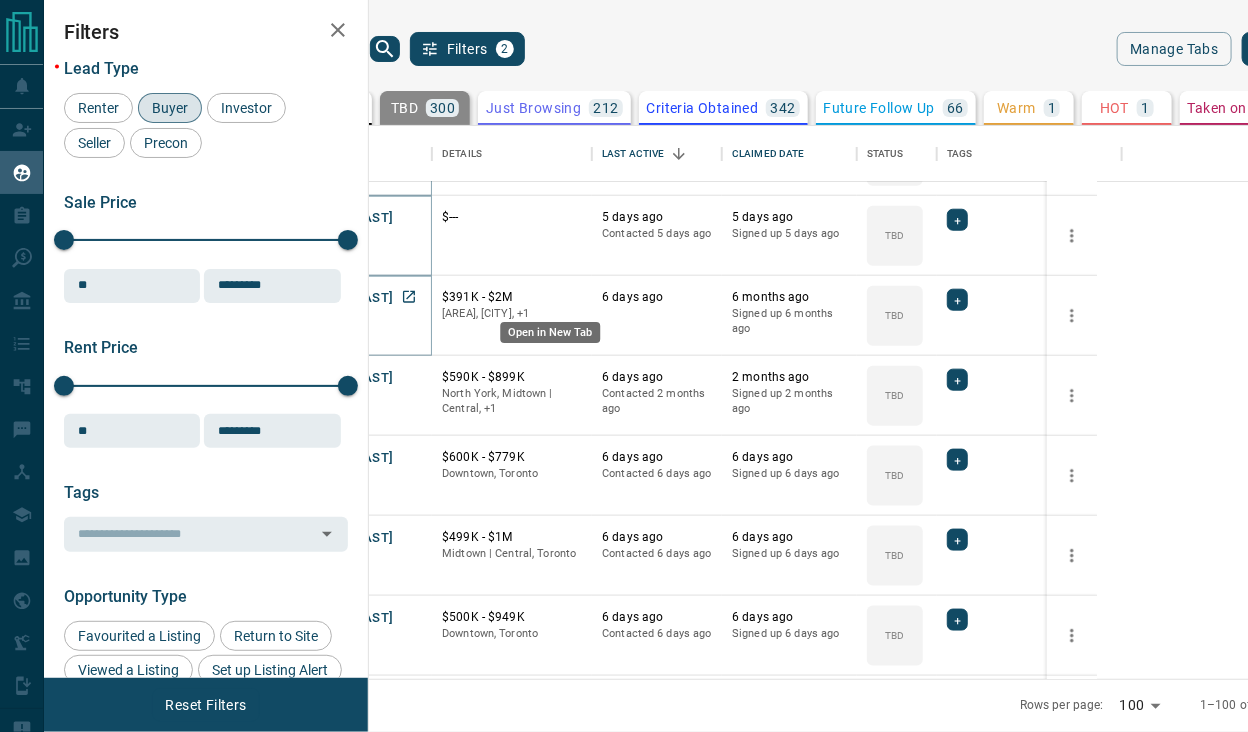 click 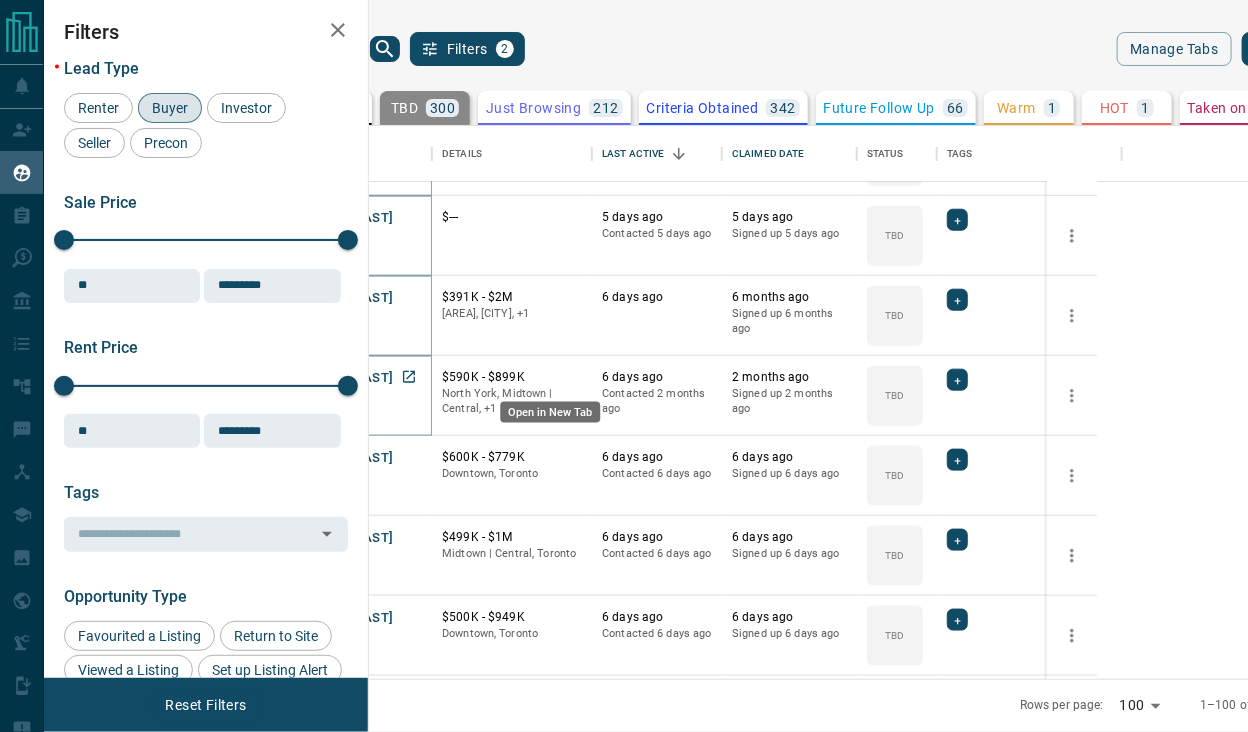 click 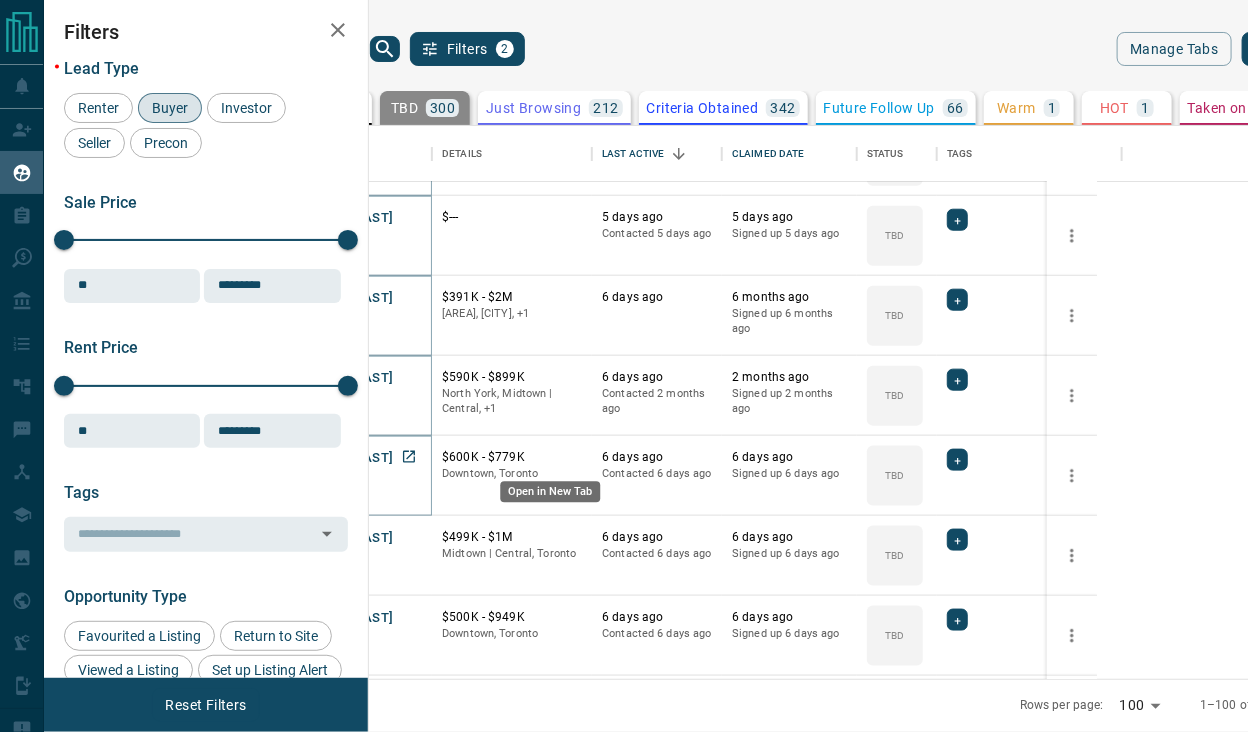 click 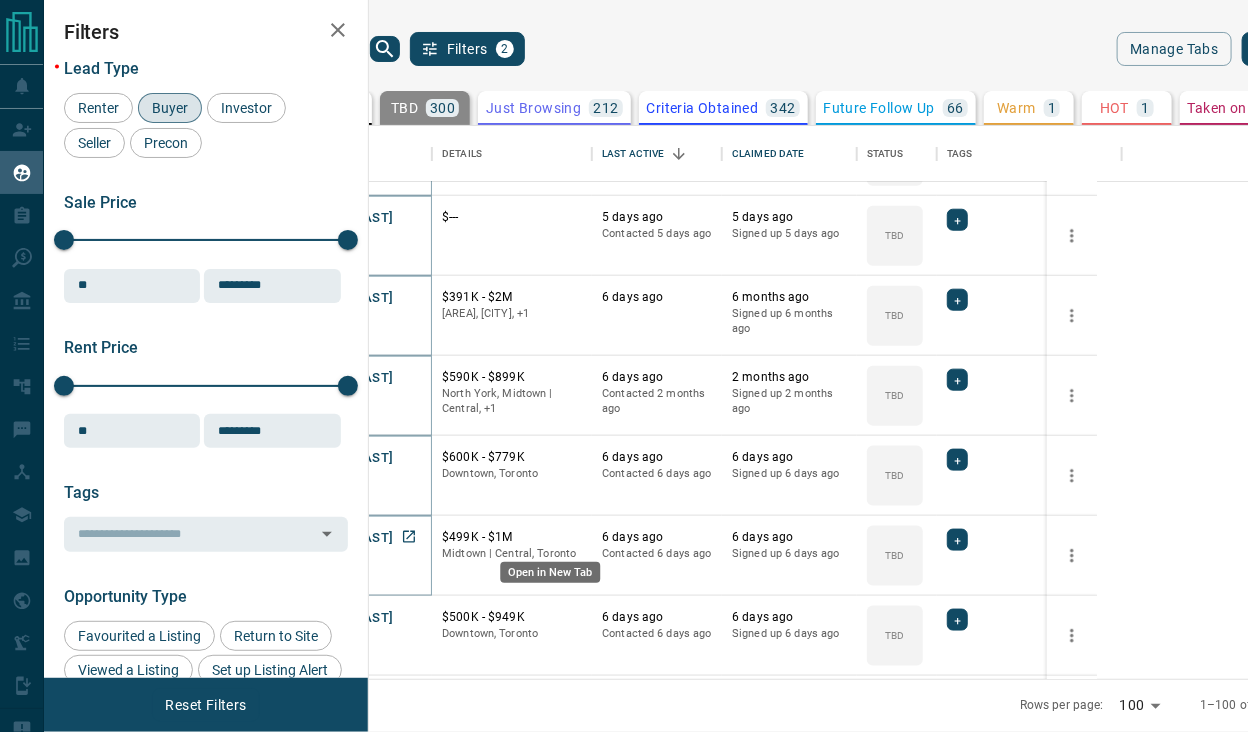 click 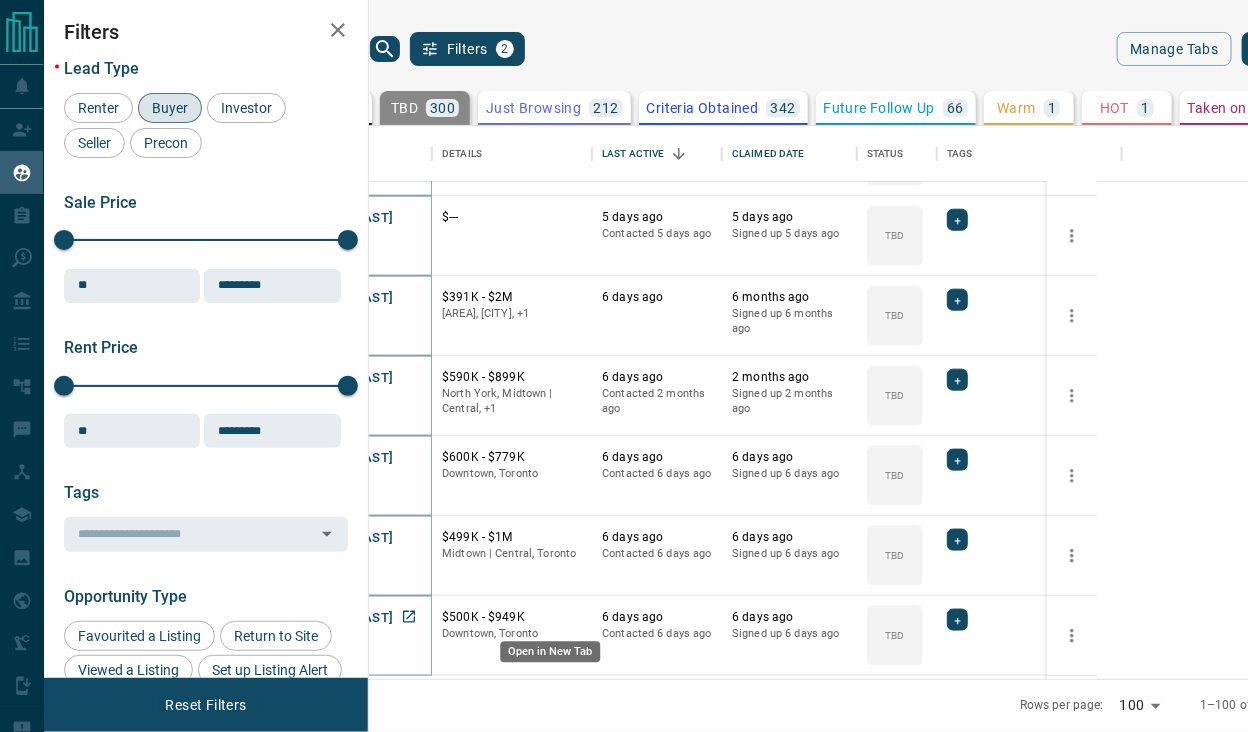 click 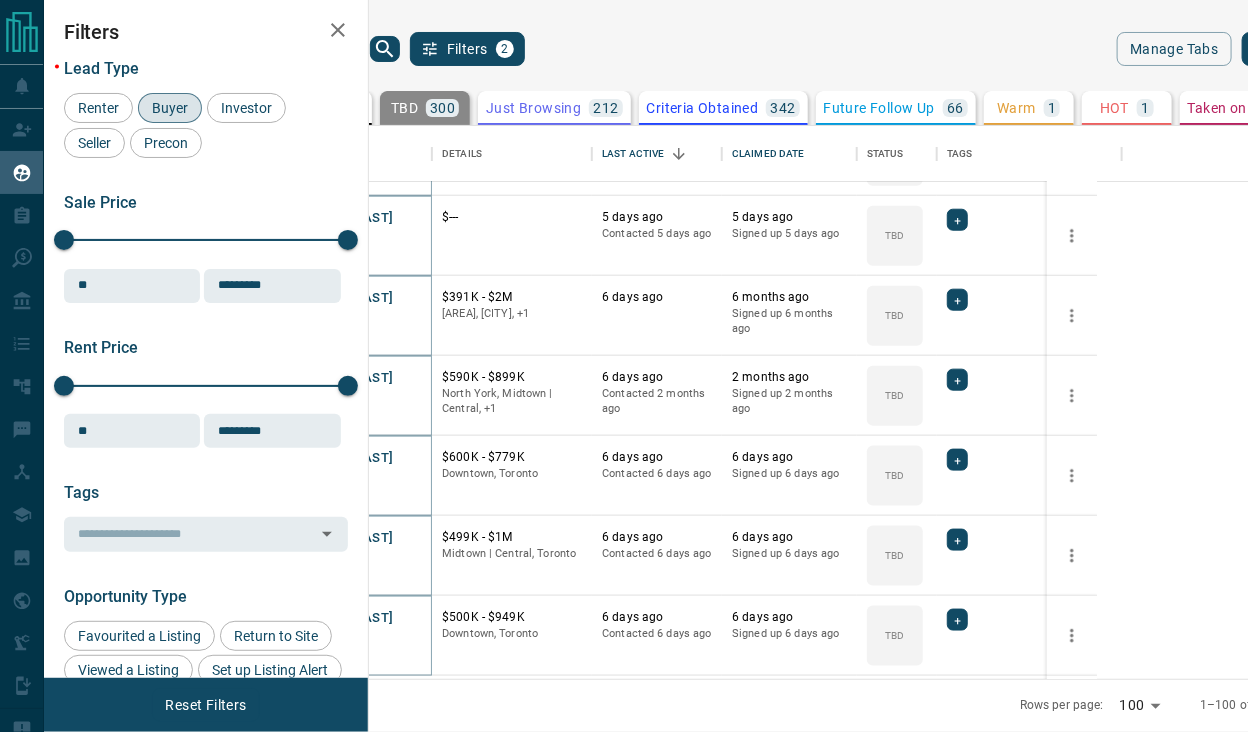 click on "Lead Type Renter Buyer Investor Seller Precon Sale Price 0 5500000 Sale price range ** ​ Input sale price range Sale price range ********* ​ Input sale price range Rent Price 0 20000 Rent price range ** ​ Input rent price range Rent price range ********* ​ Input rent price range Tags ​ Opportunity Type Favourited a Listing Return to Site Viewed a Listing Set up Listing Alert Set up Building Alert Reactivated Account Requested an Offer Pre-Construction Form Submitted Requested a Viewing Contact an Agent Request Lead Source Property MrLoft Condos Active Date From From To To Claim Date From From To To Subscription Status subscribed unsubscribed" at bounding box center (206, 671) 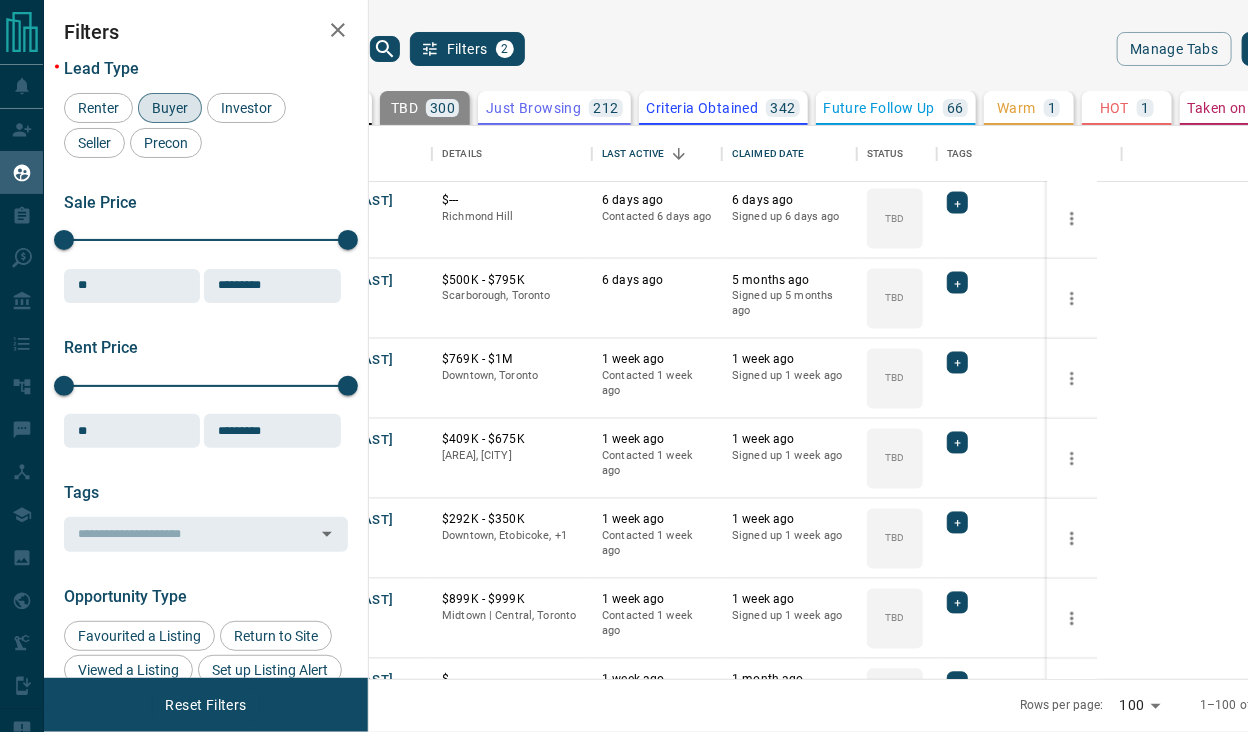 scroll, scrollTop: 4166, scrollLeft: 0, axis: vertical 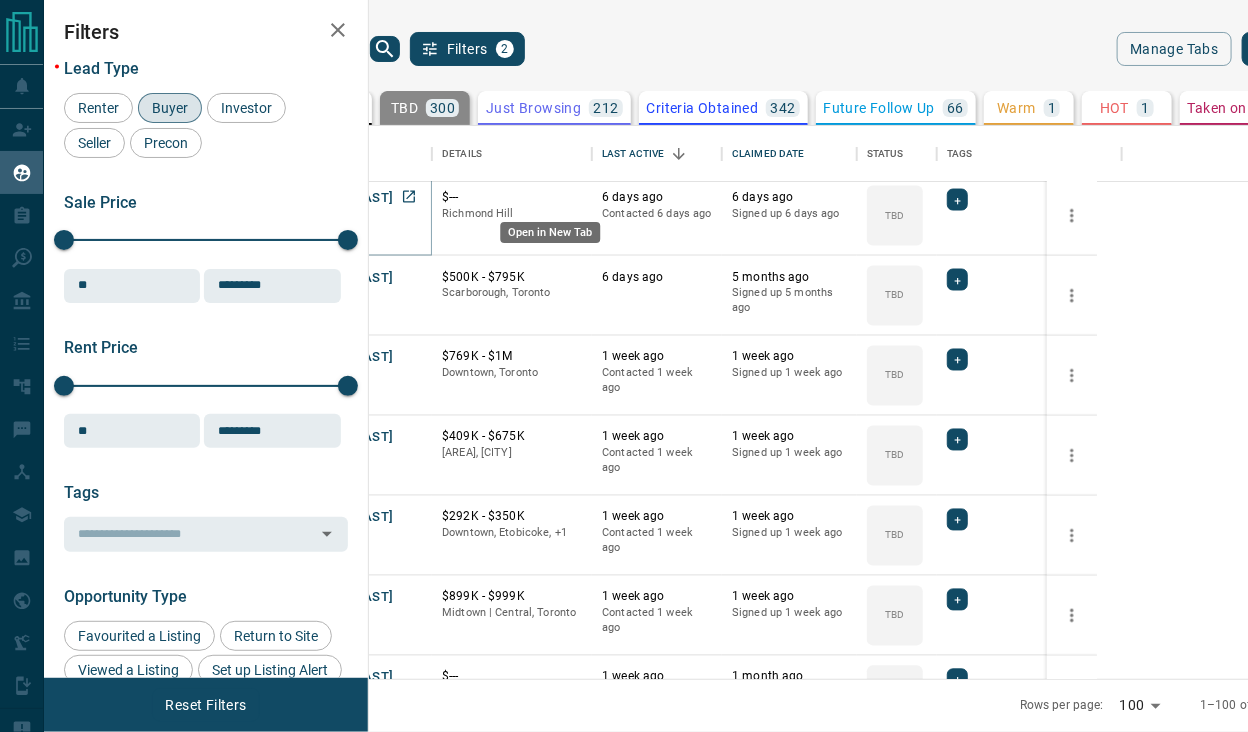 click 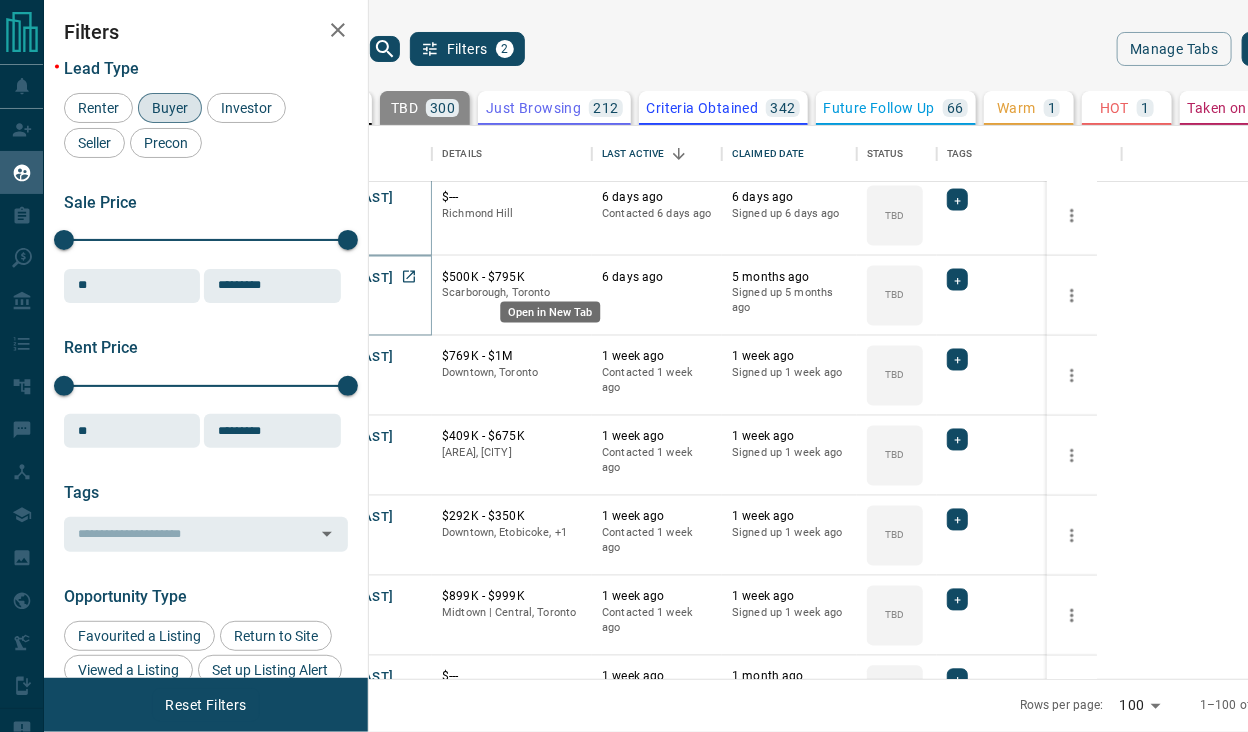click 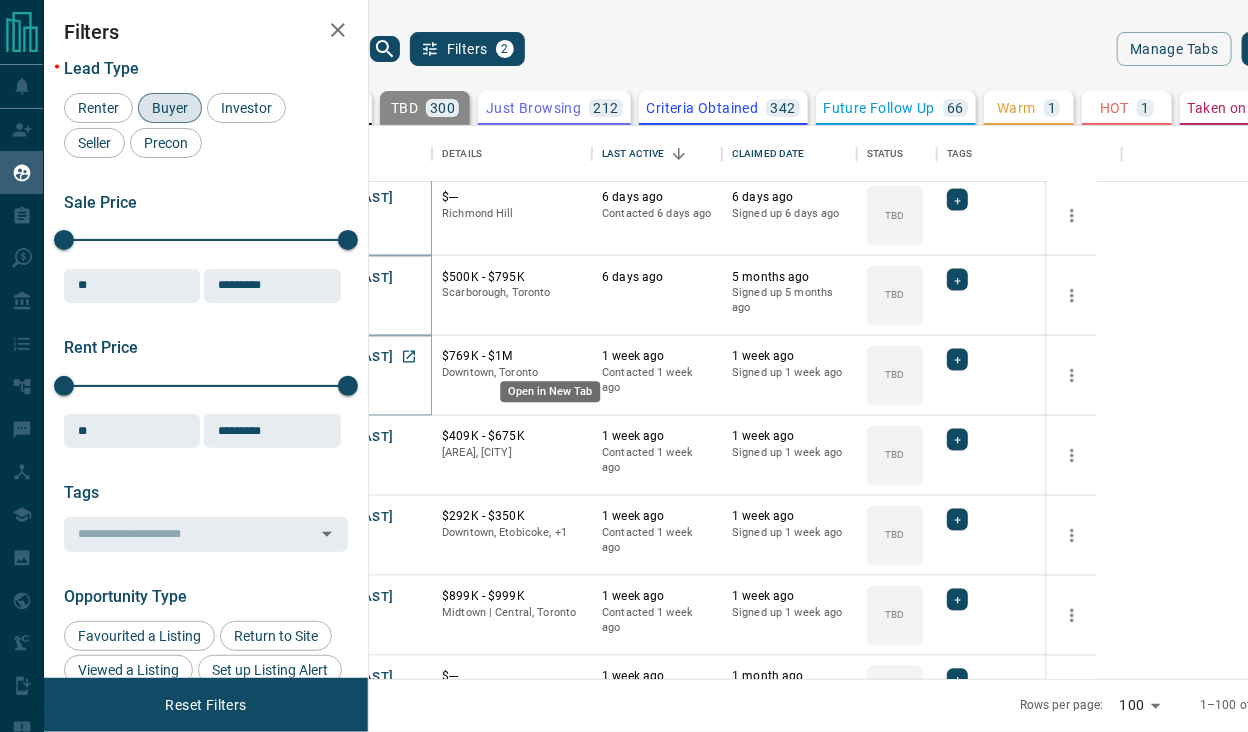 click 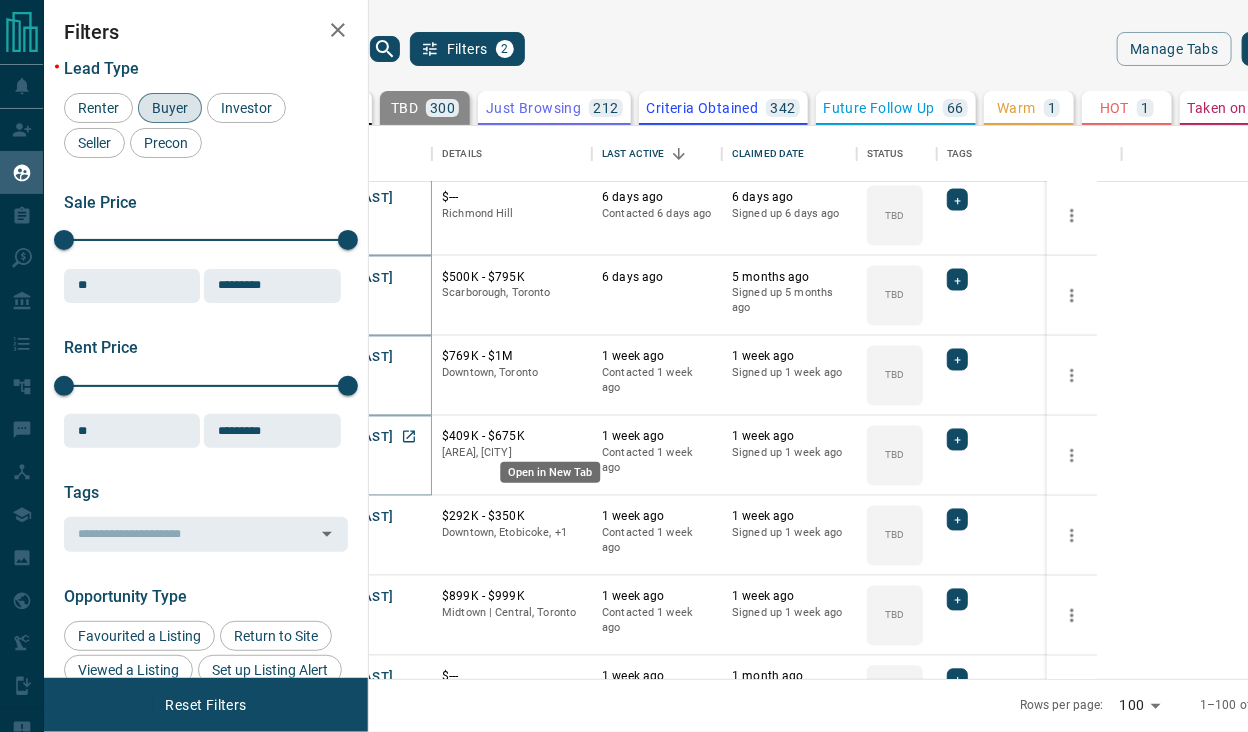 click 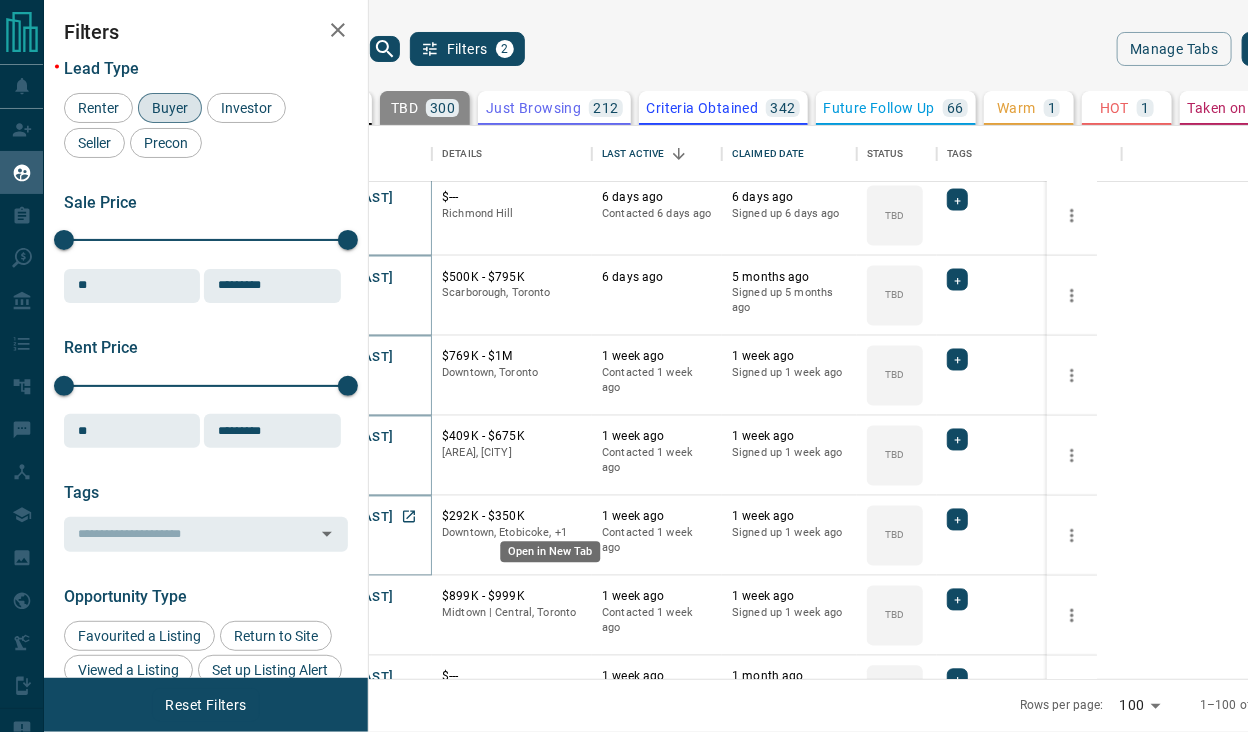 click 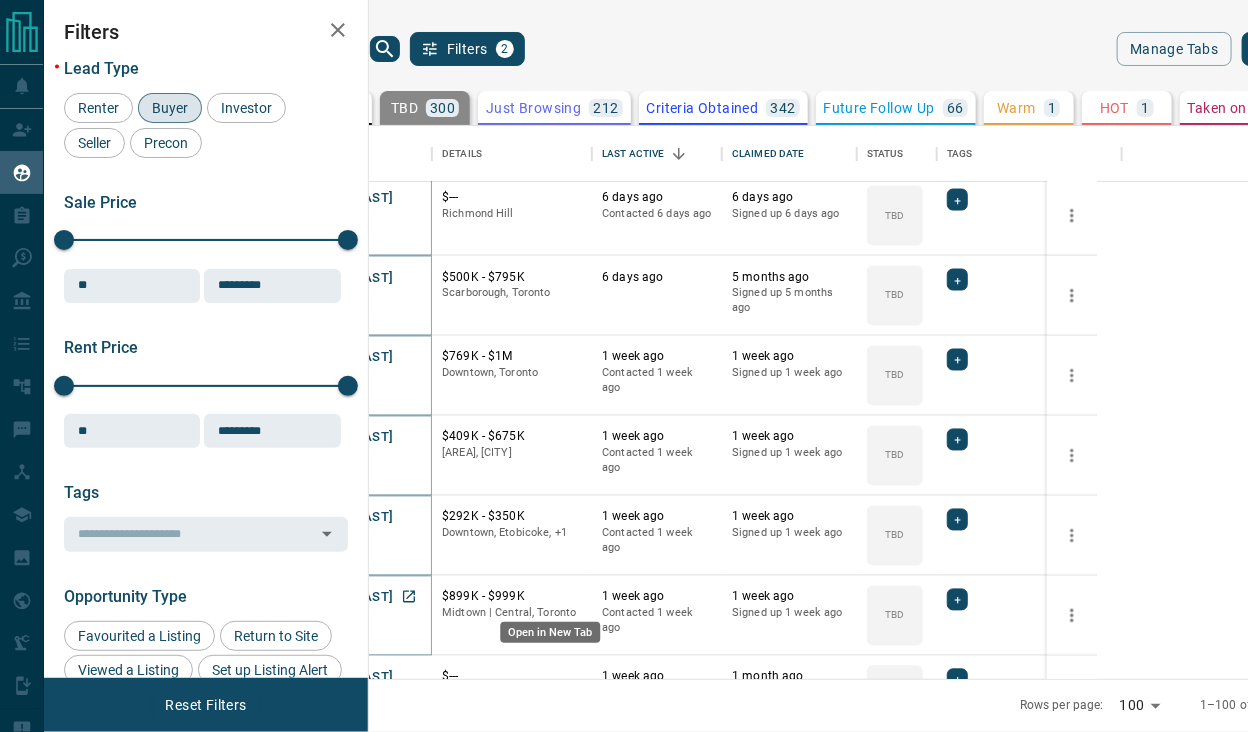 click 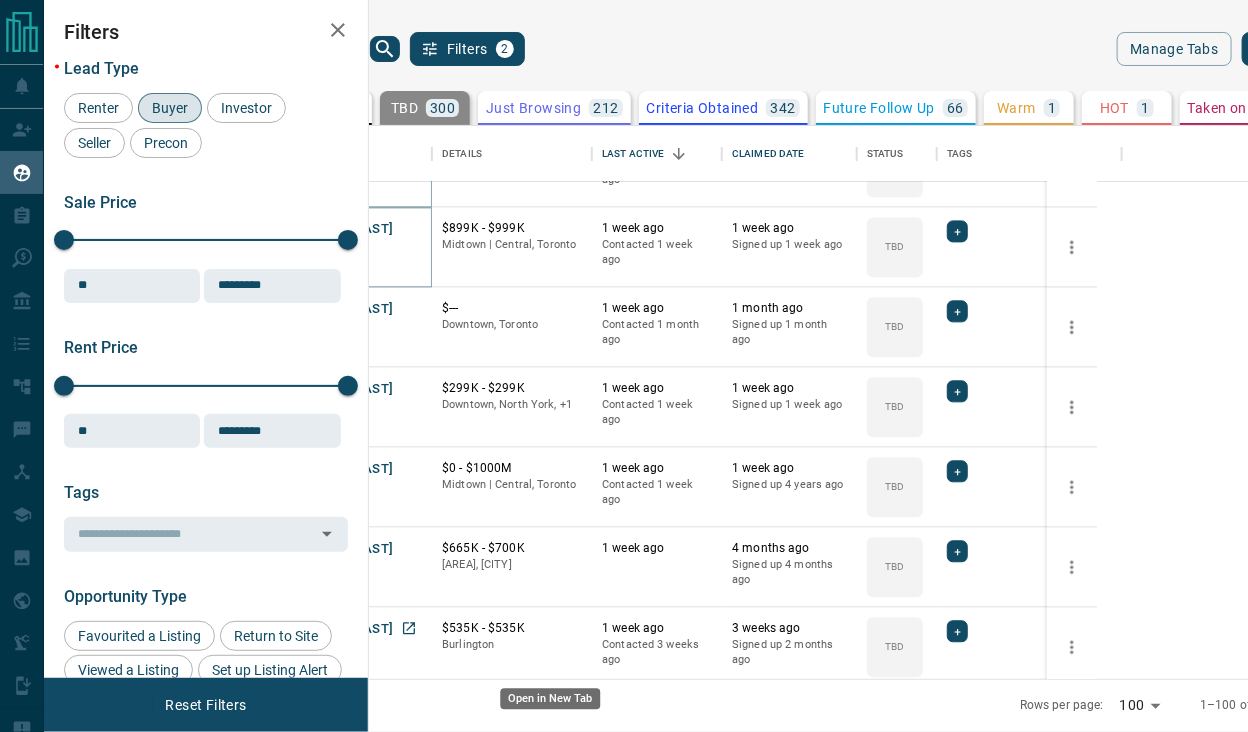 scroll, scrollTop: 4500, scrollLeft: 0, axis: vertical 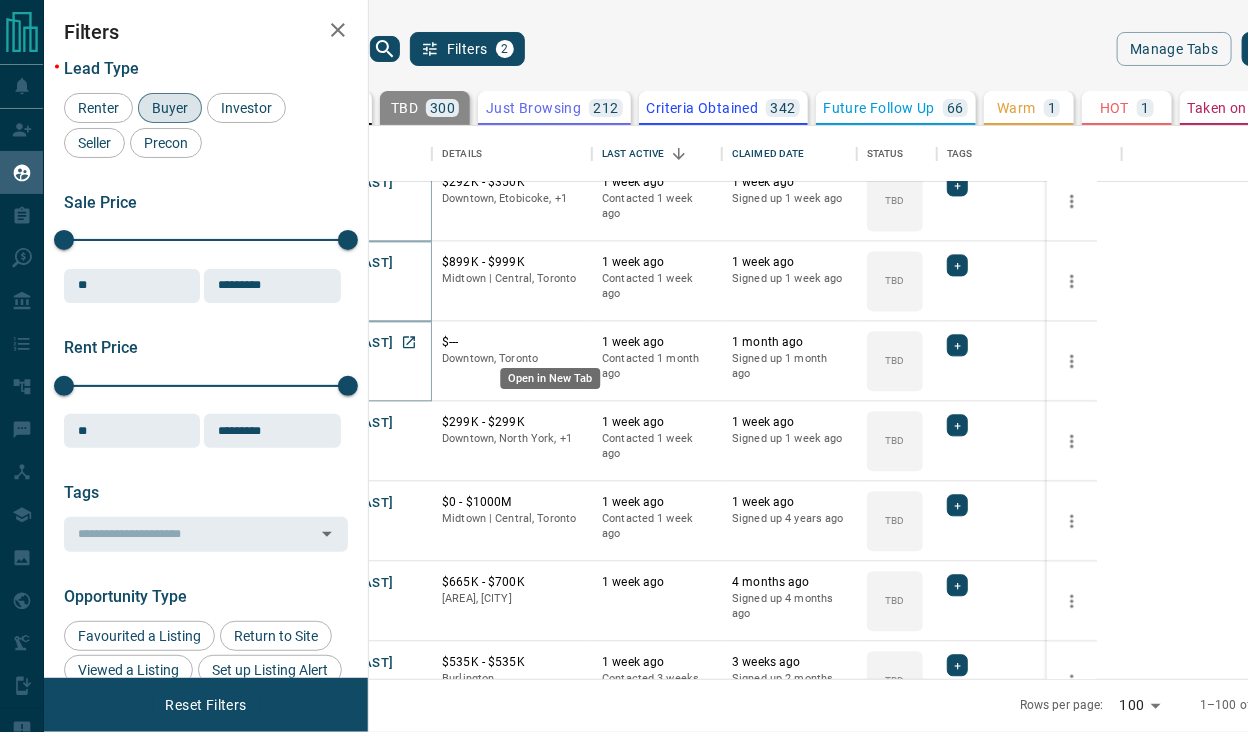click 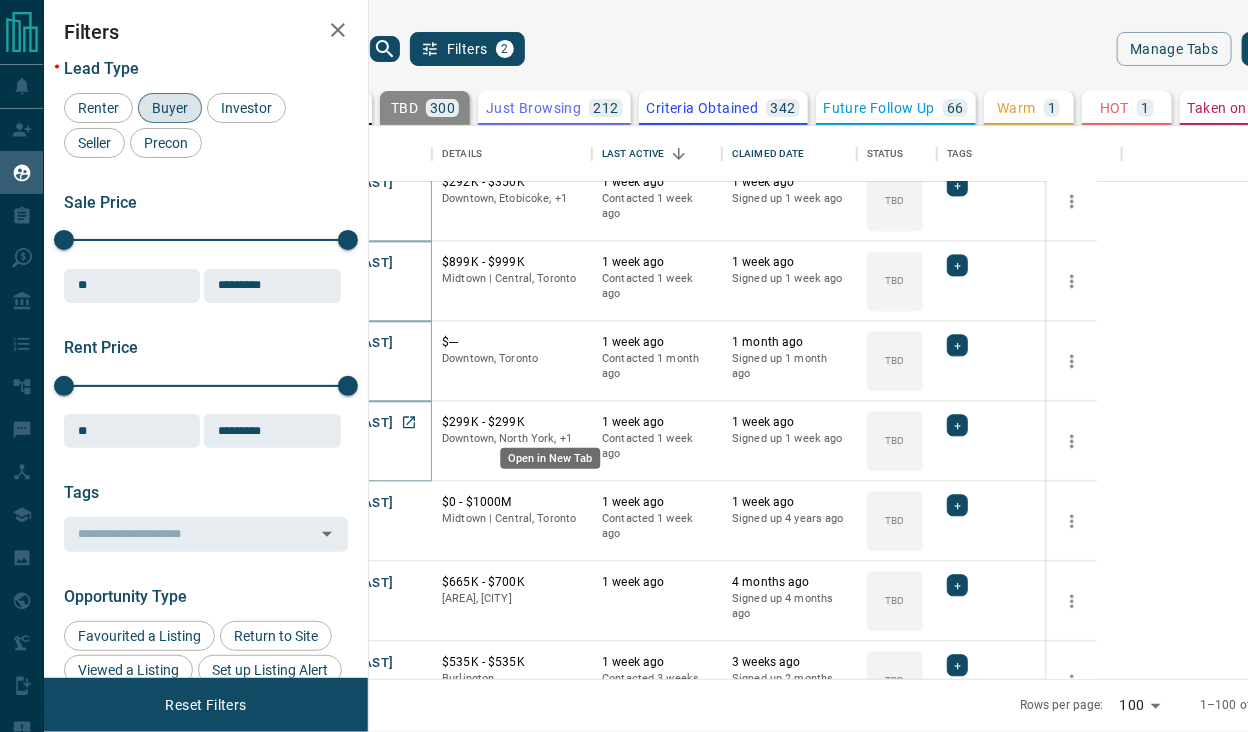 click 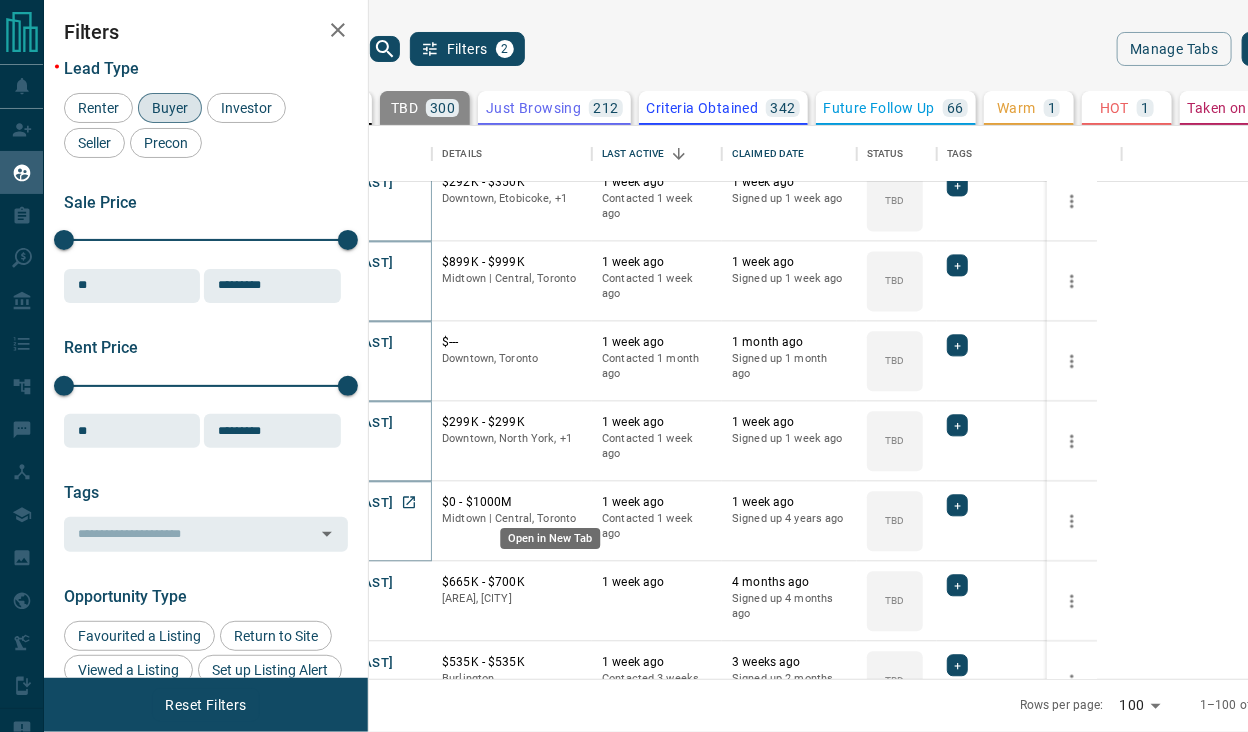click 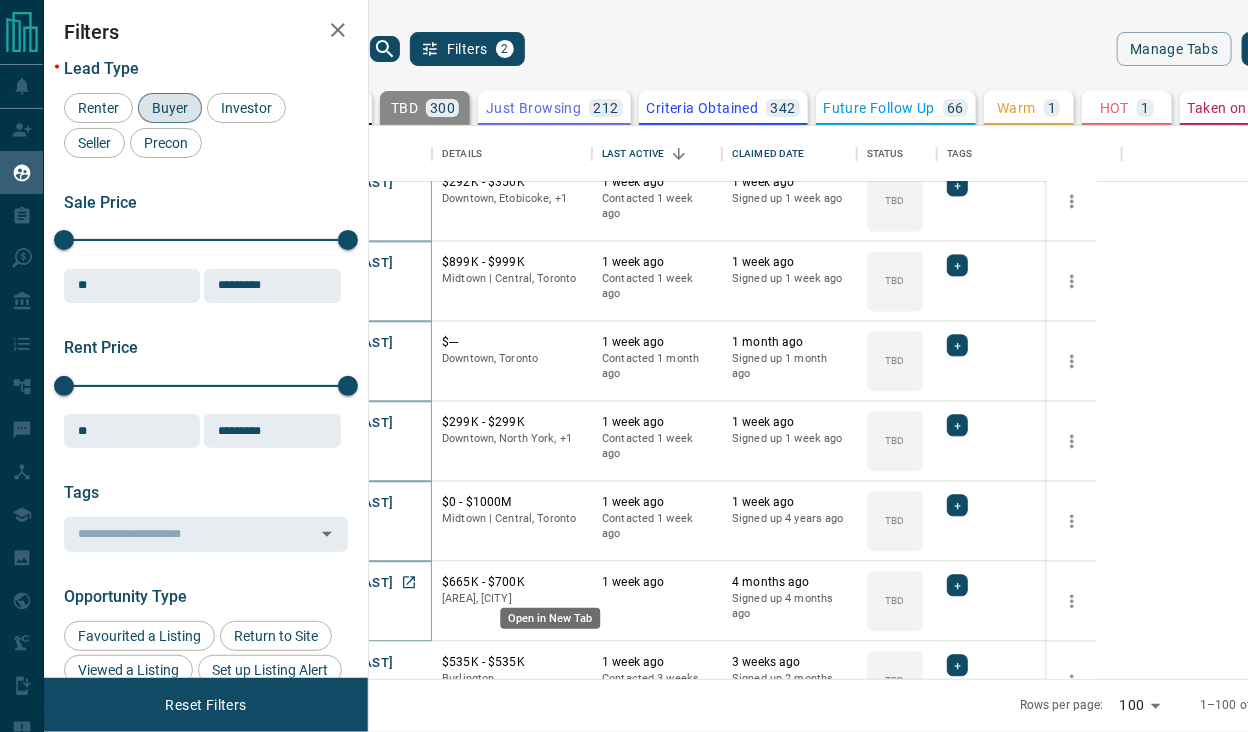 click 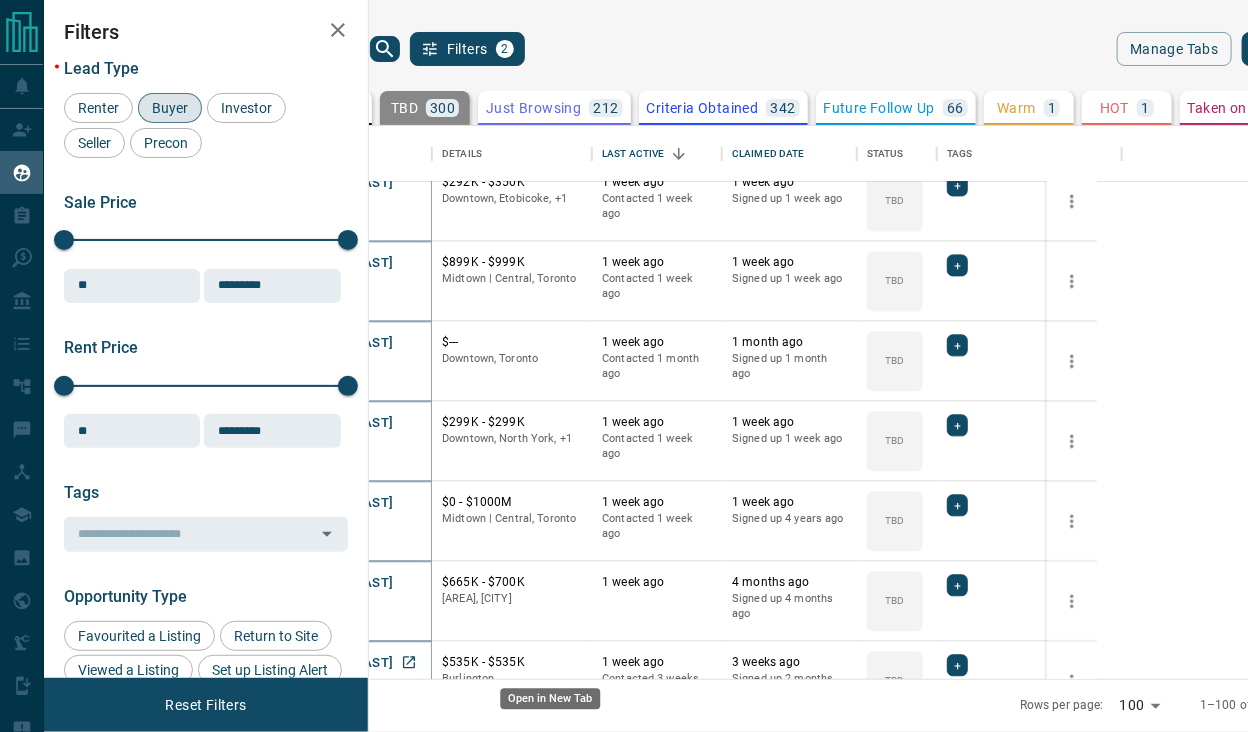 click 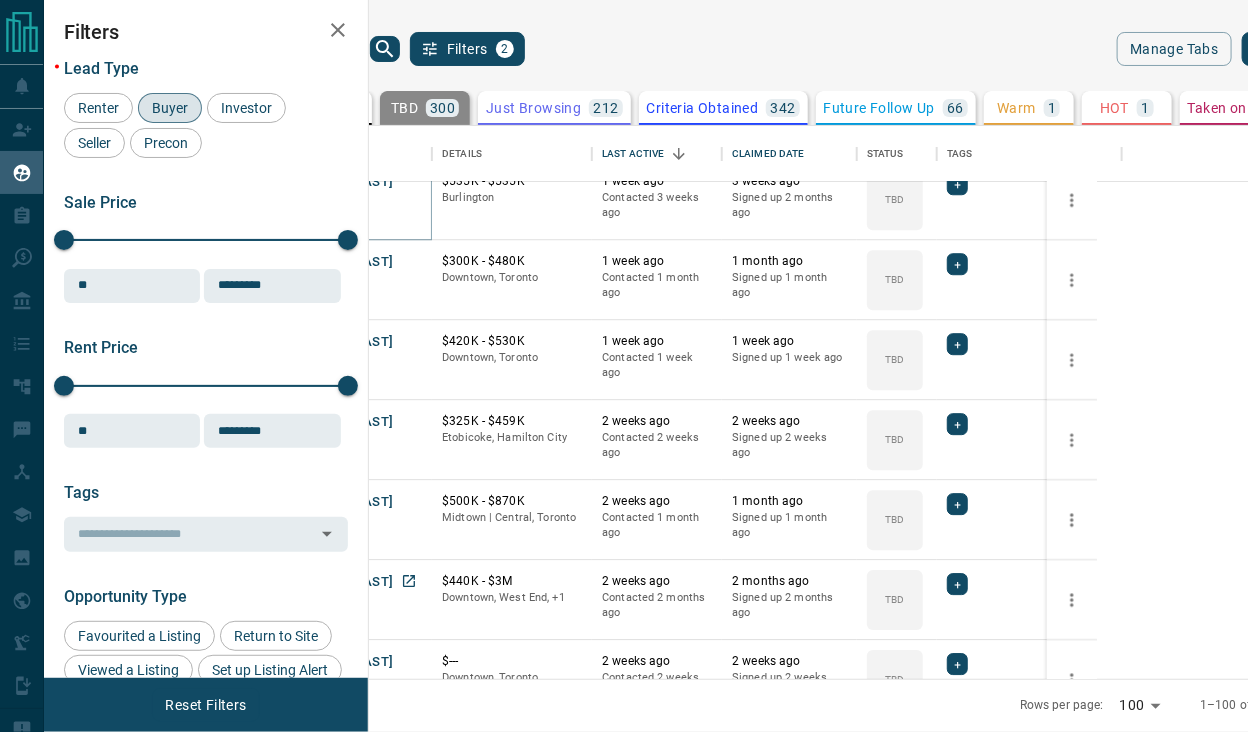 scroll, scrollTop: 5000, scrollLeft: 0, axis: vertical 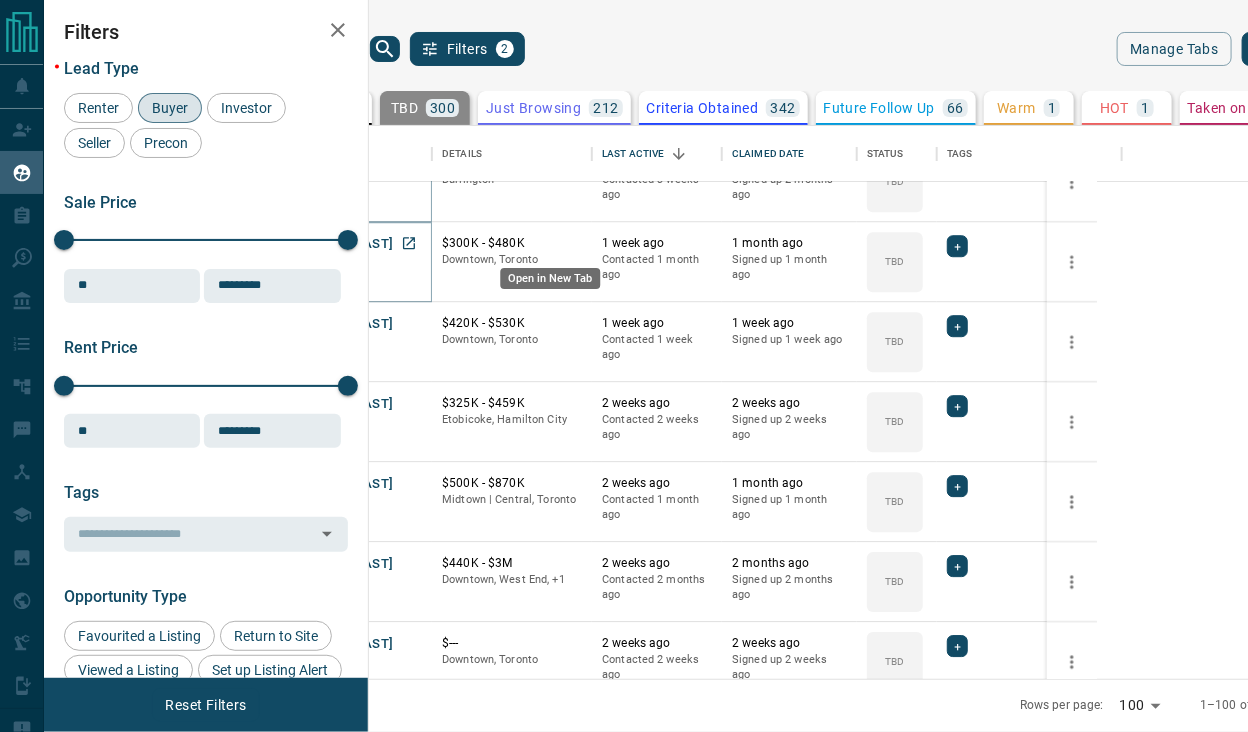 click 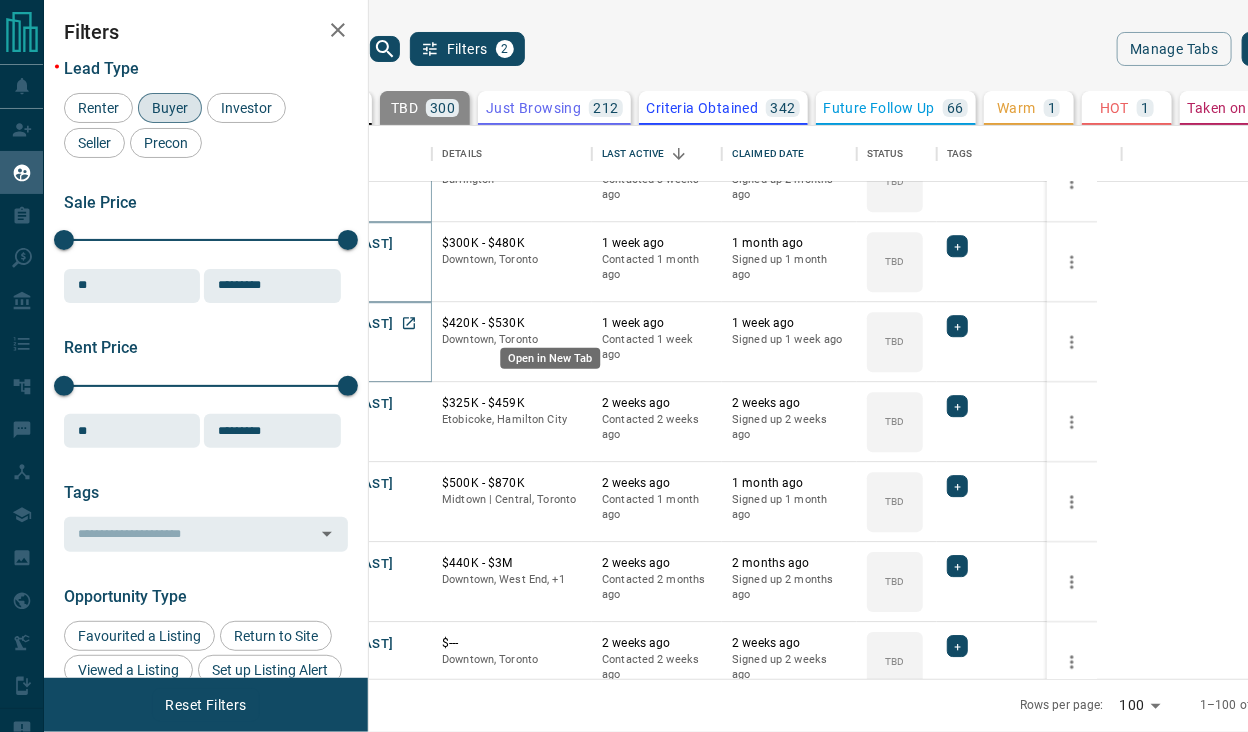 click 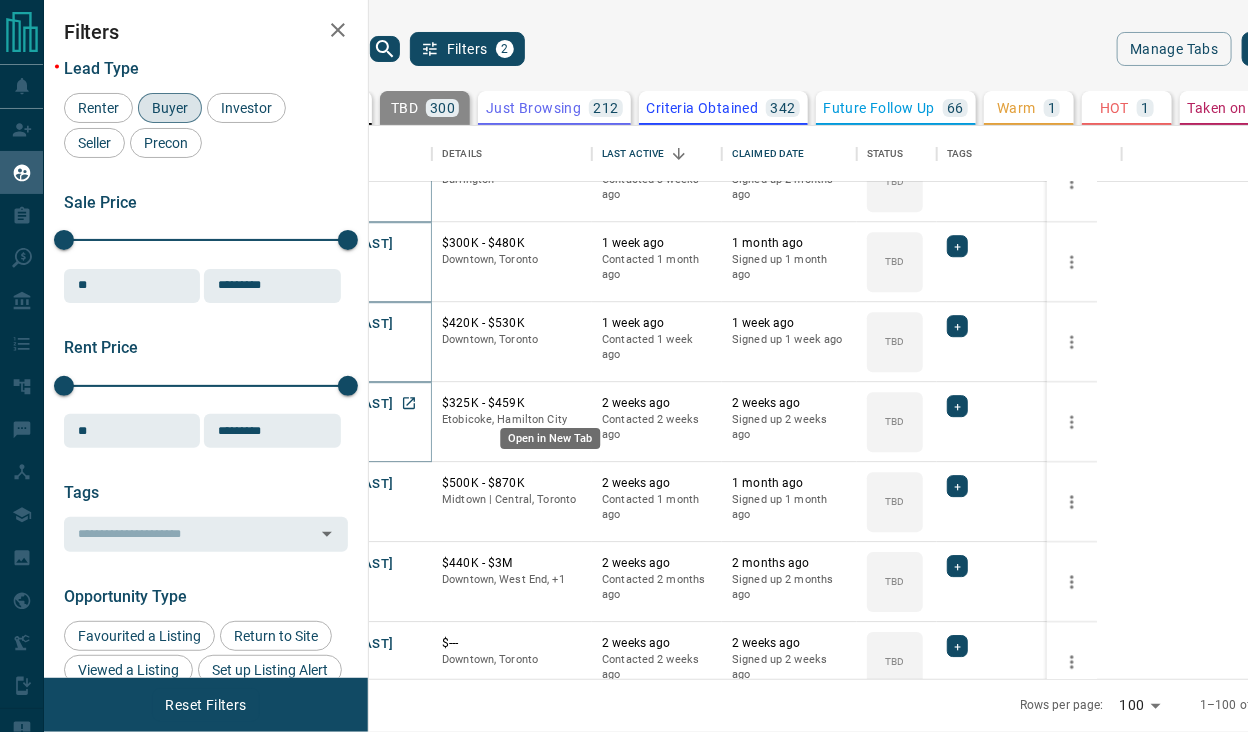 click 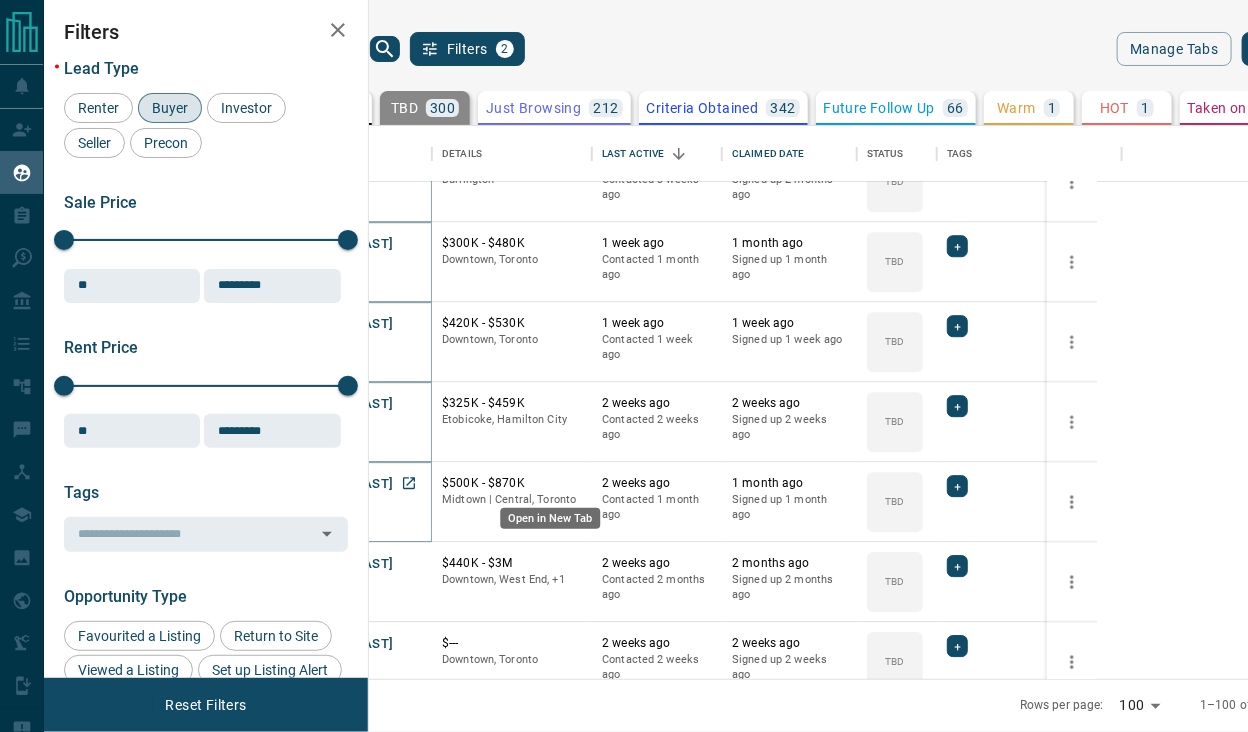 click 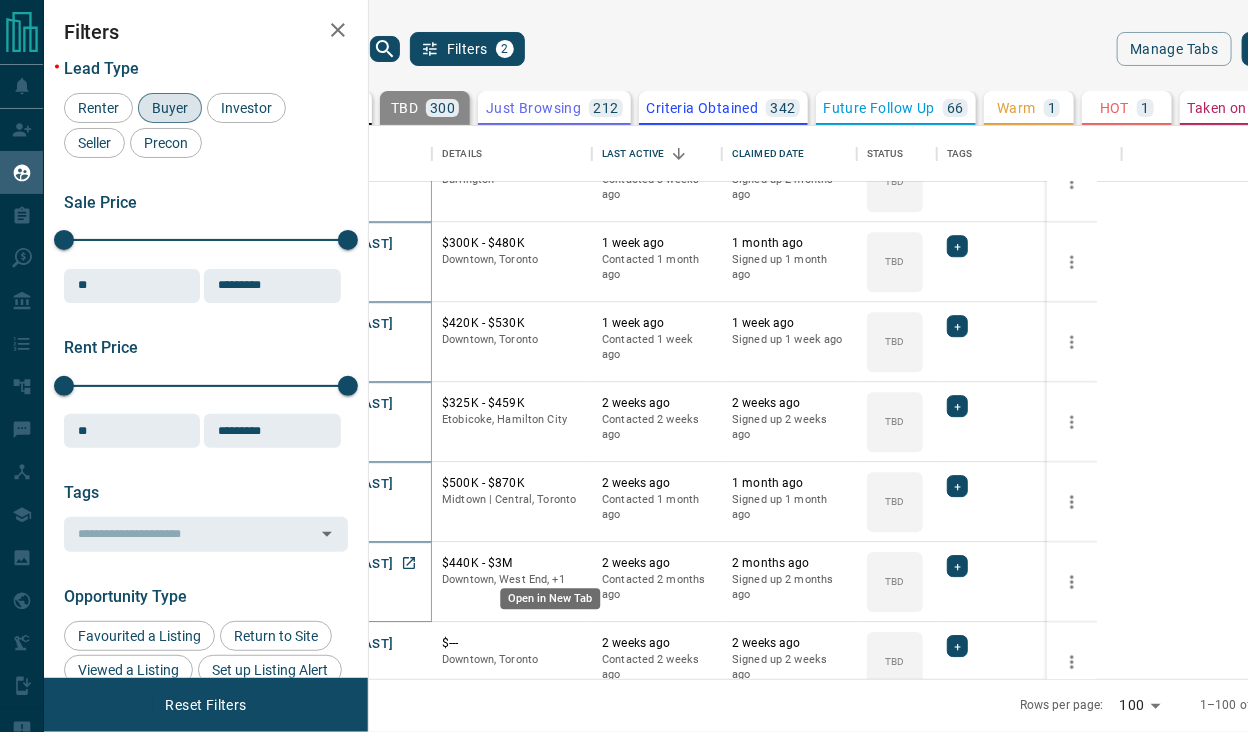 click 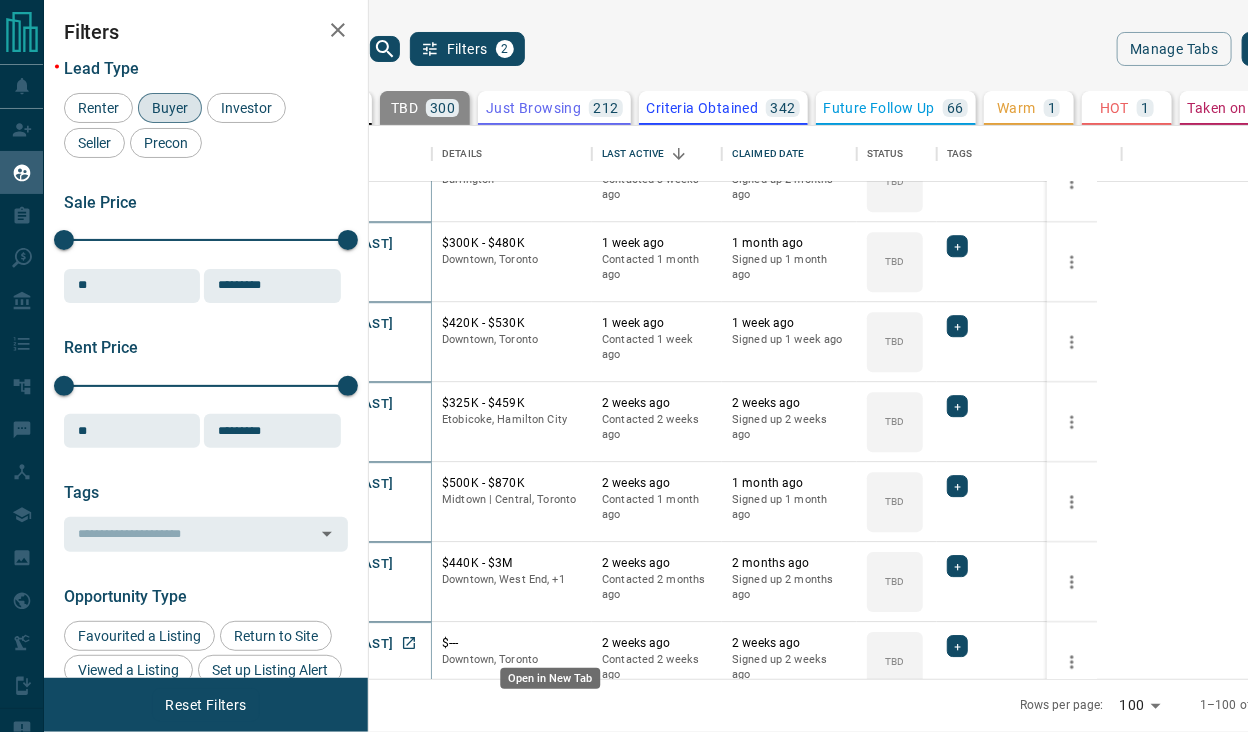 click 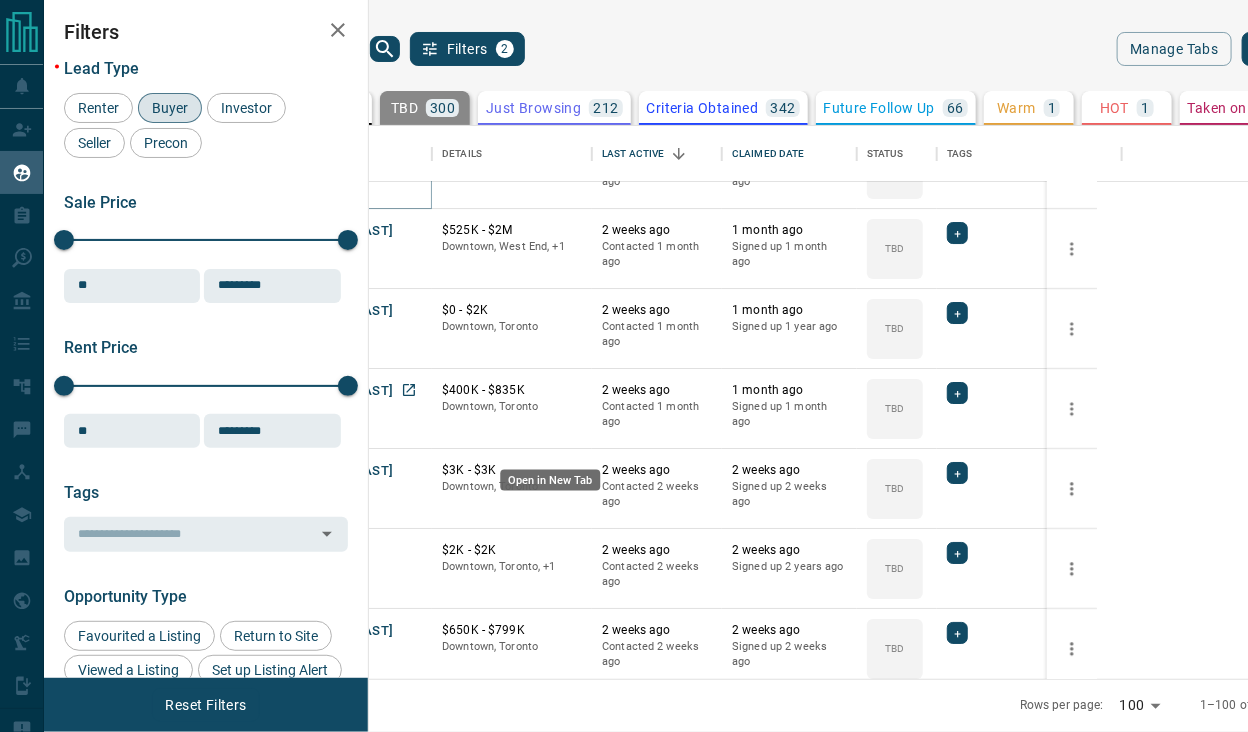 scroll, scrollTop: 5500, scrollLeft: 0, axis: vertical 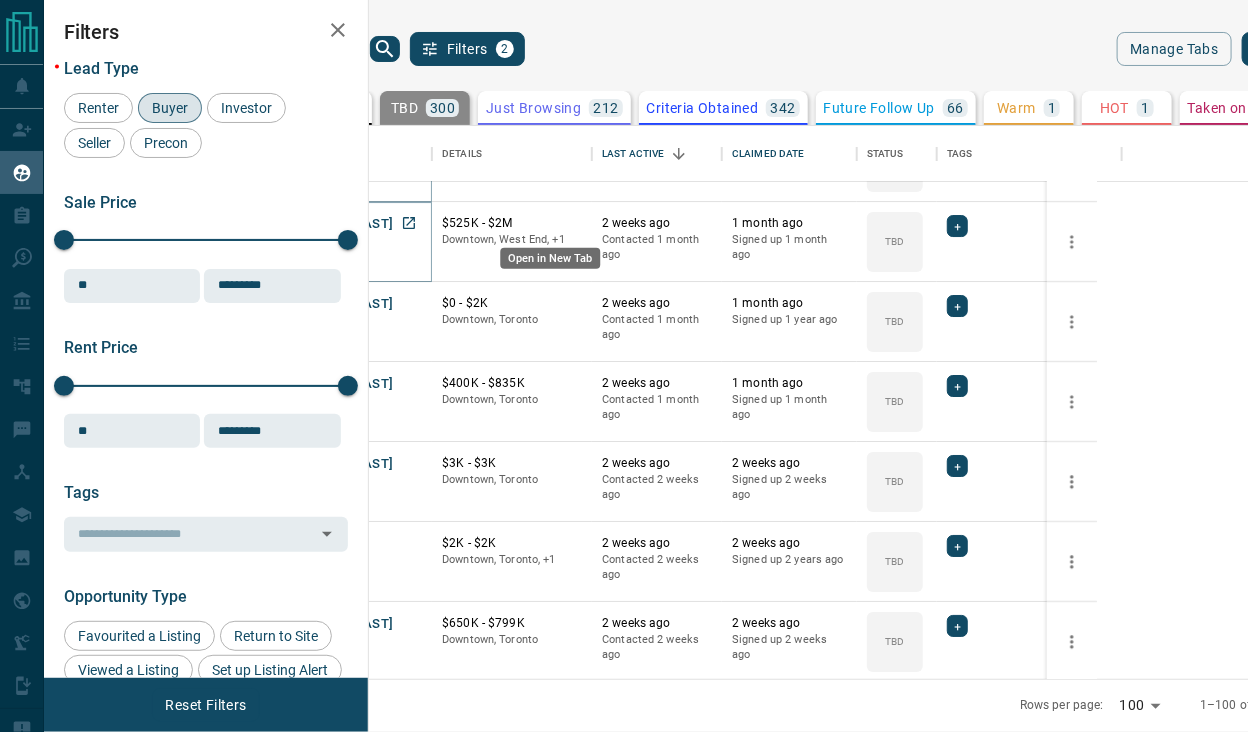 click 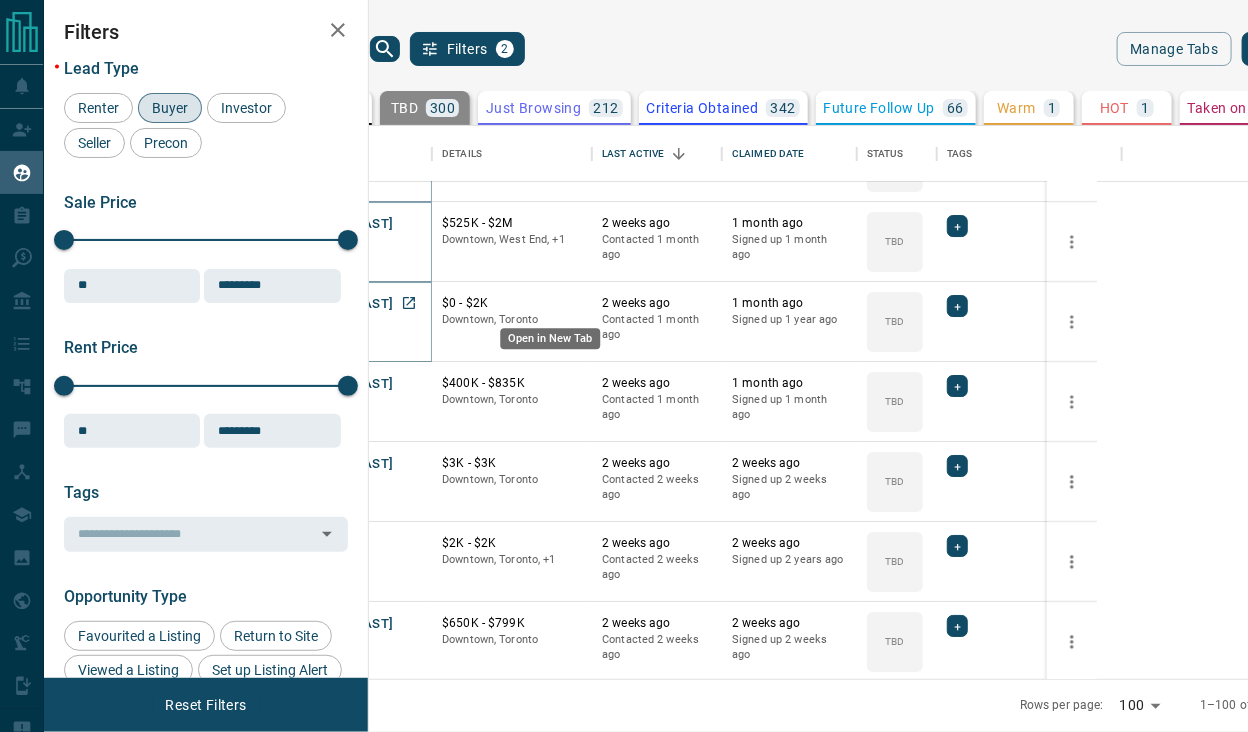click 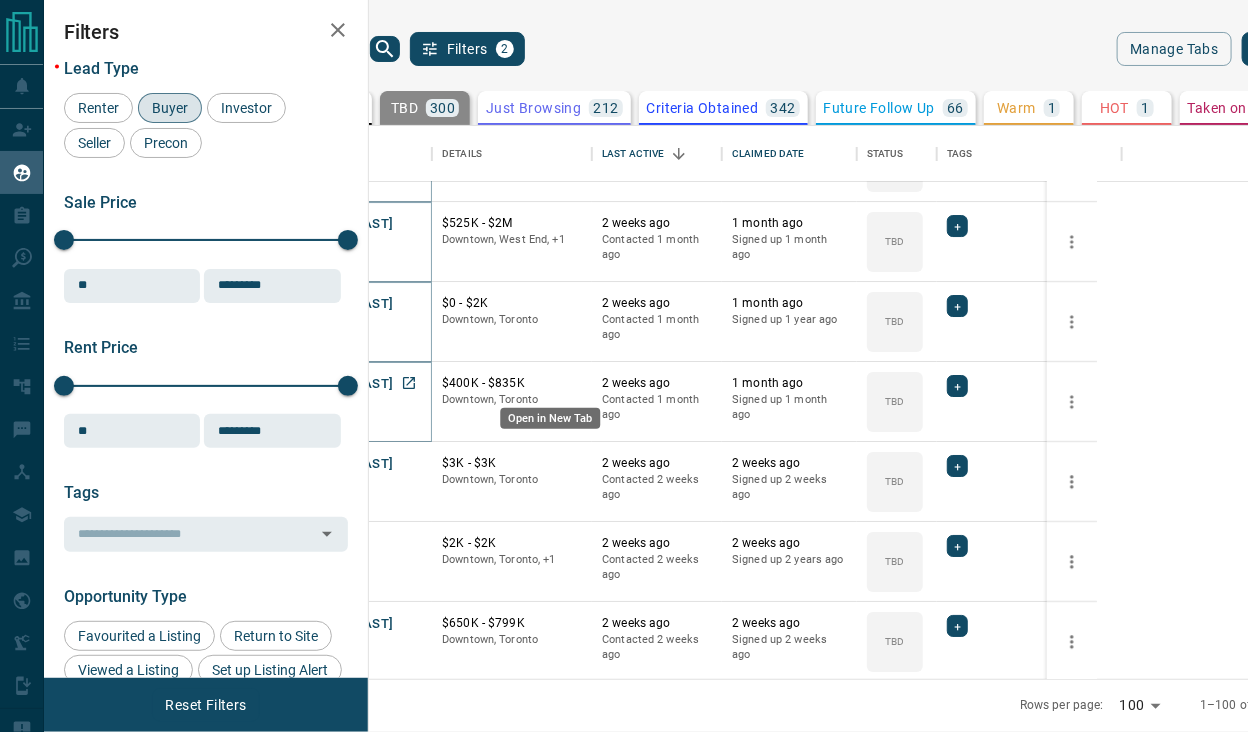 drag, startPoint x: 551, startPoint y: 372, endPoint x: 545, endPoint y: 454, distance: 82.219215 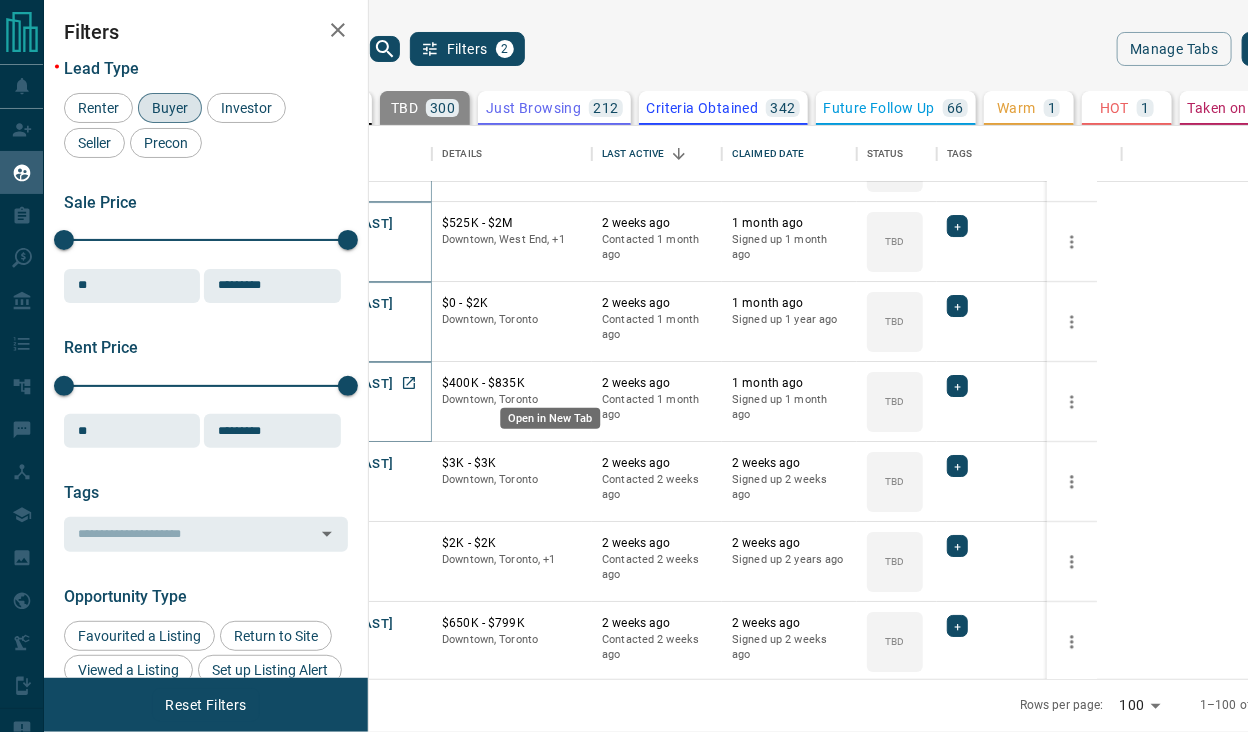click 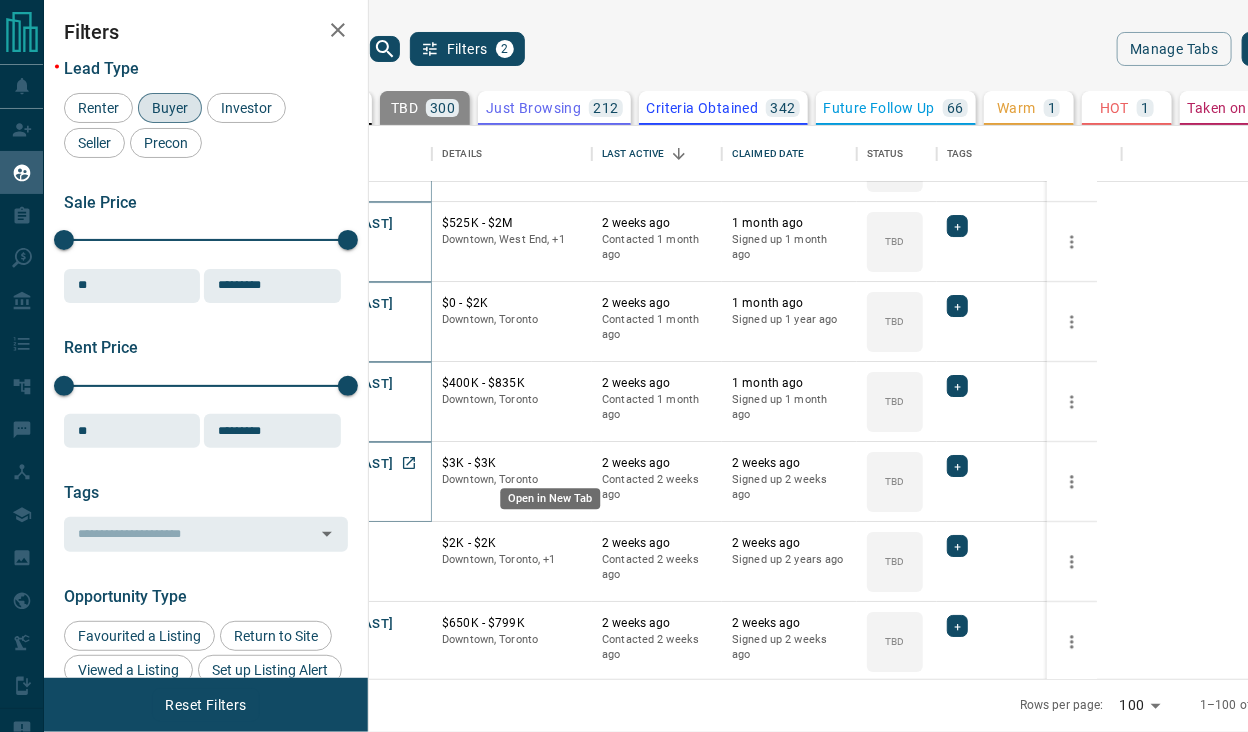 click 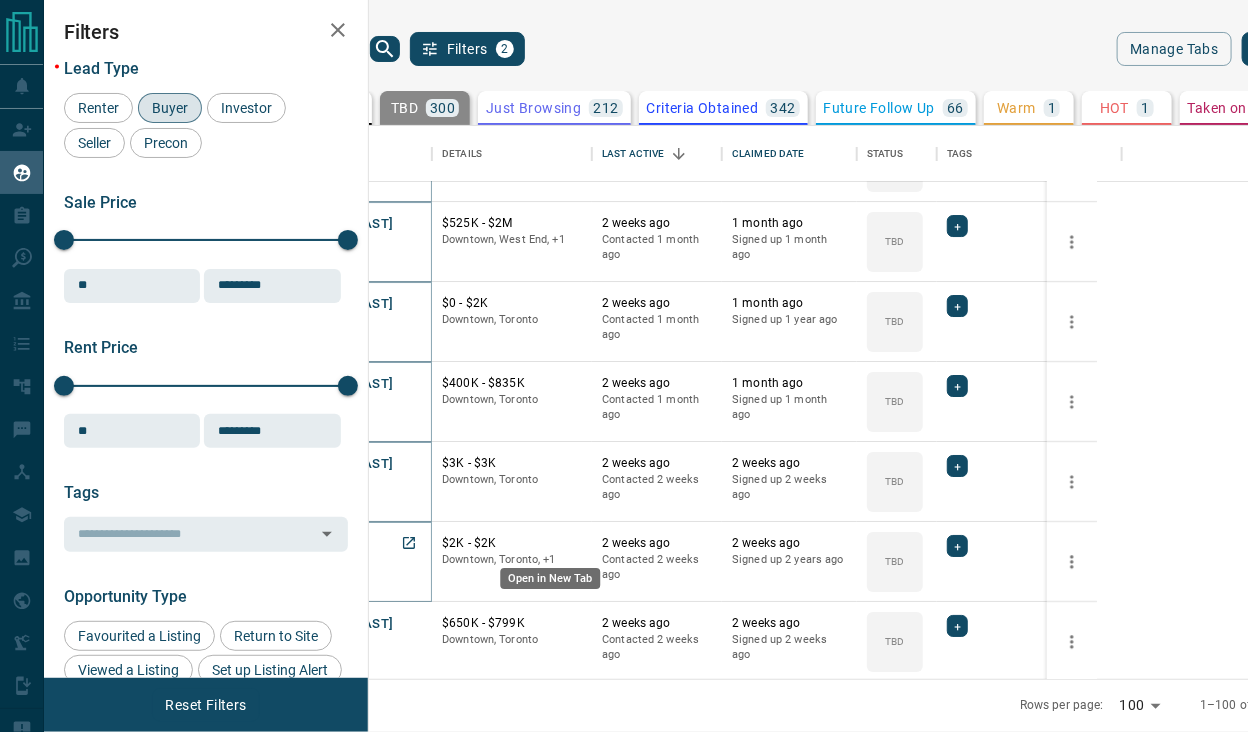 click 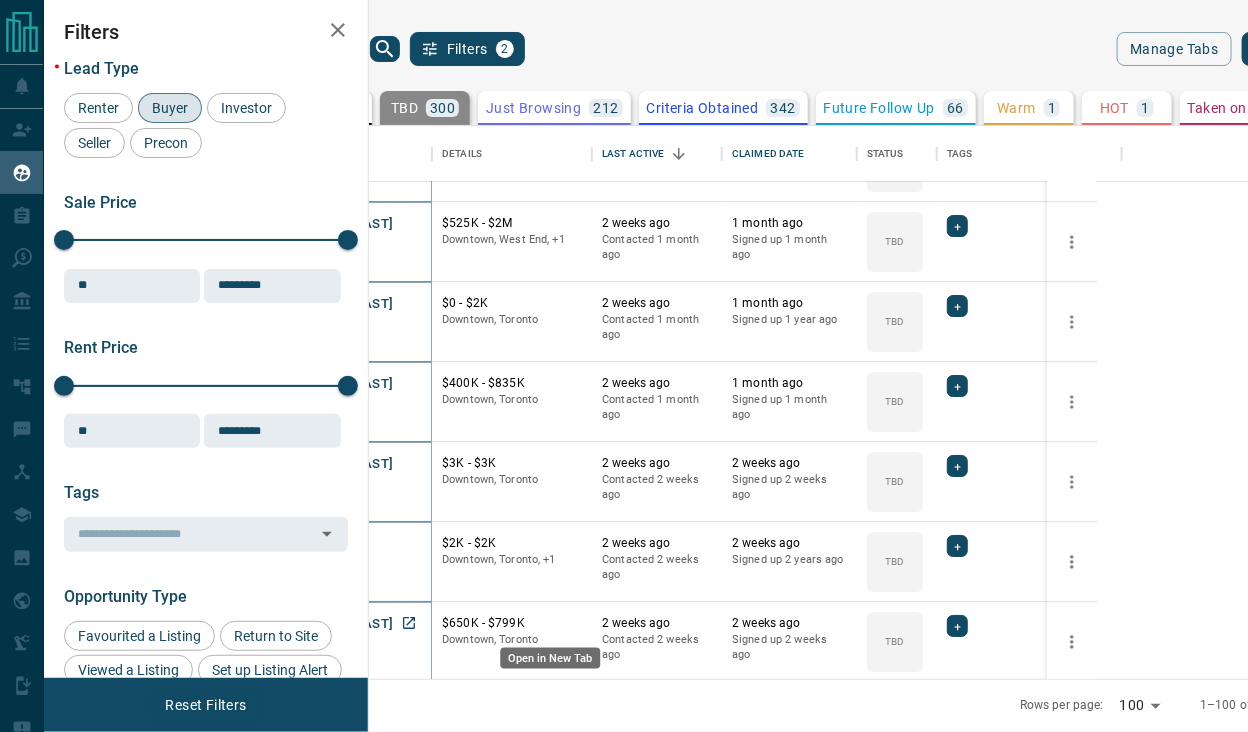 click 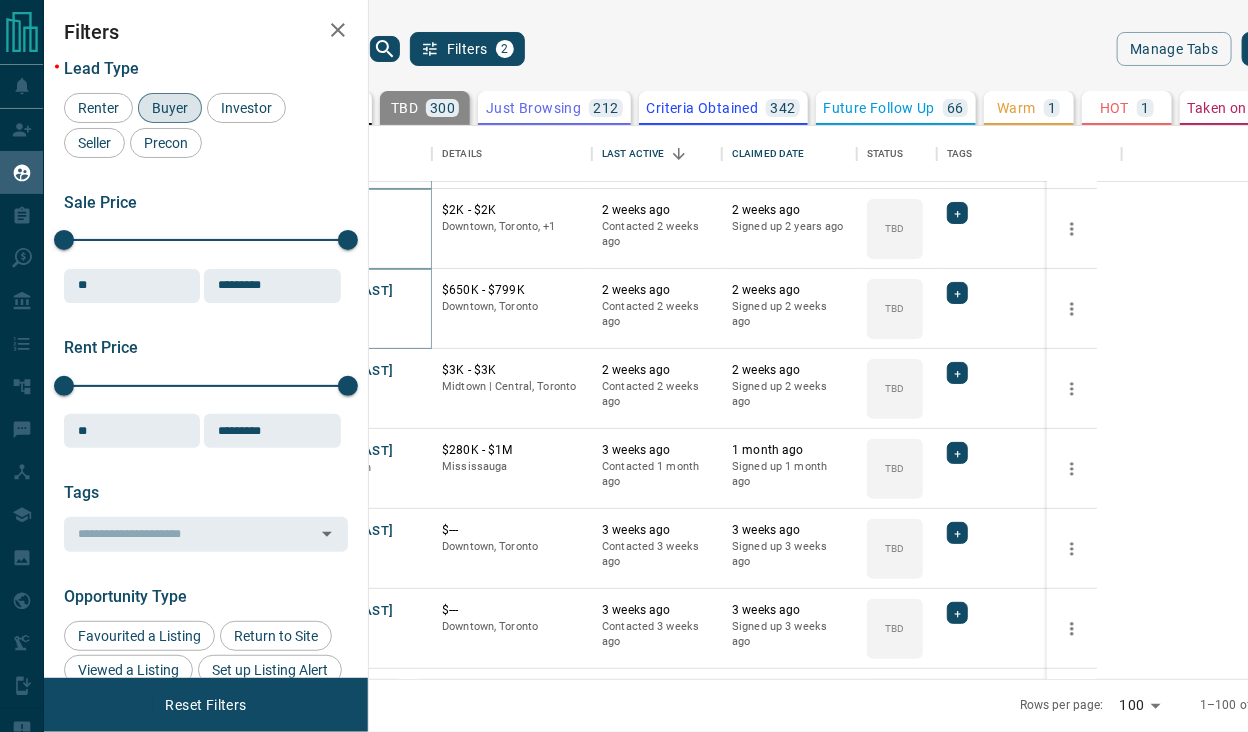 scroll, scrollTop: 6000, scrollLeft: 0, axis: vertical 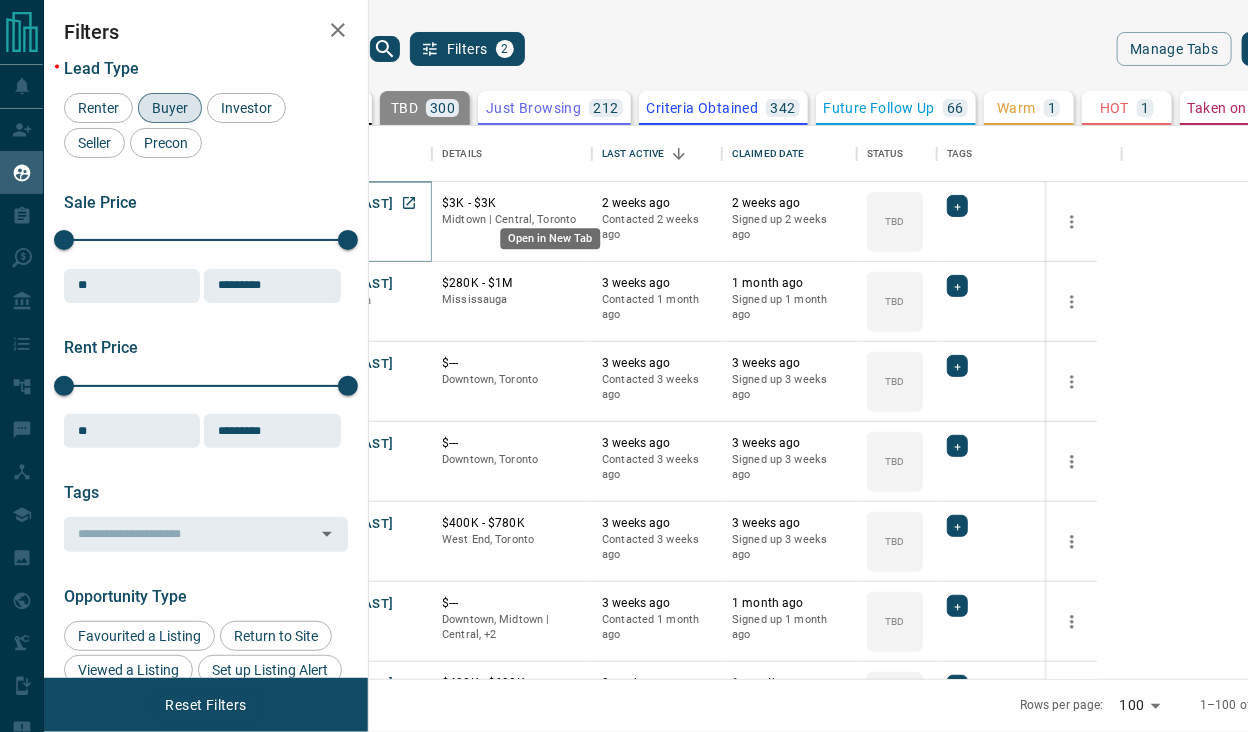 click 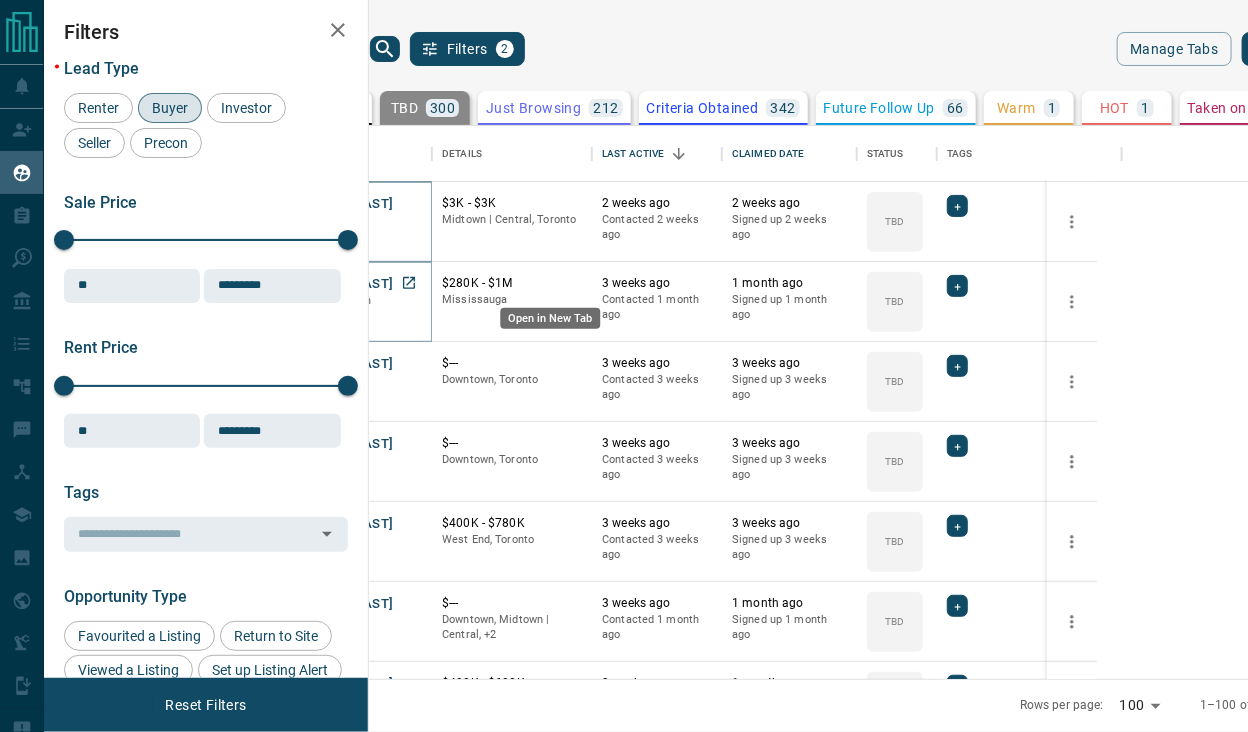 click 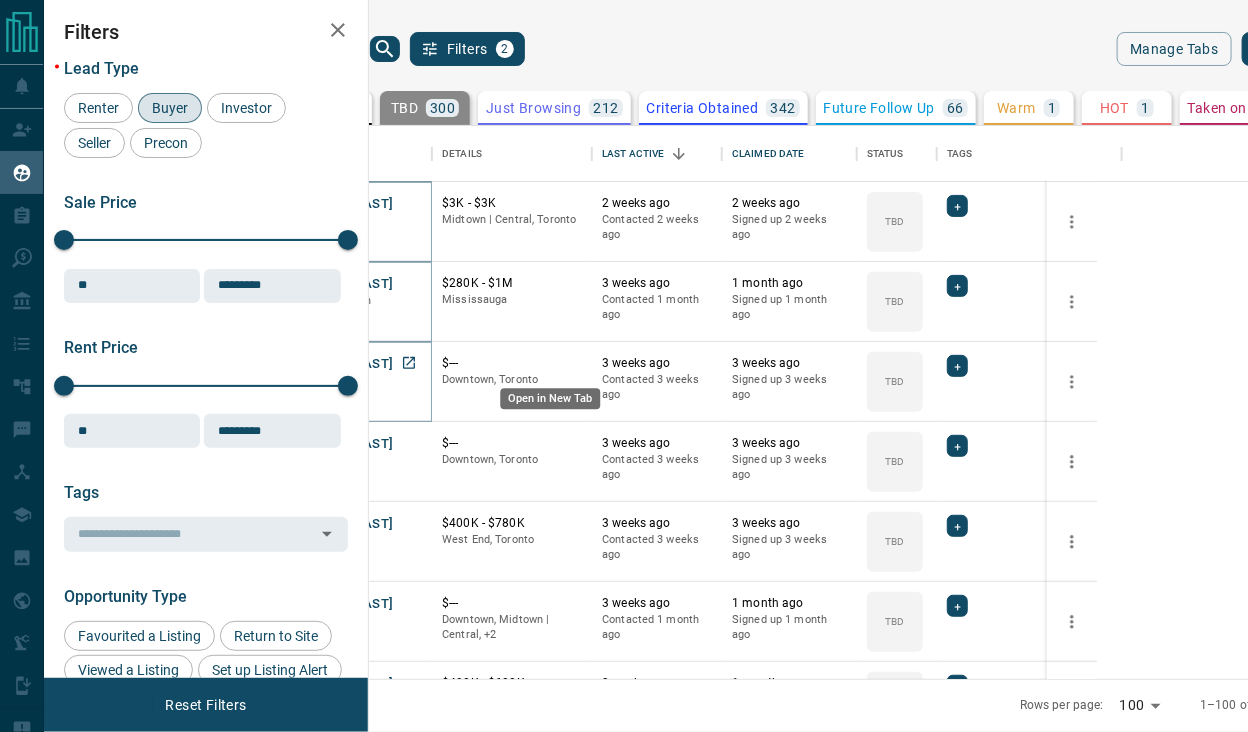 click 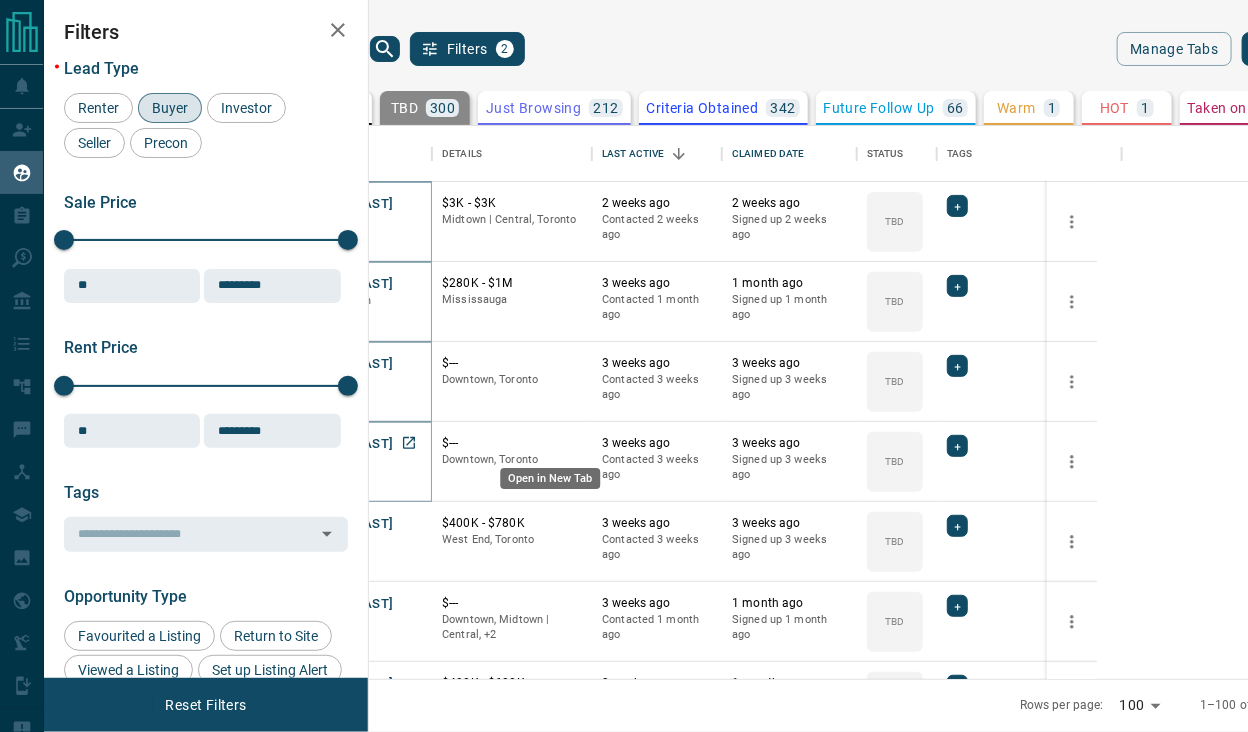 click 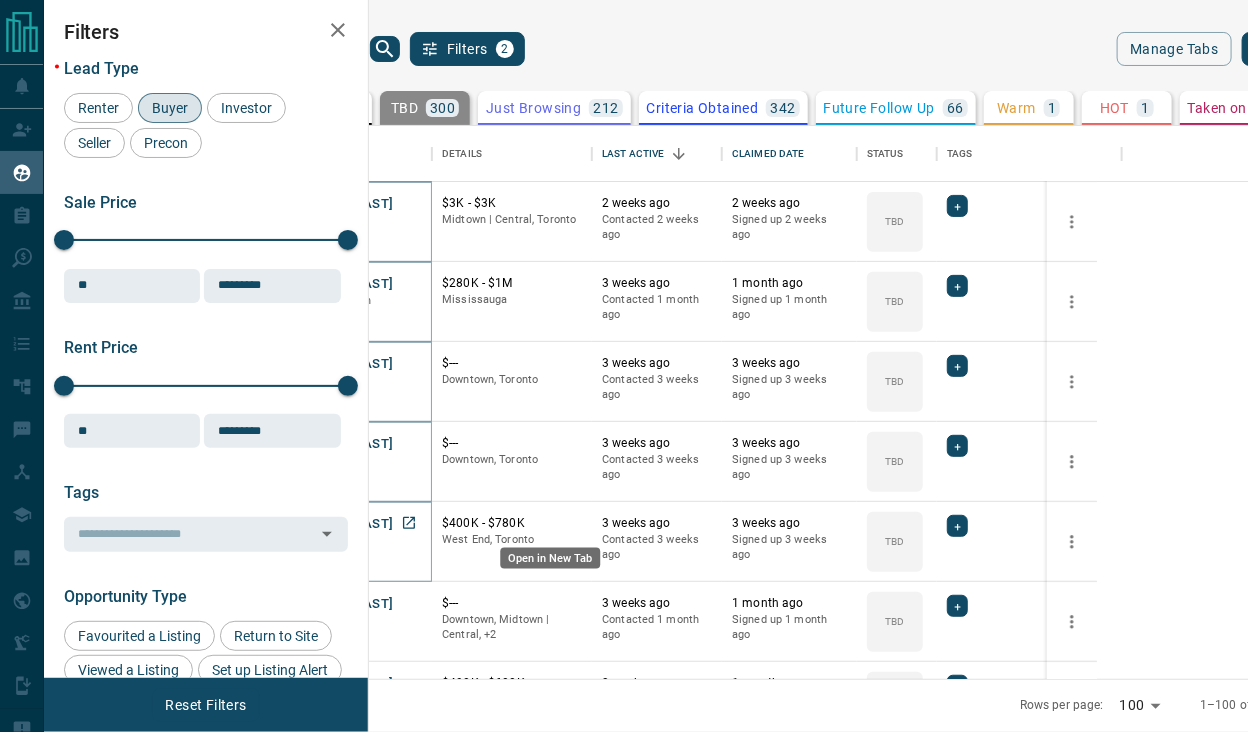 click 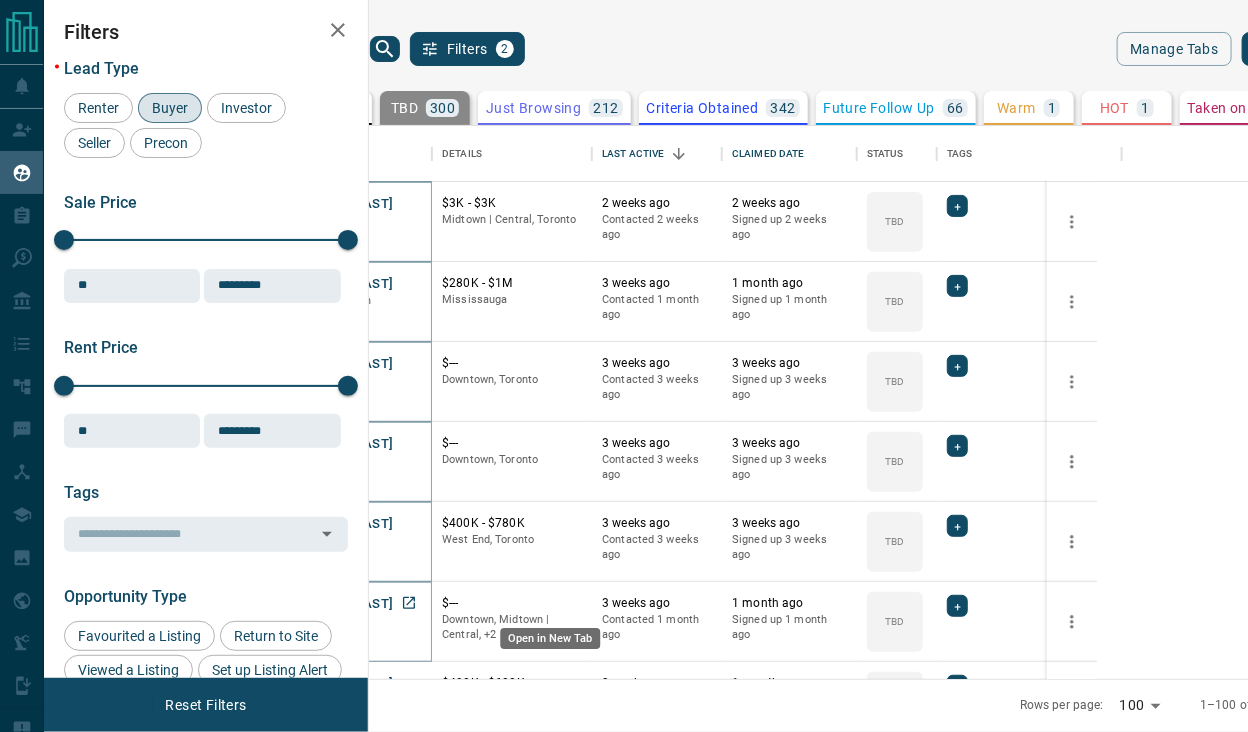 click 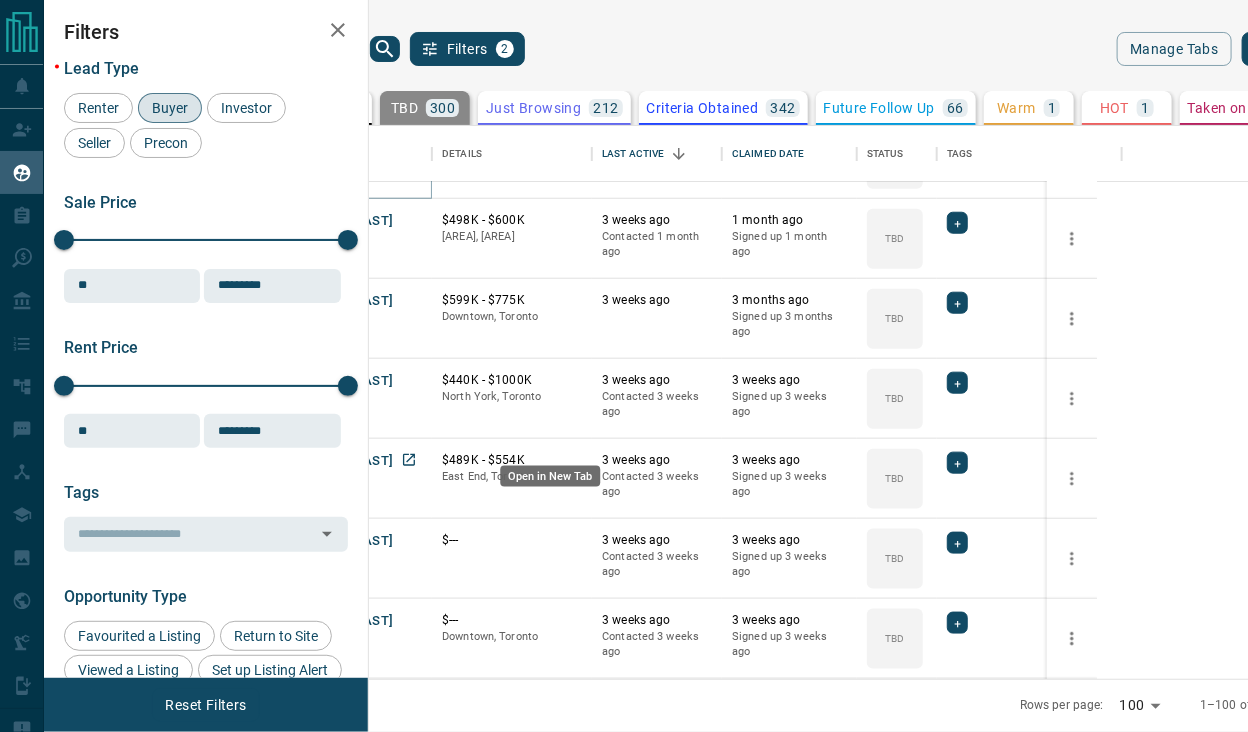 scroll, scrollTop: 6500, scrollLeft: 0, axis: vertical 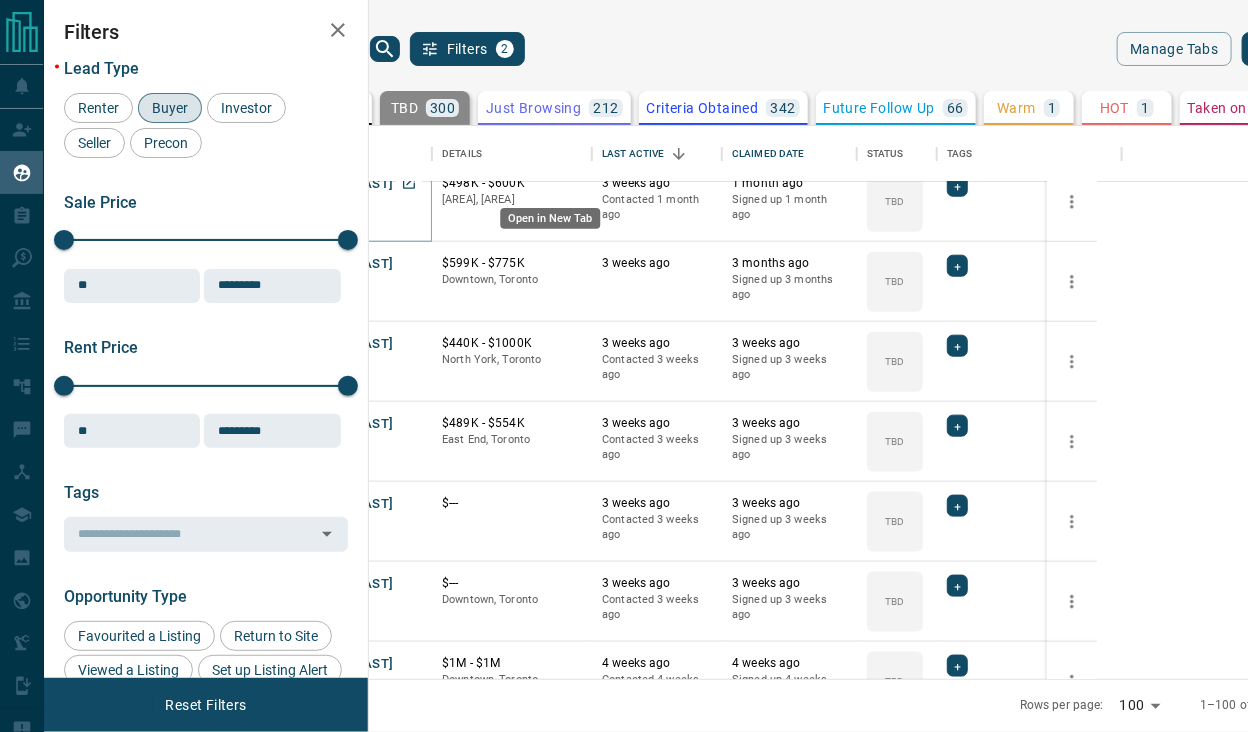 click 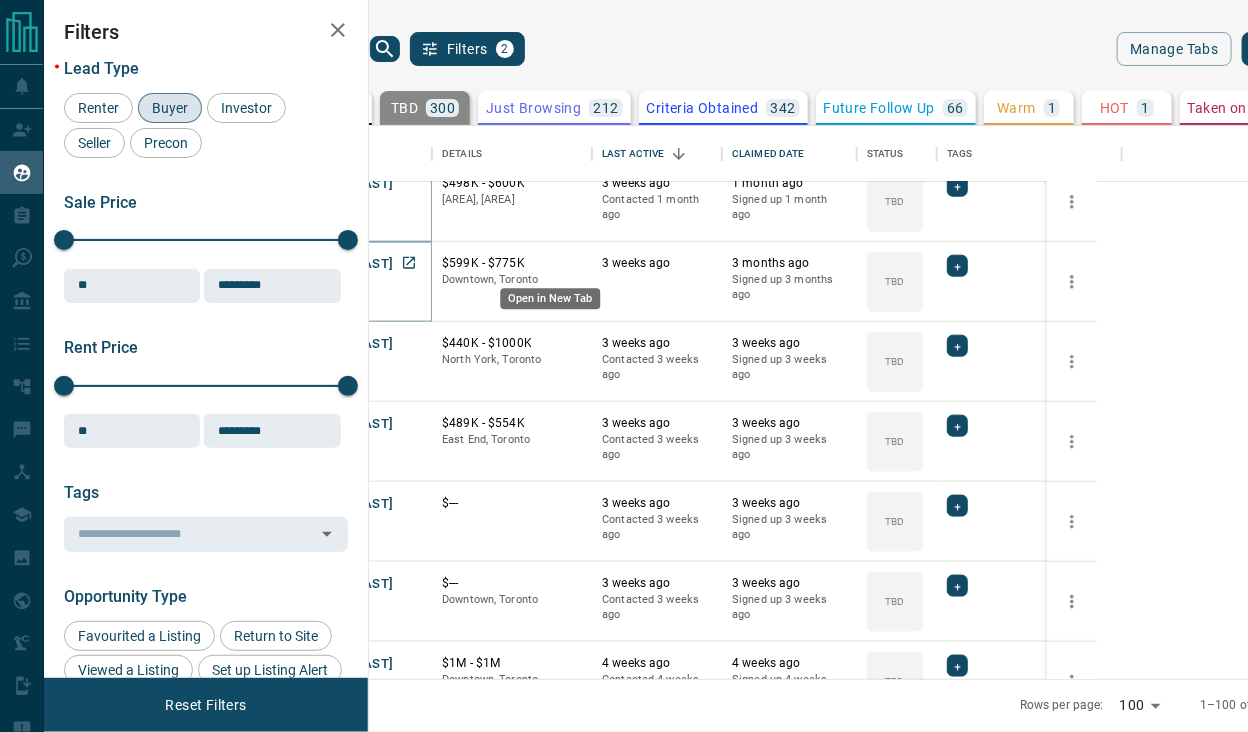 click 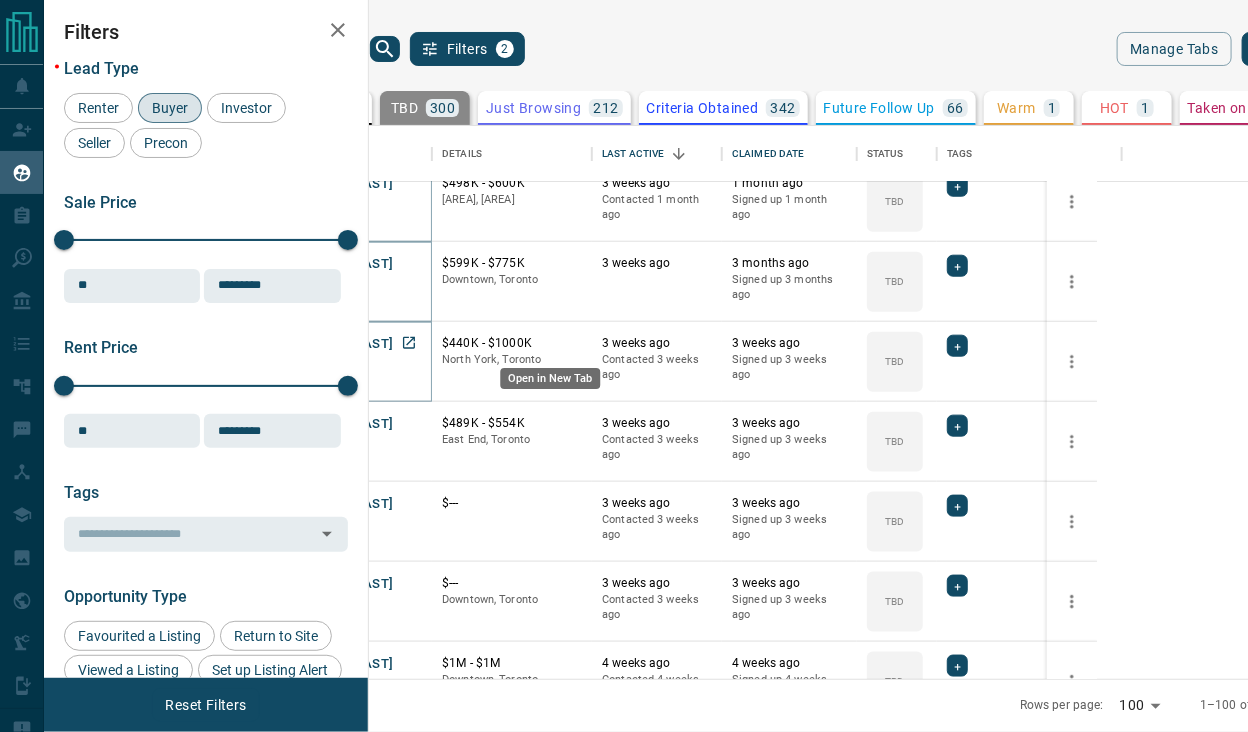 click 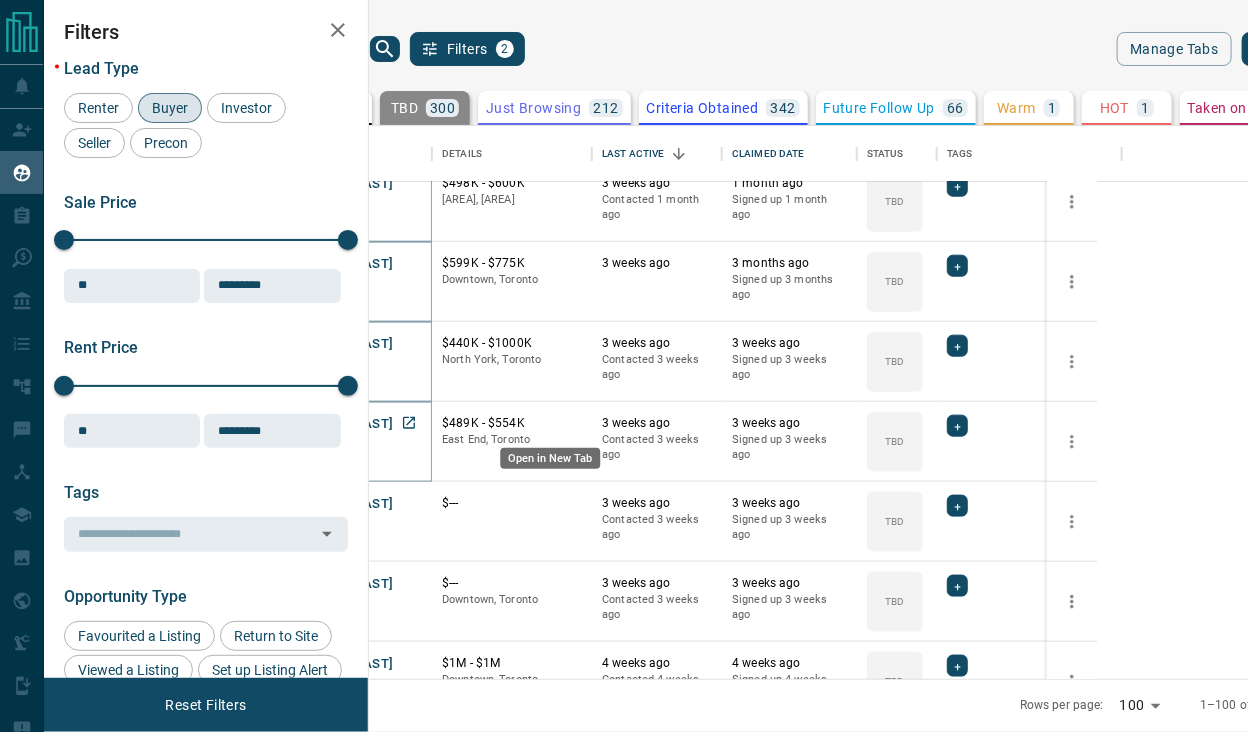 click 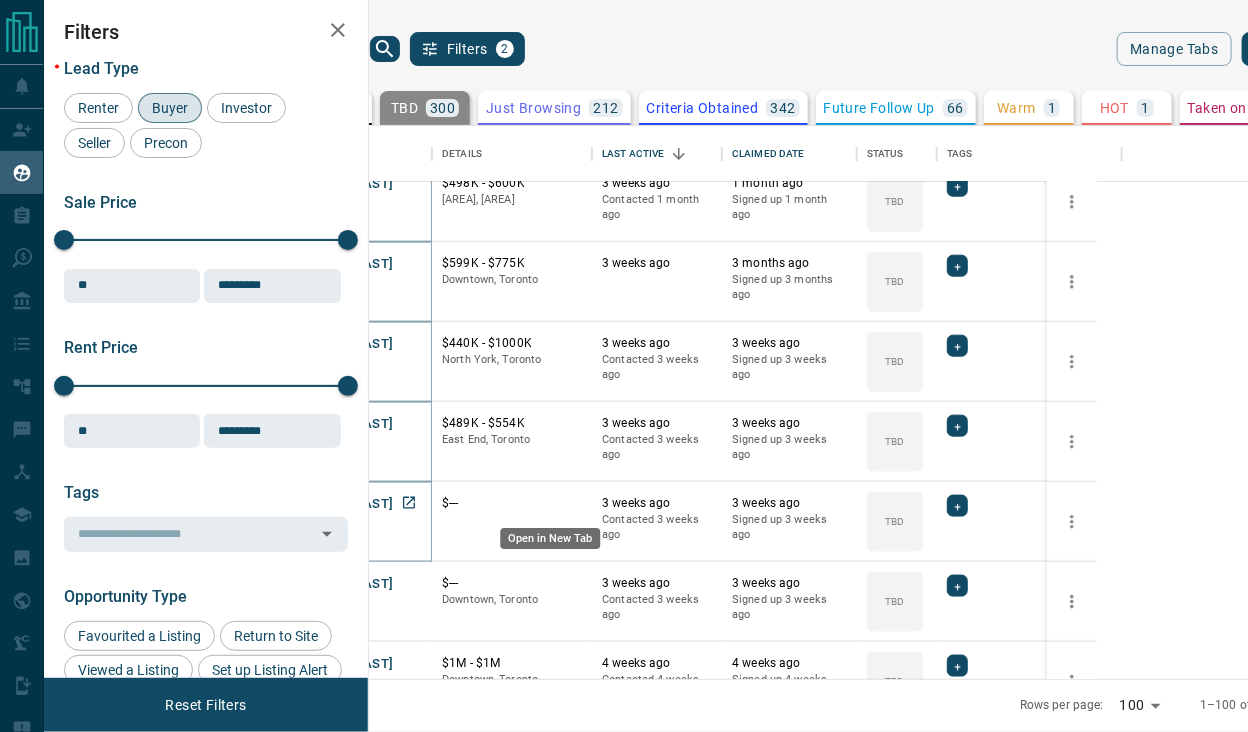 click 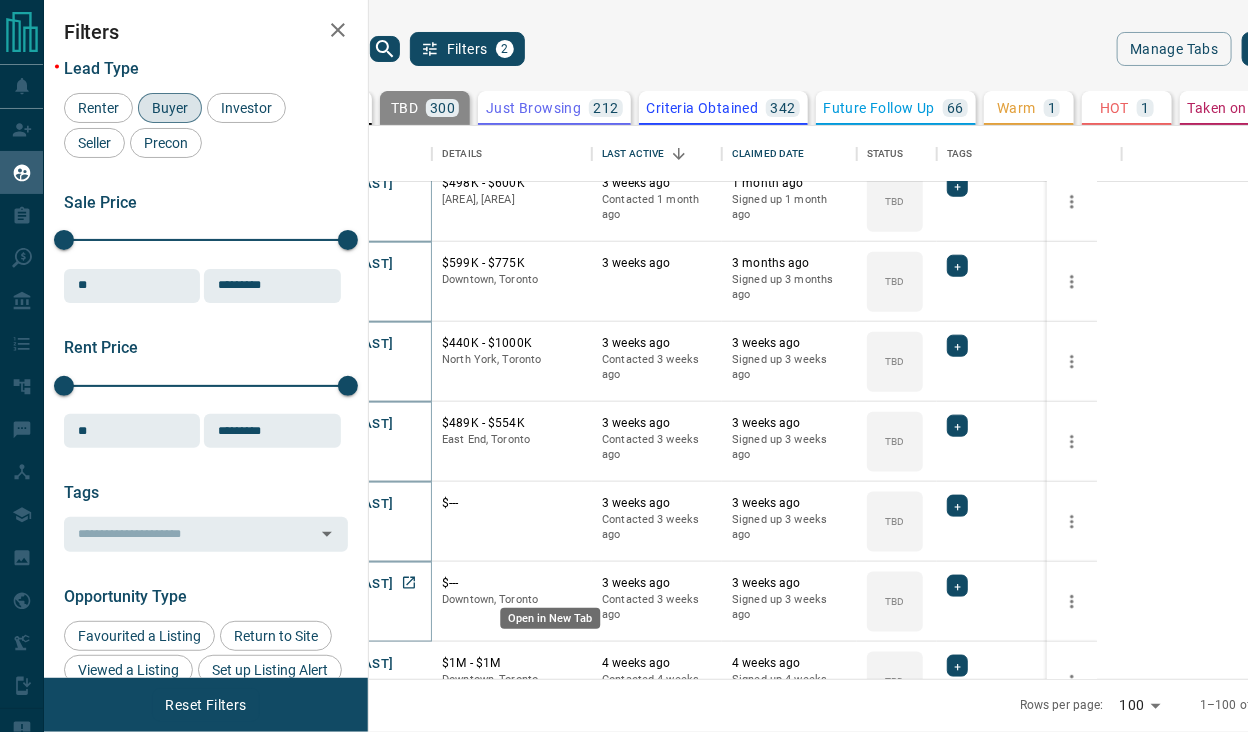 click 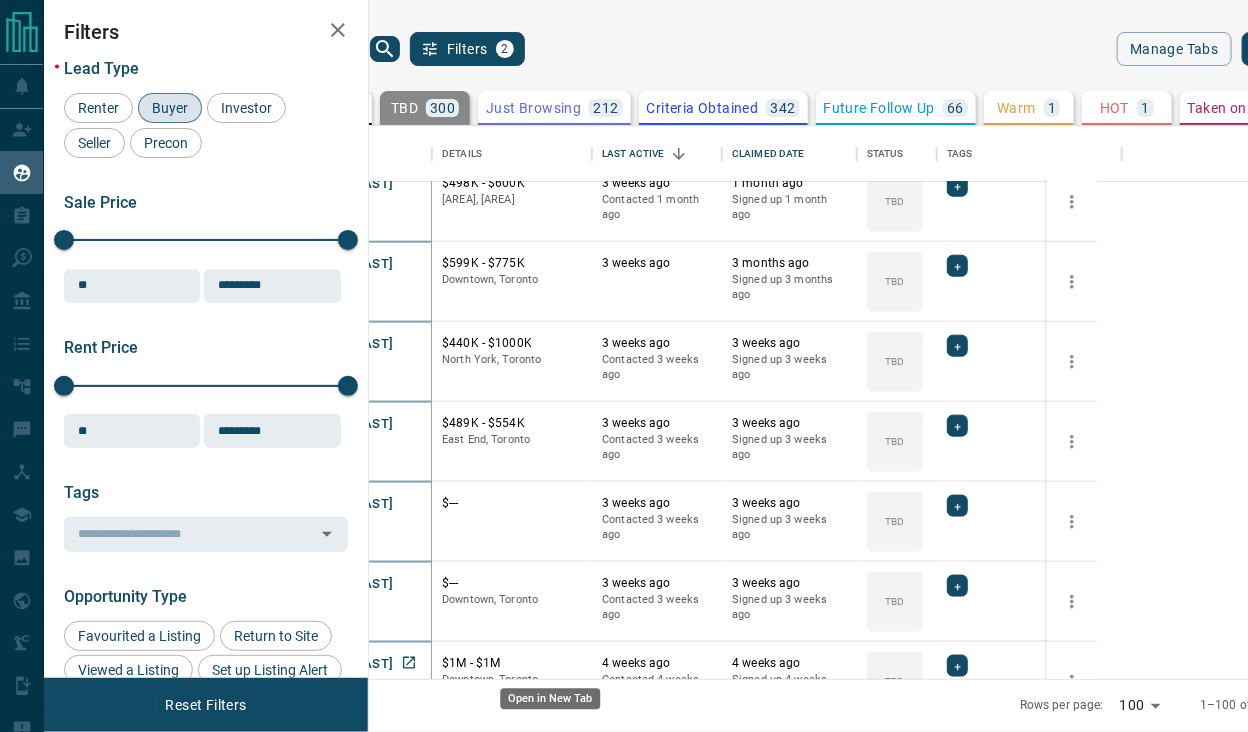 click 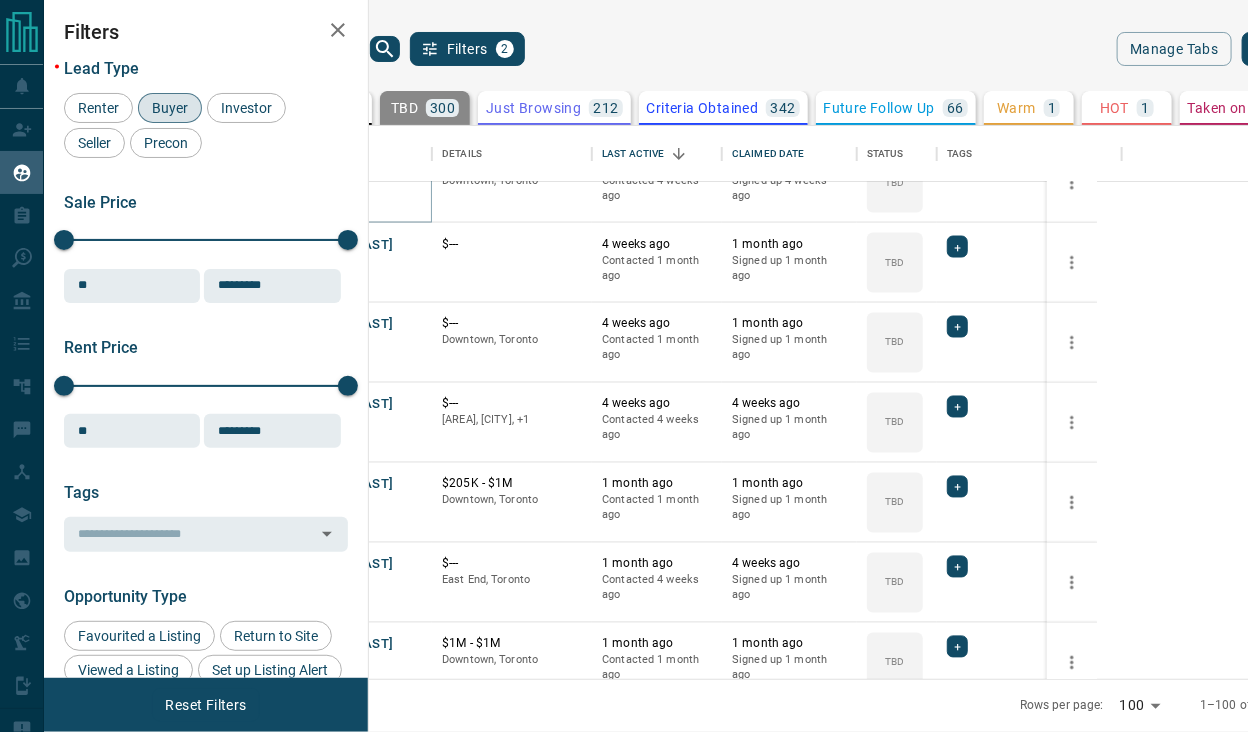 scroll, scrollTop: 7000, scrollLeft: 0, axis: vertical 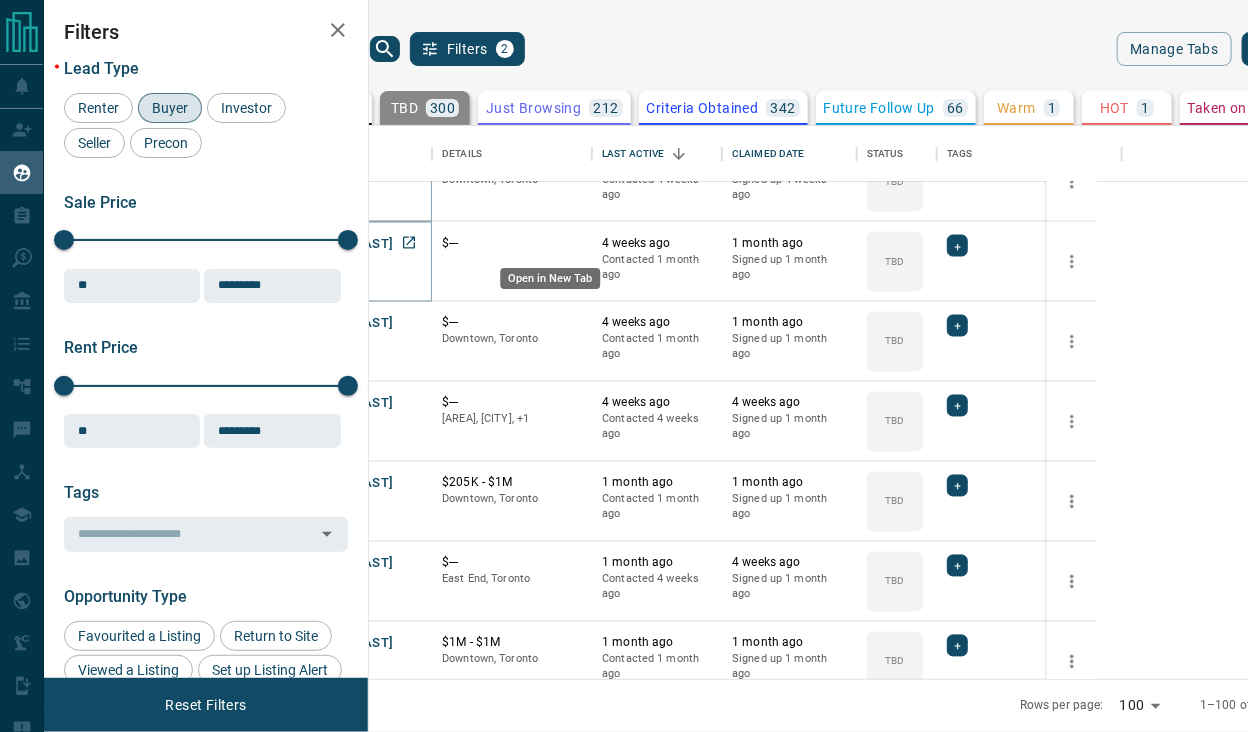 click 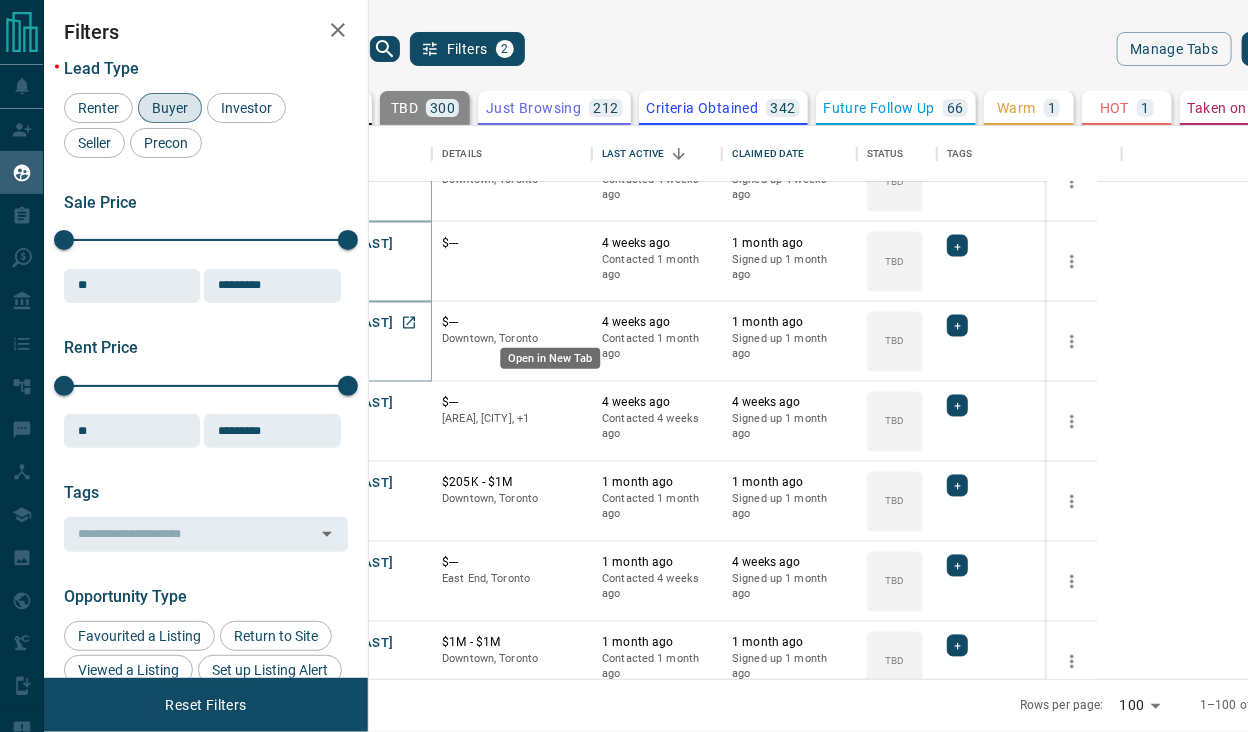 click 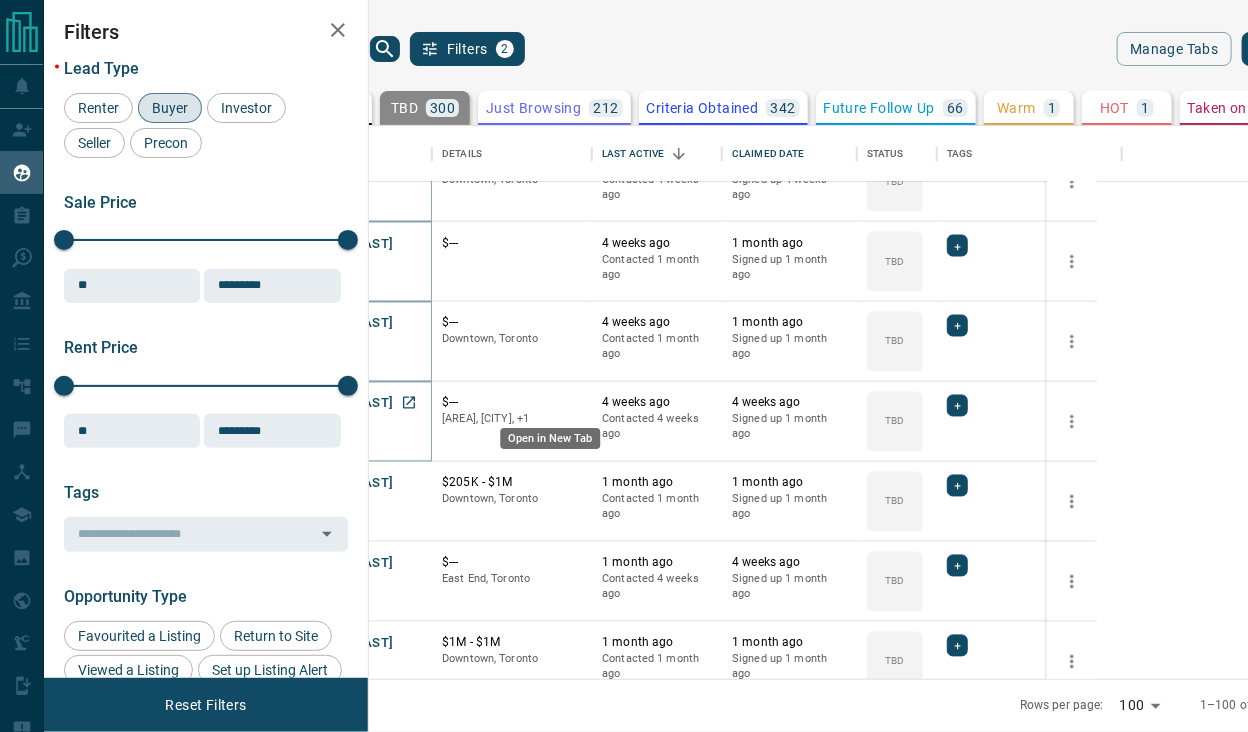 click 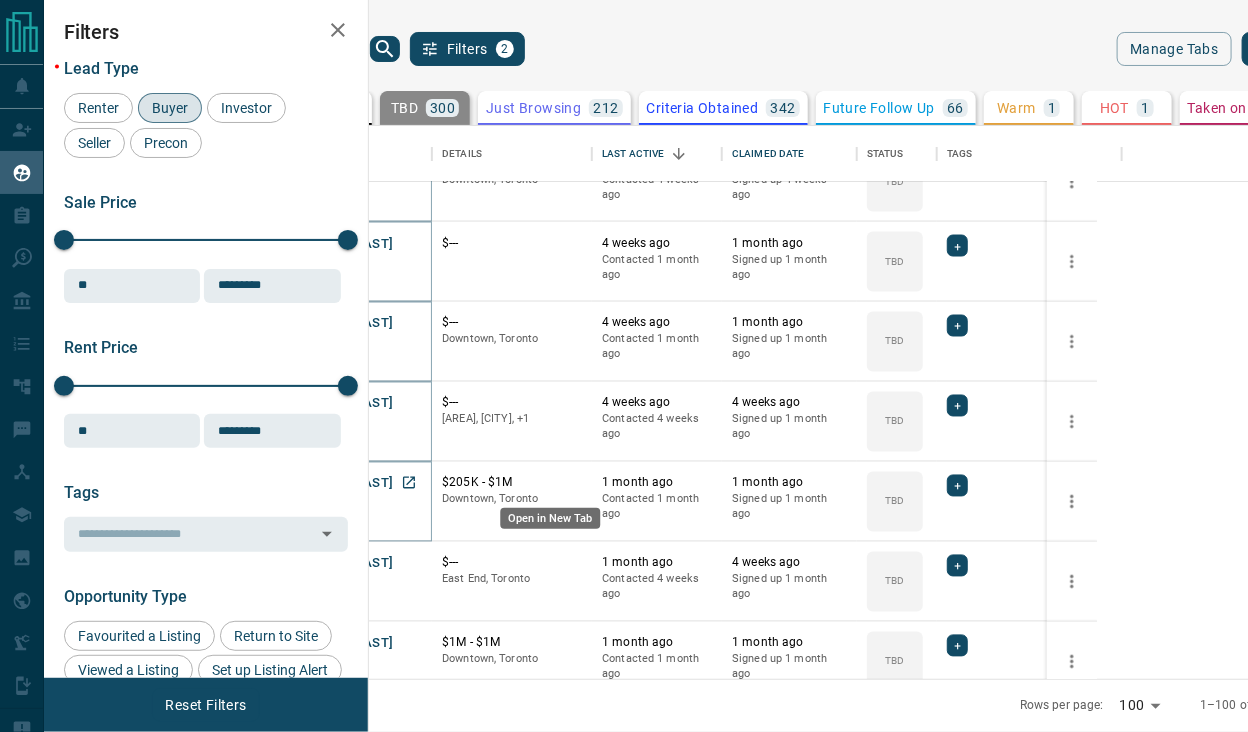 click 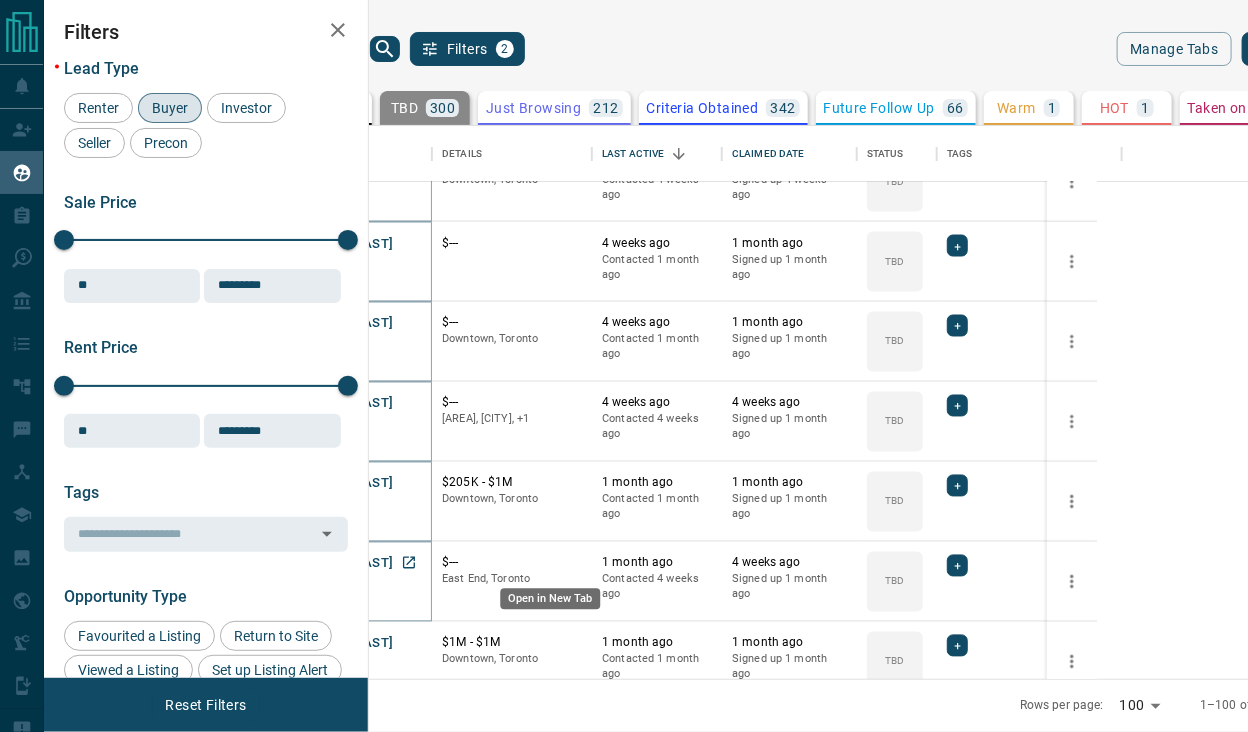 click 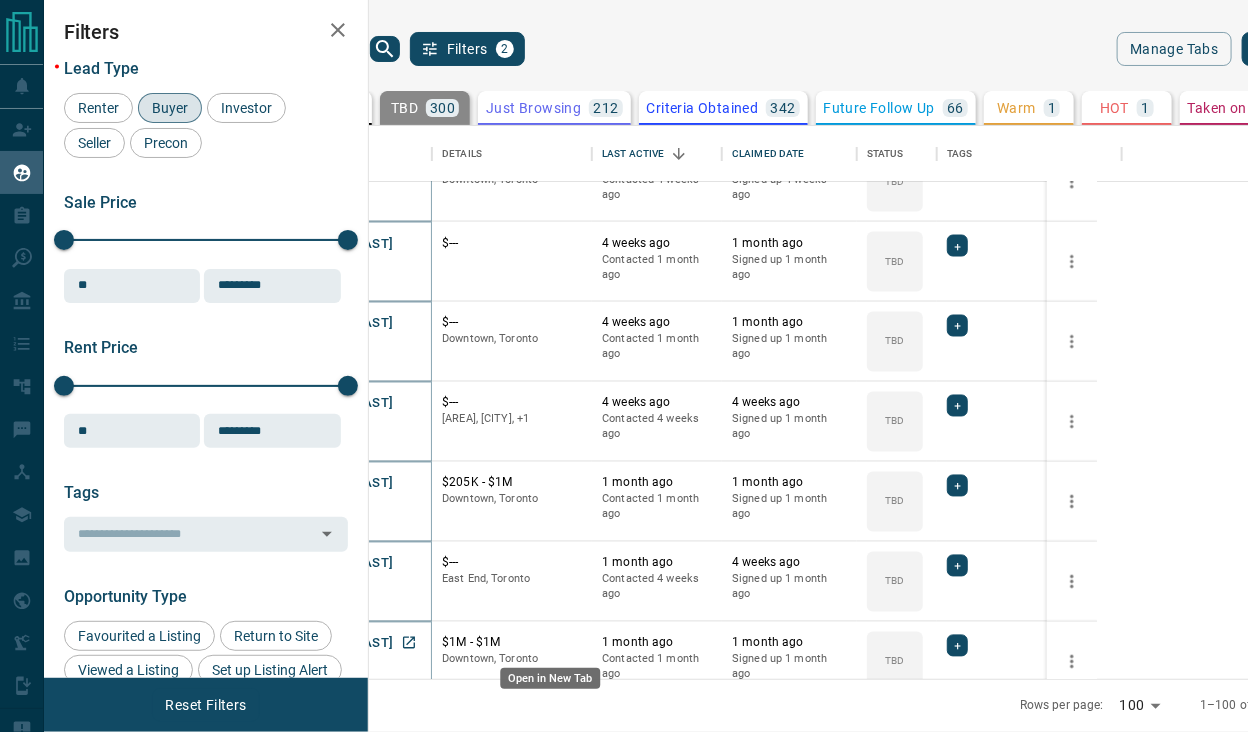 click 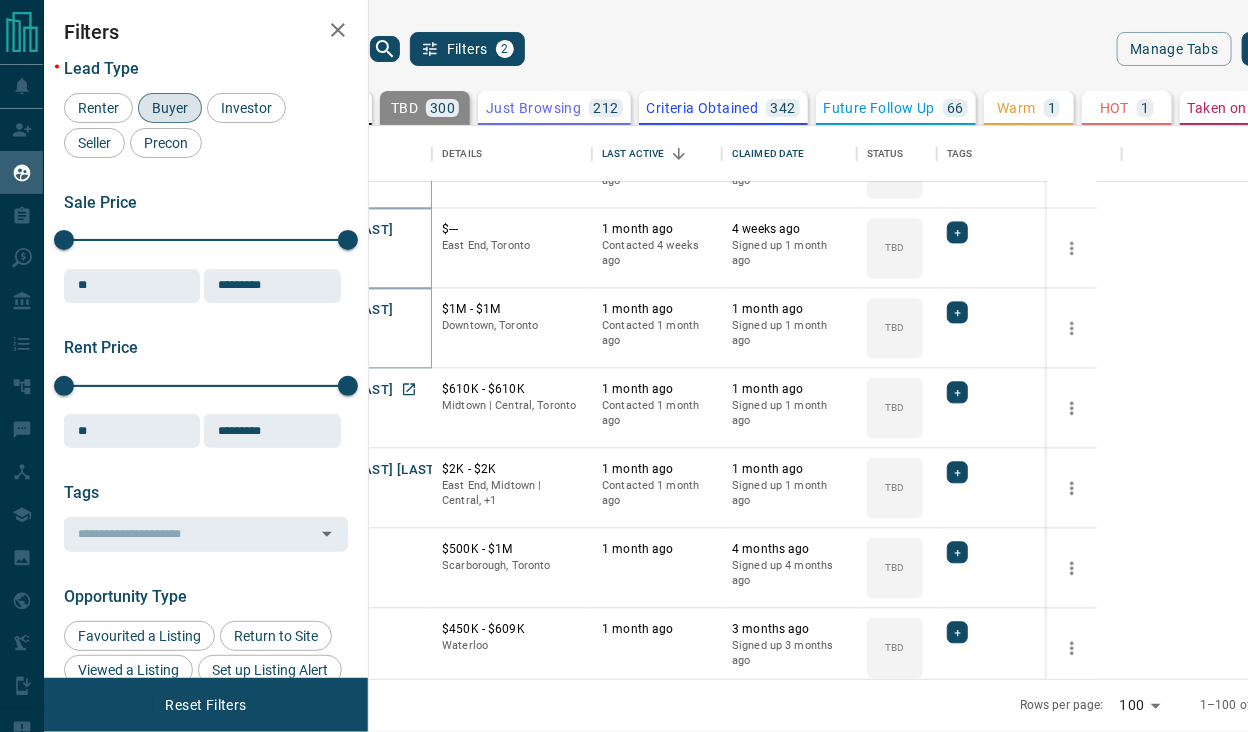 scroll, scrollTop: 7500, scrollLeft: 0, axis: vertical 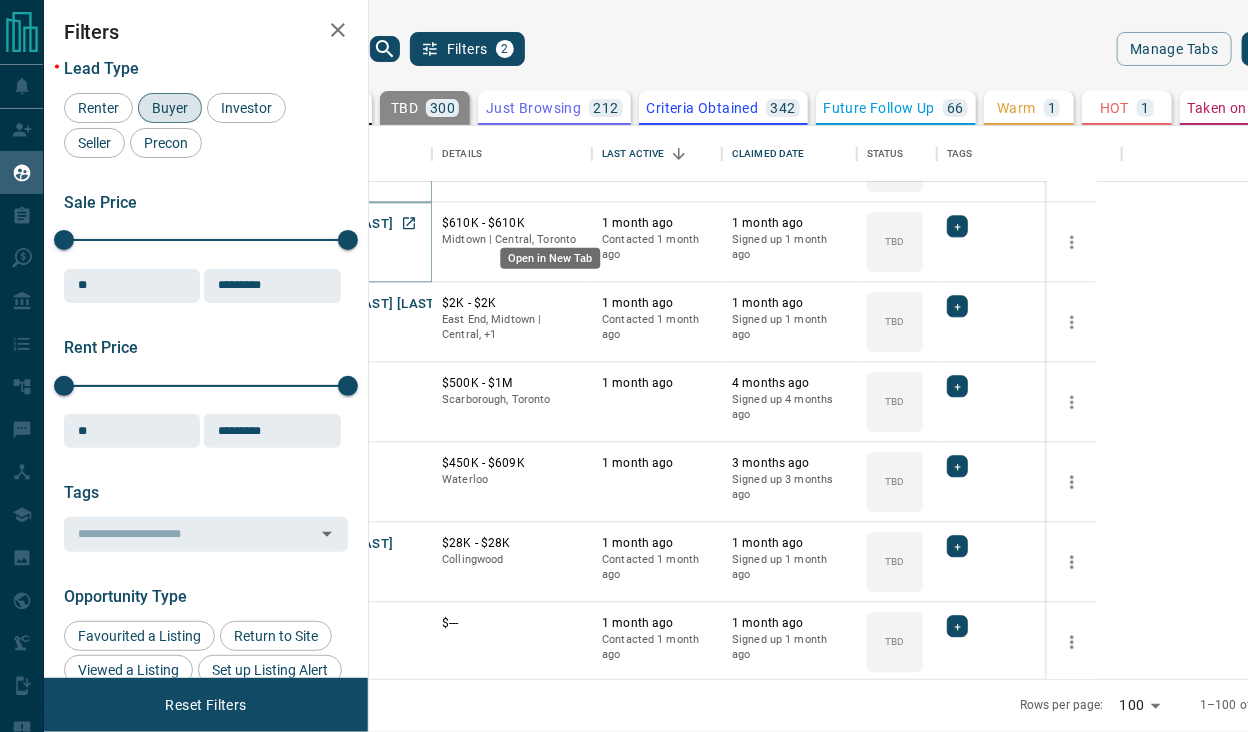 click 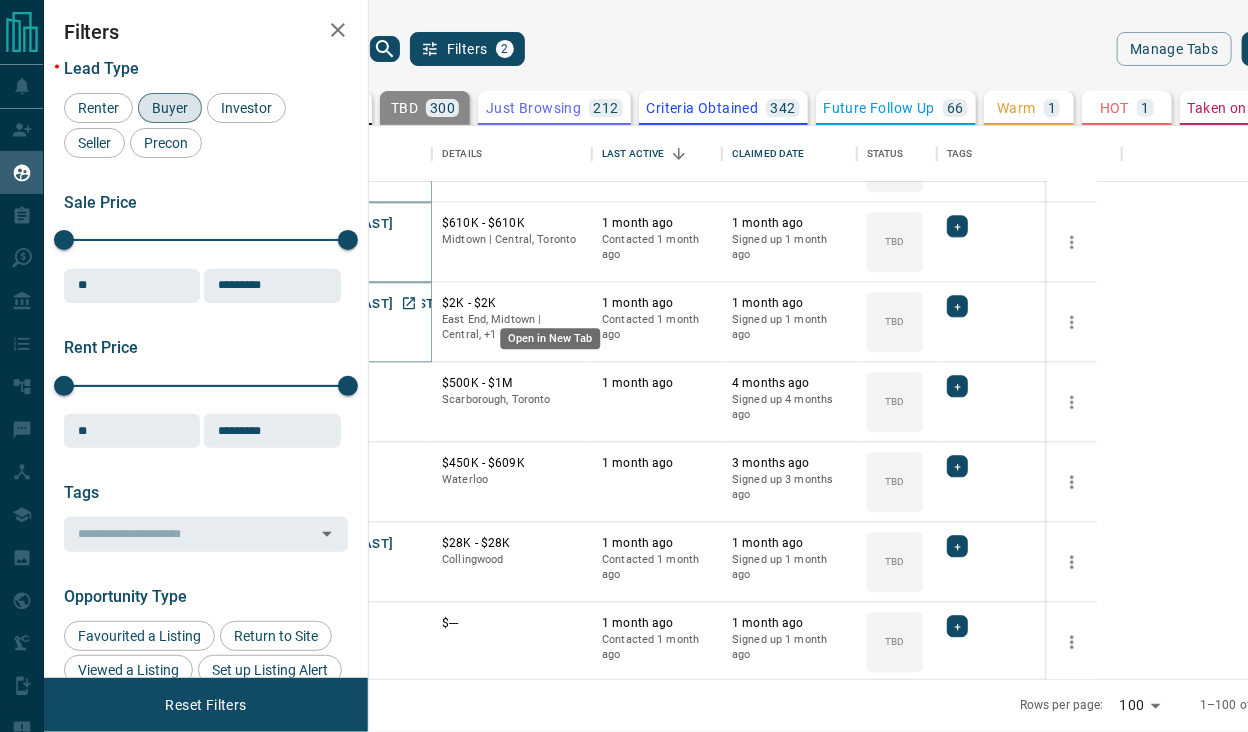 click 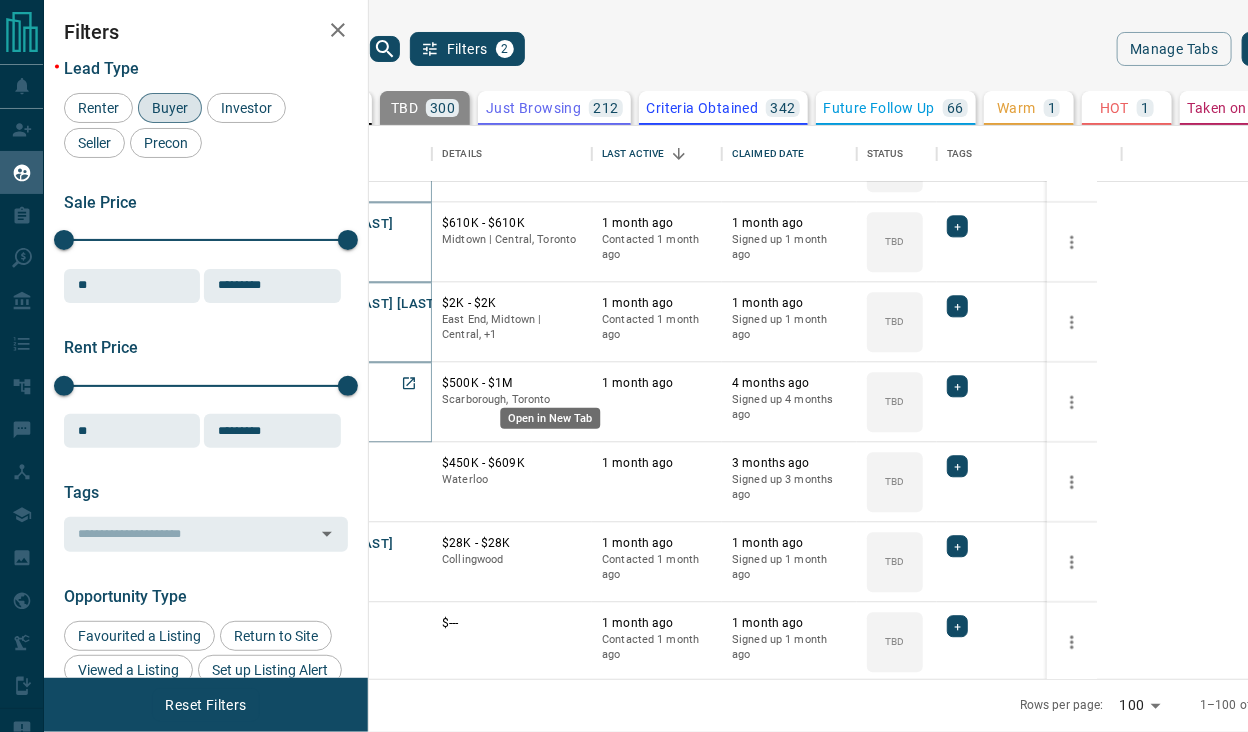 click 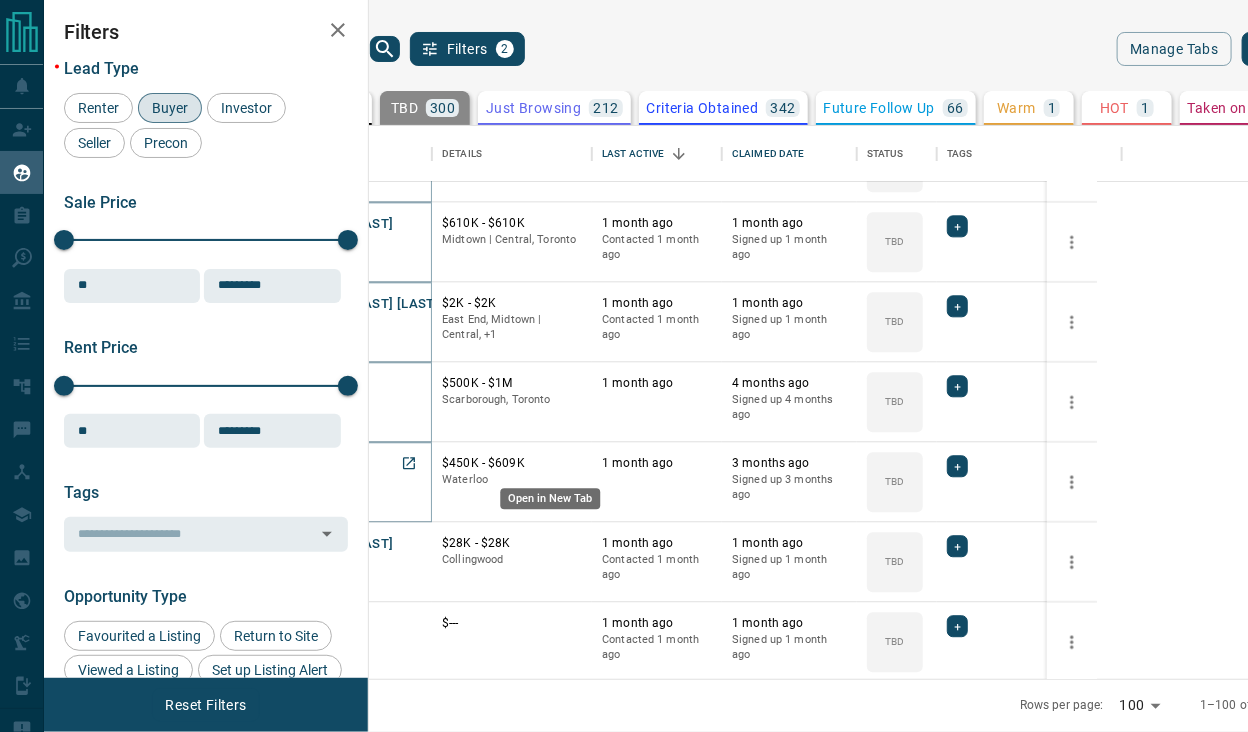 click 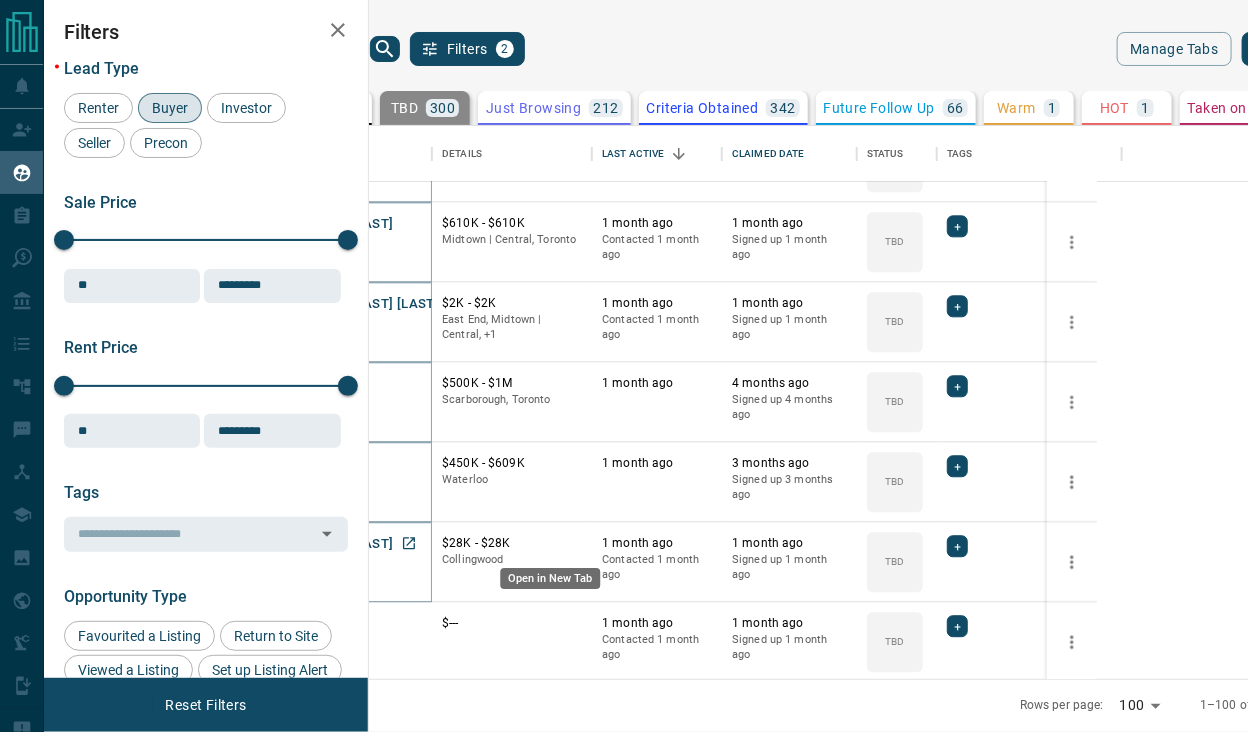 click 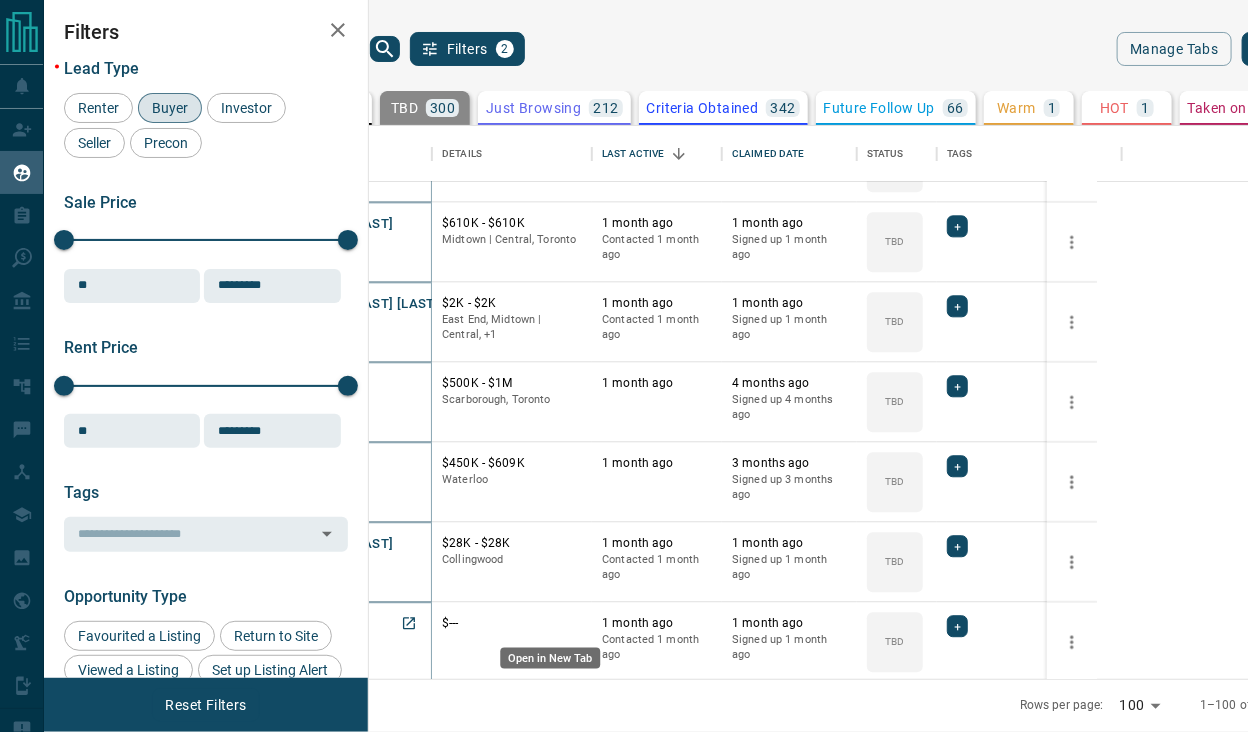 click 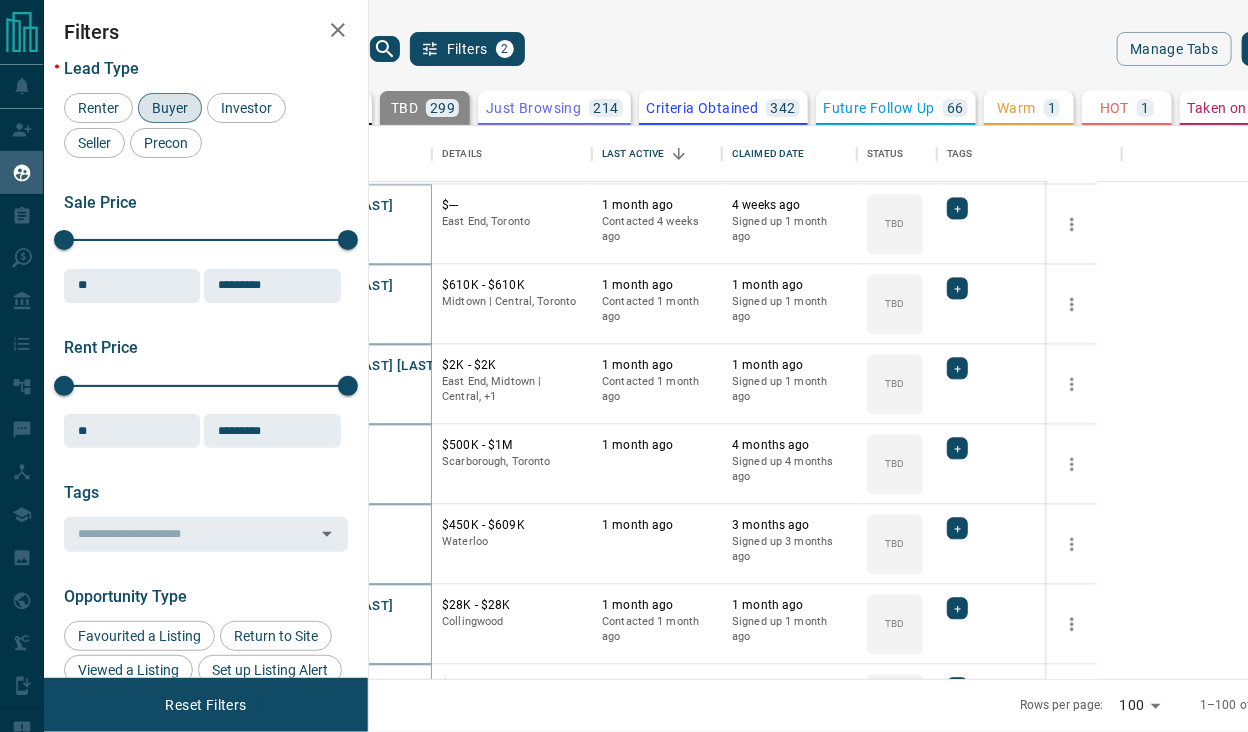 scroll, scrollTop: 7436, scrollLeft: 0, axis: vertical 